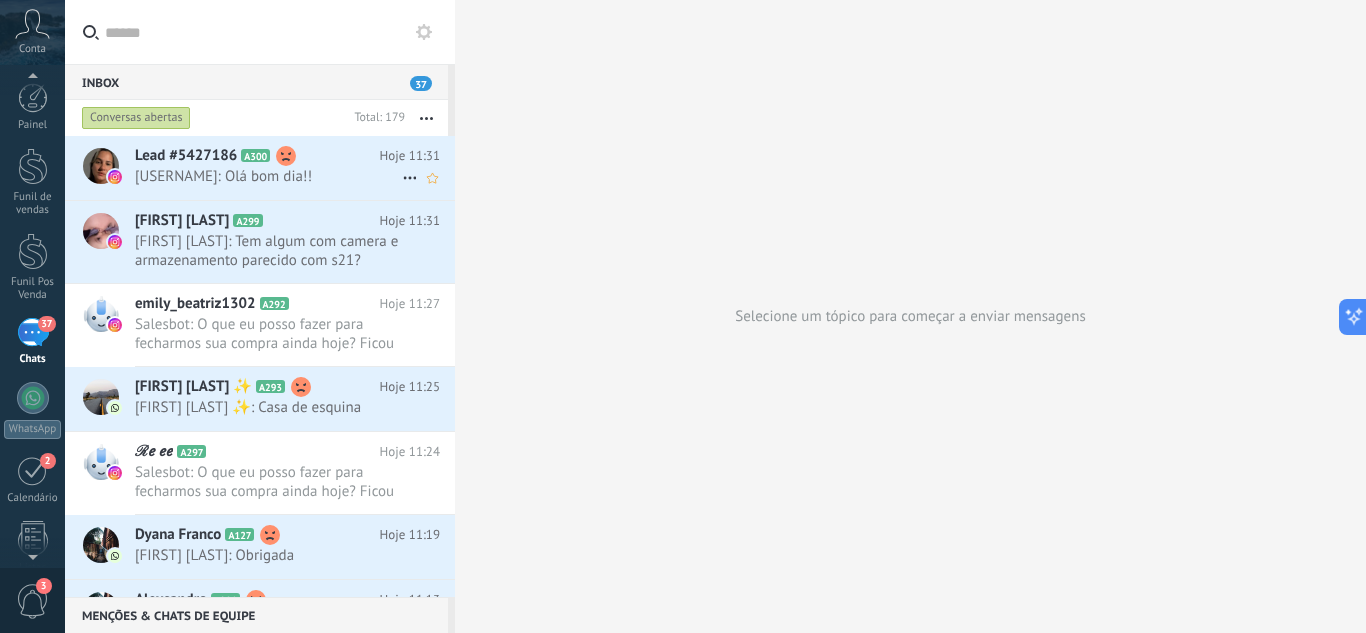 scroll, scrollTop: 0, scrollLeft: 0, axis: both 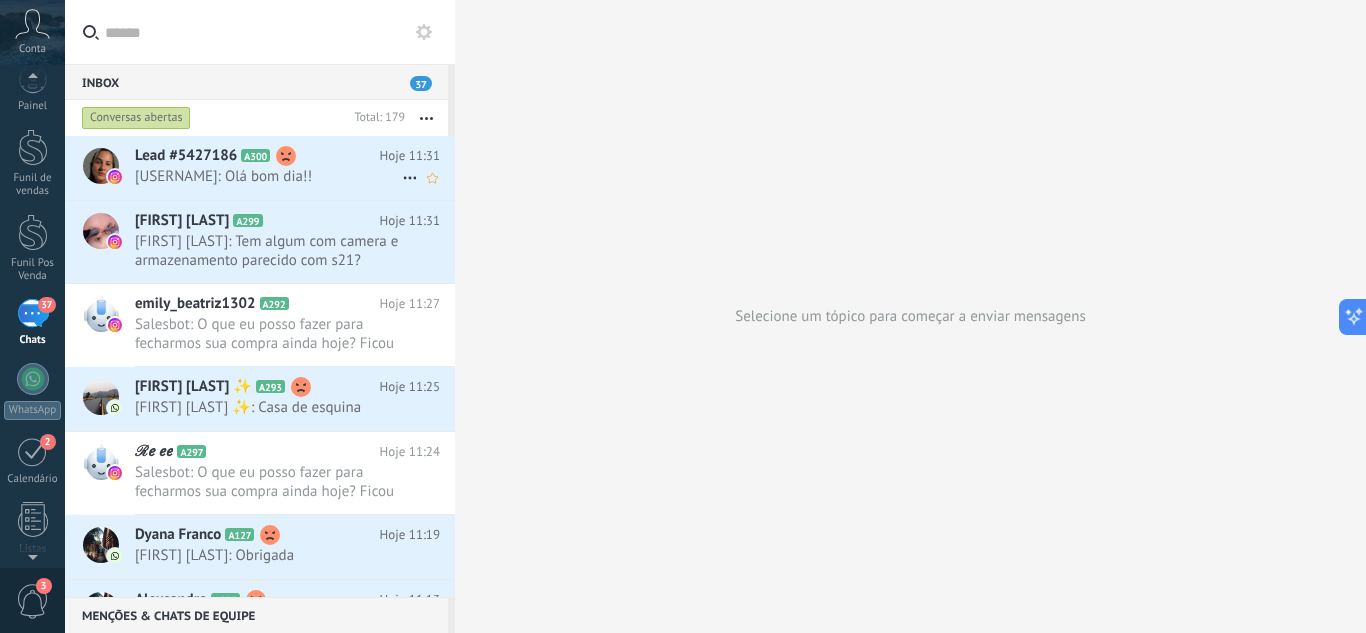click on "[USERNAME]: Olá bom dia!!" at bounding box center [268, 176] 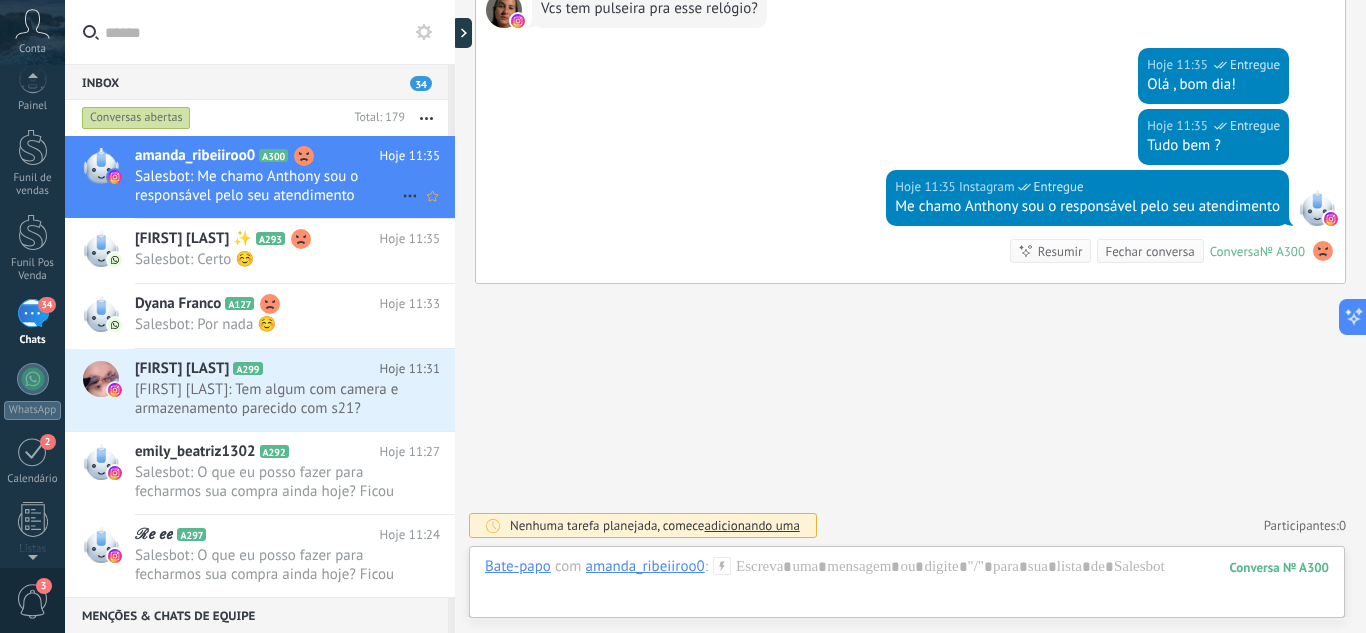 scroll, scrollTop: 815, scrollLeft: 0, axis: vertical 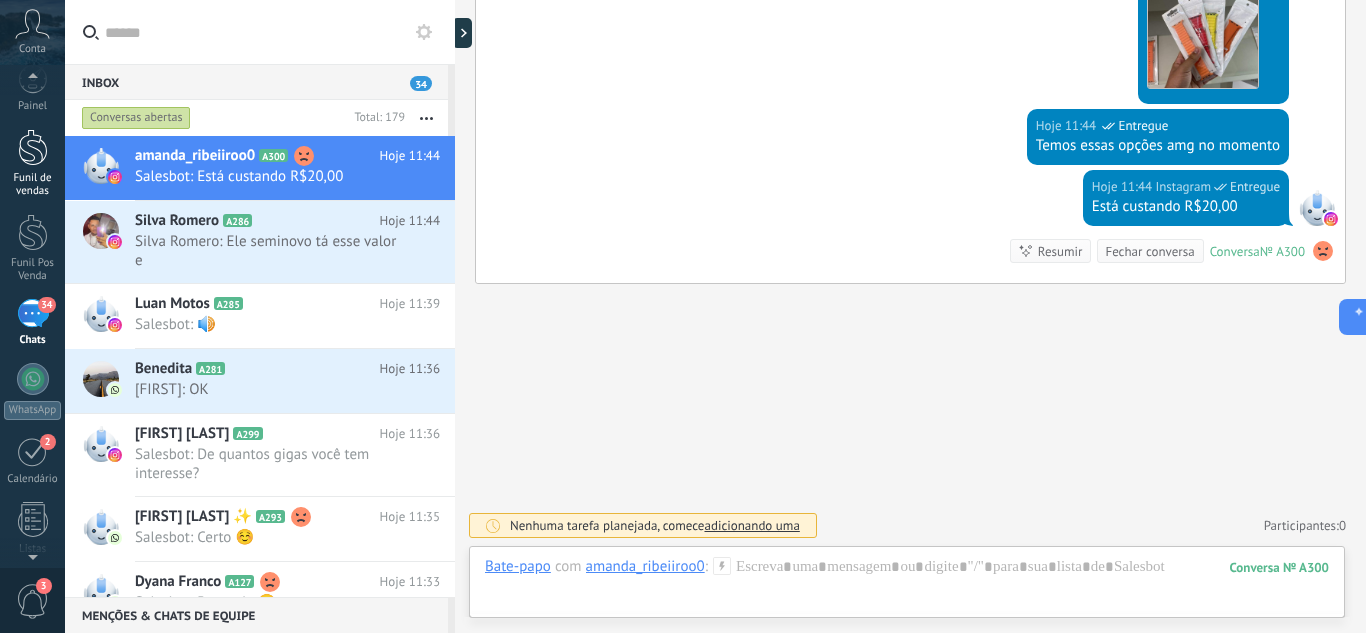 click at bounding box center [33, 147] 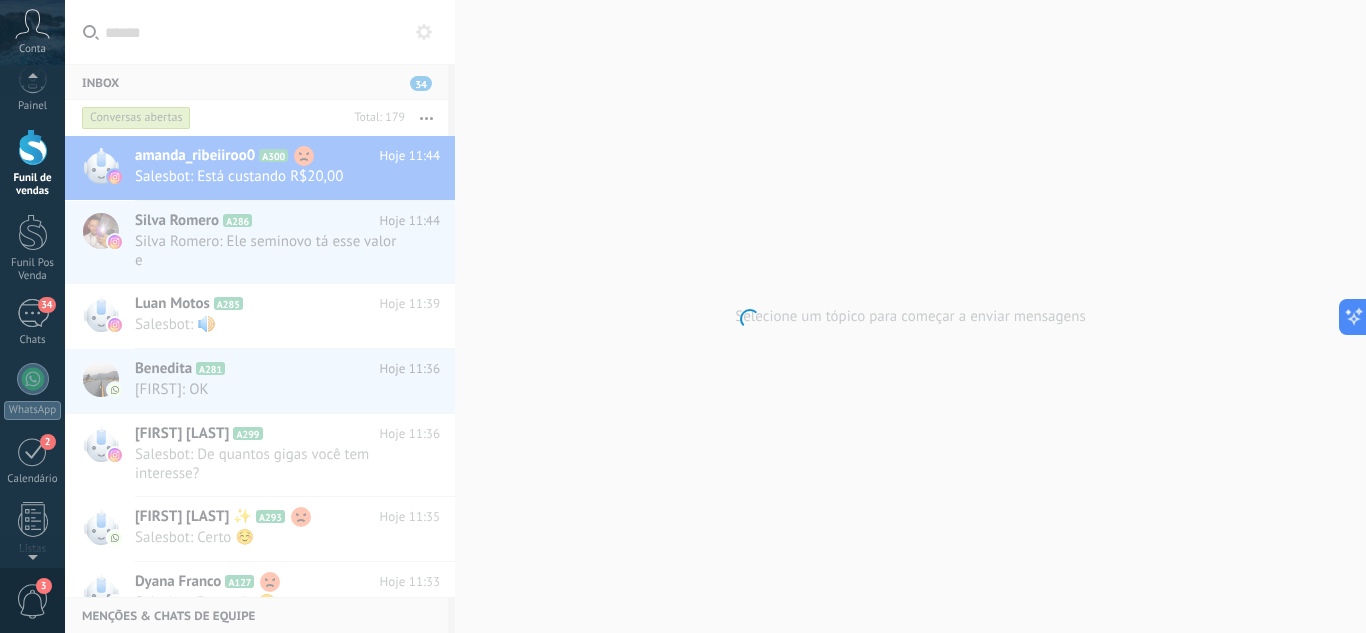 scroll, scrollTop: 0, scrollLeft: 0, axis: both 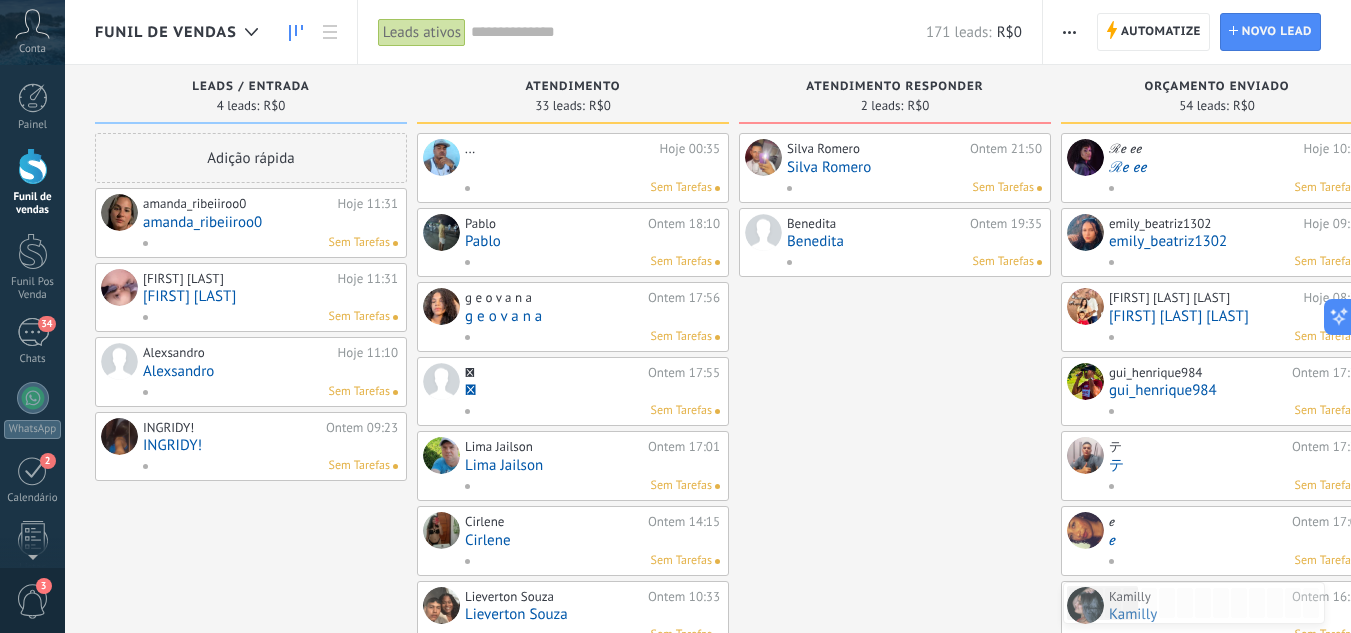 click on "amanda_ribeiiroo0" at bounding box center [270, 222] 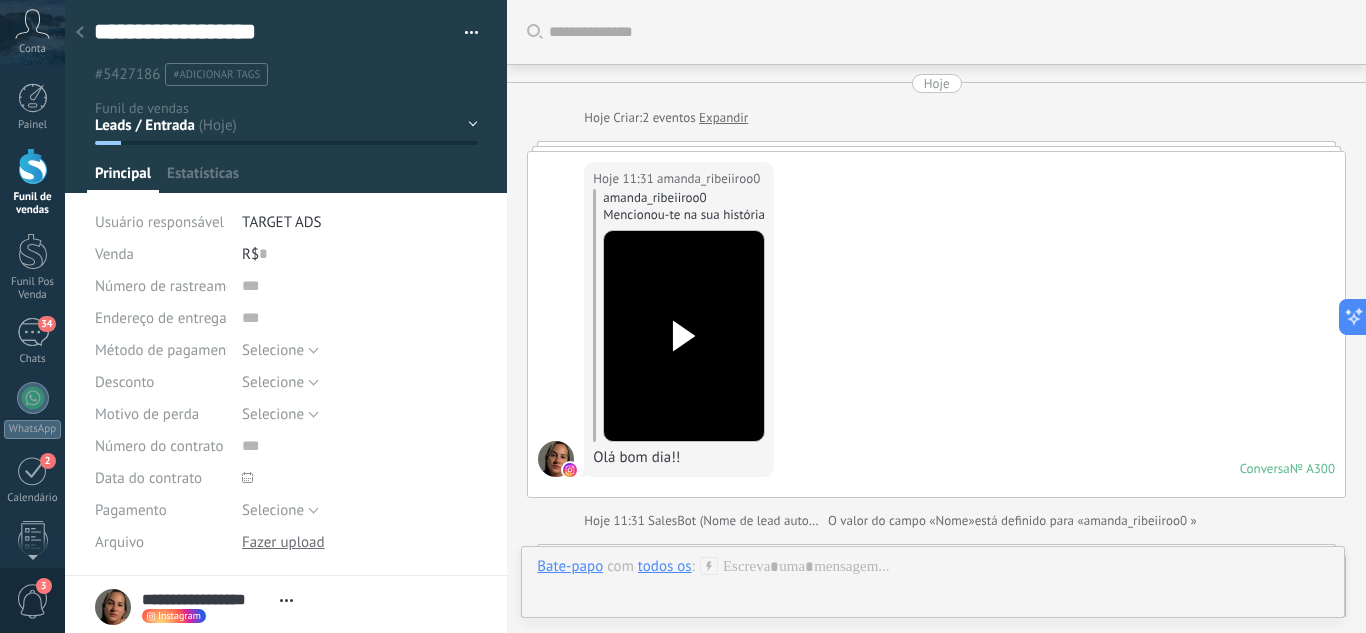 scroll, scrollTop: 30, scrollLeft: 0, axis: vertical 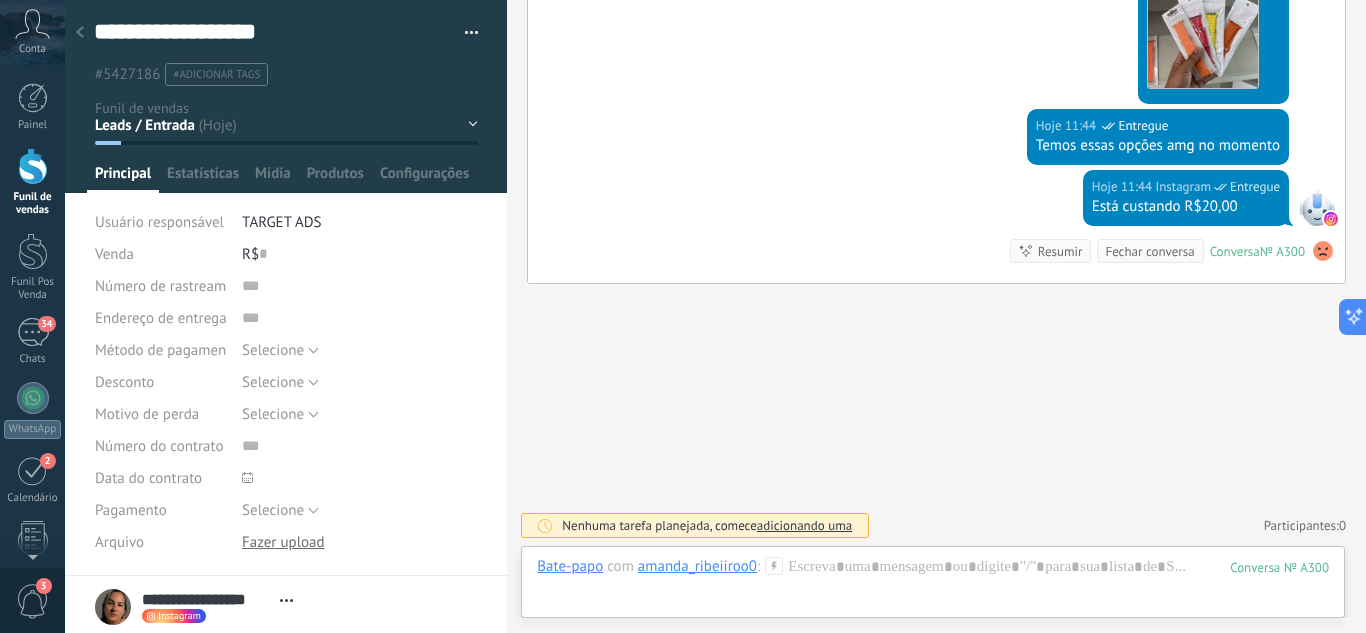 click 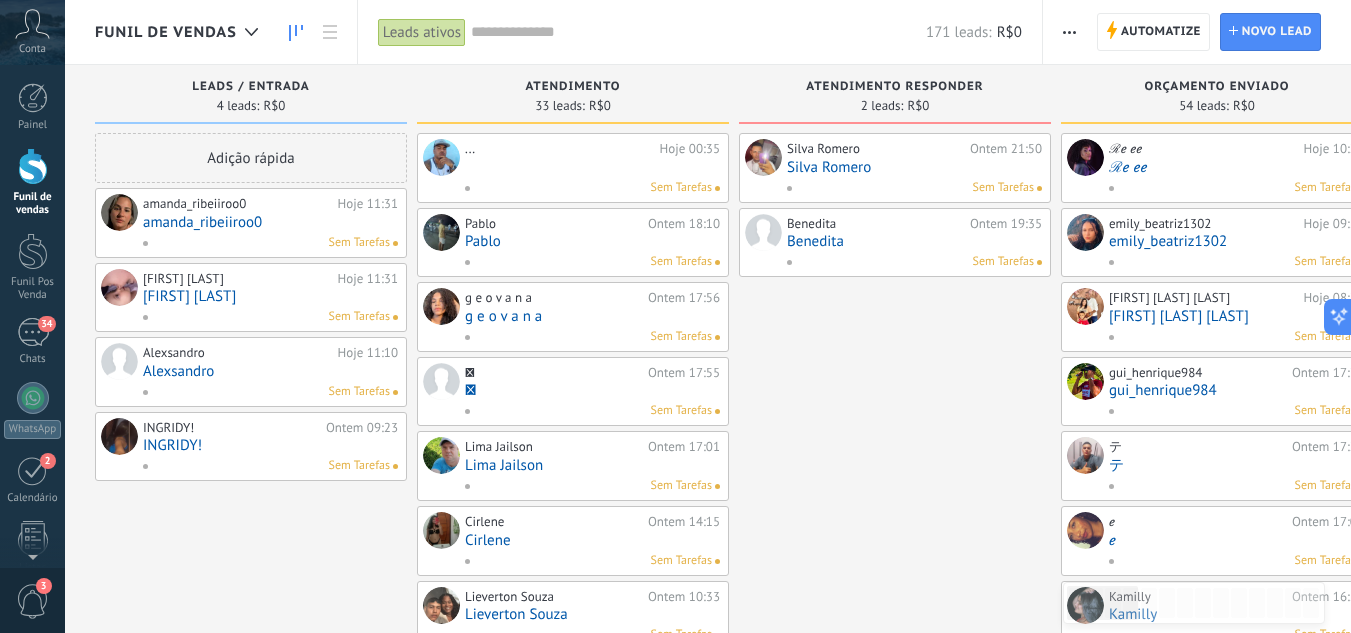 click on "amanda_ribeiiroo0" at bounding box center [270, 222] 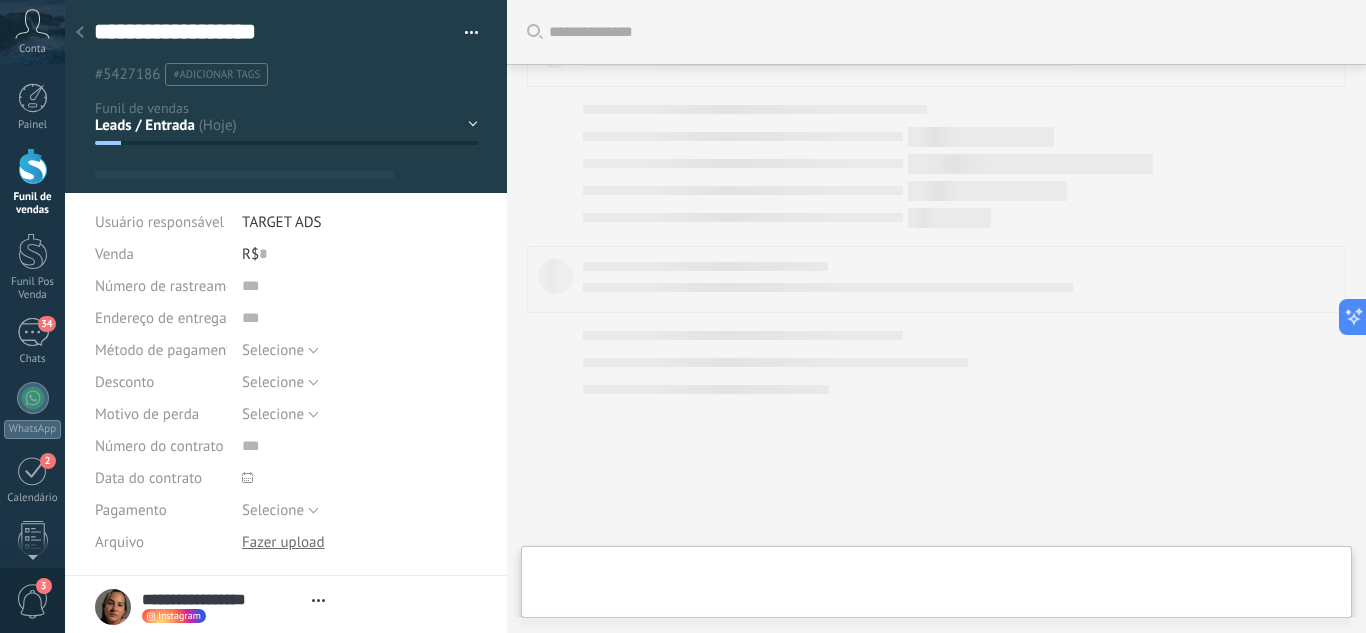 type on "**********" 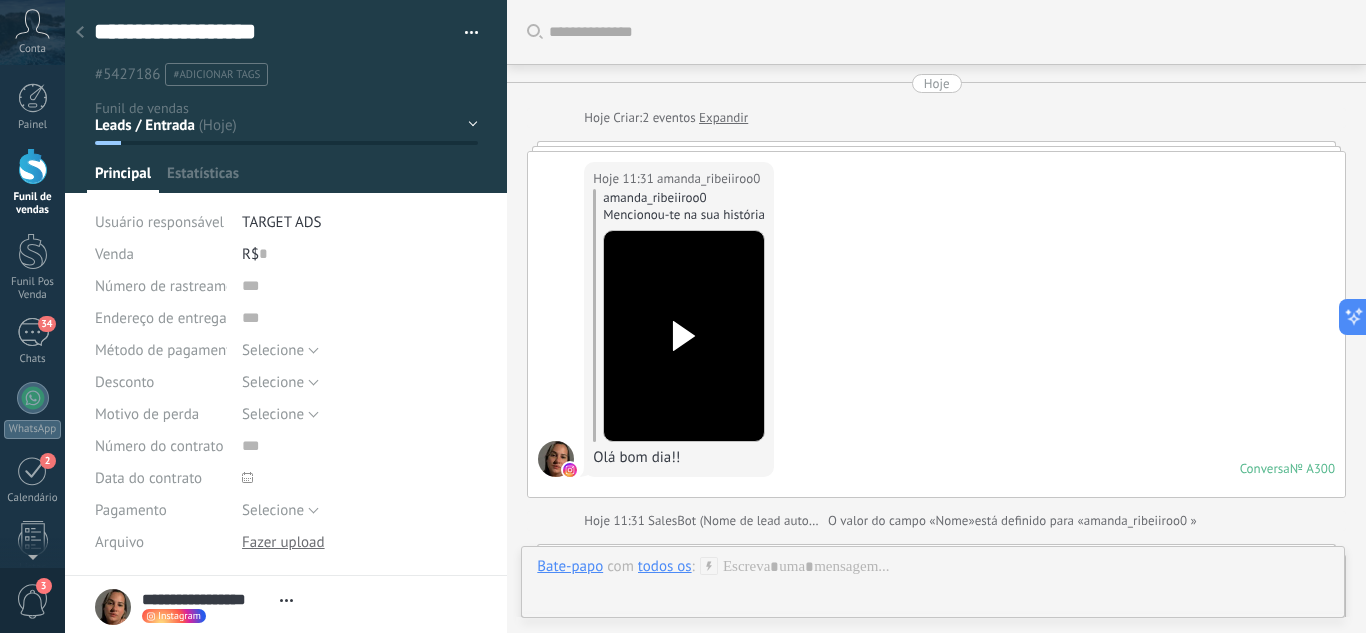 scroll, scrollTop: 1391, scrollLeft: 0, axis: vertical 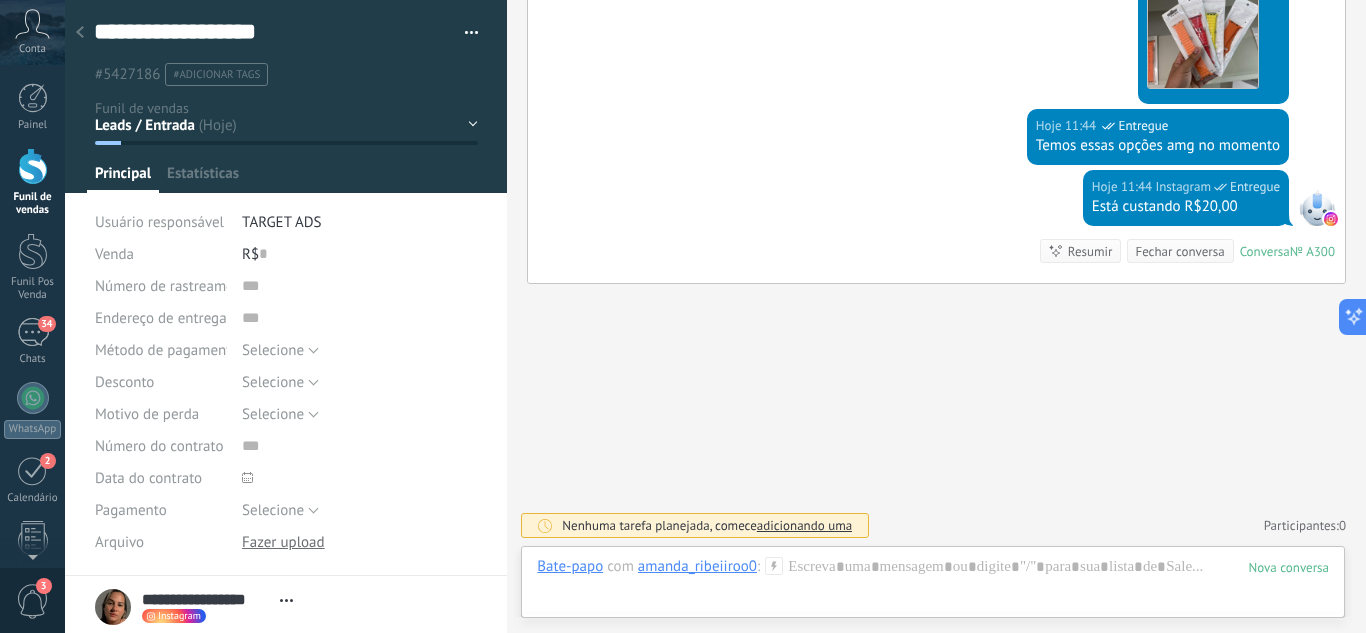 drag, startPoint x: 445, startPoint y: 115, endPoint x: 303, endPoint y: 168, distance: 151.56847 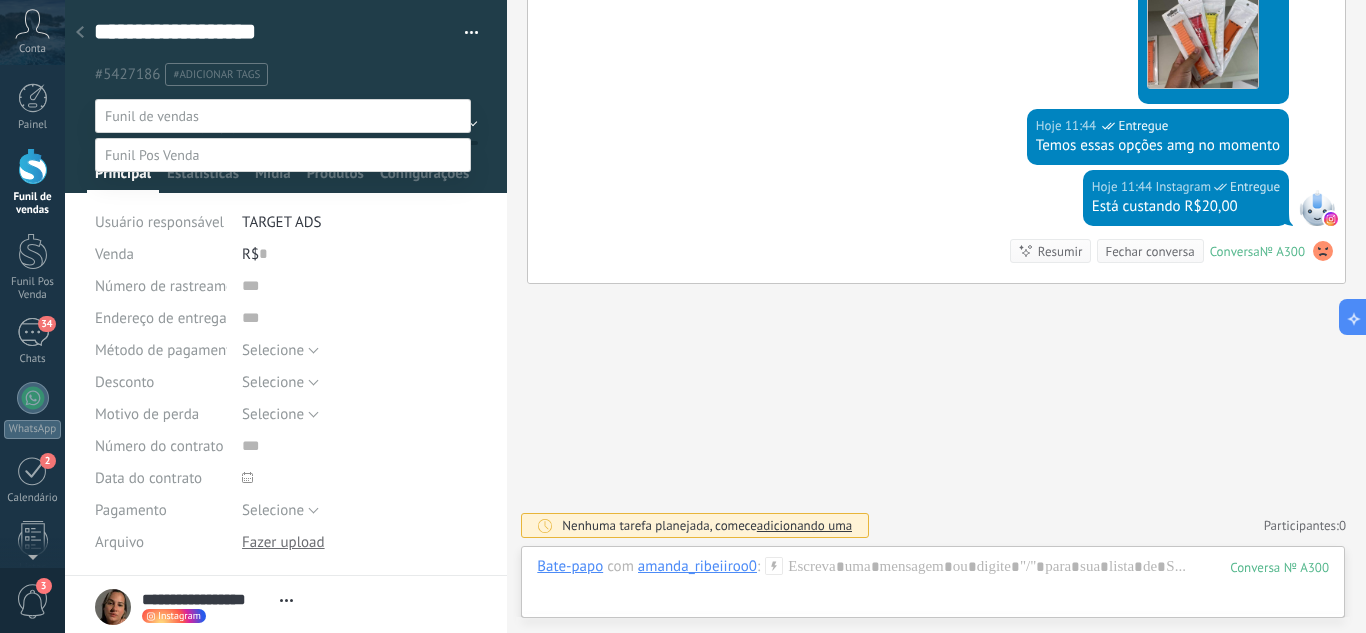 click on "Orçamento Enviado" at bounding box center [0, 0] 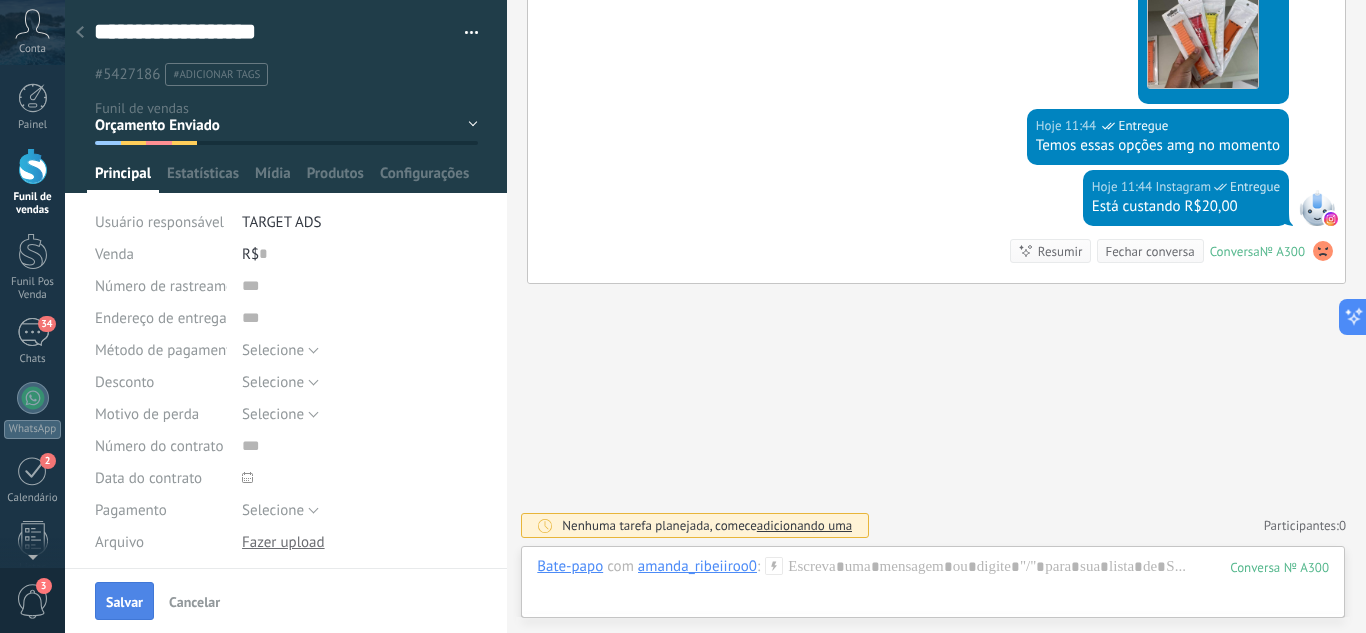 click on "Salvar" at bounding box center [124, 601] 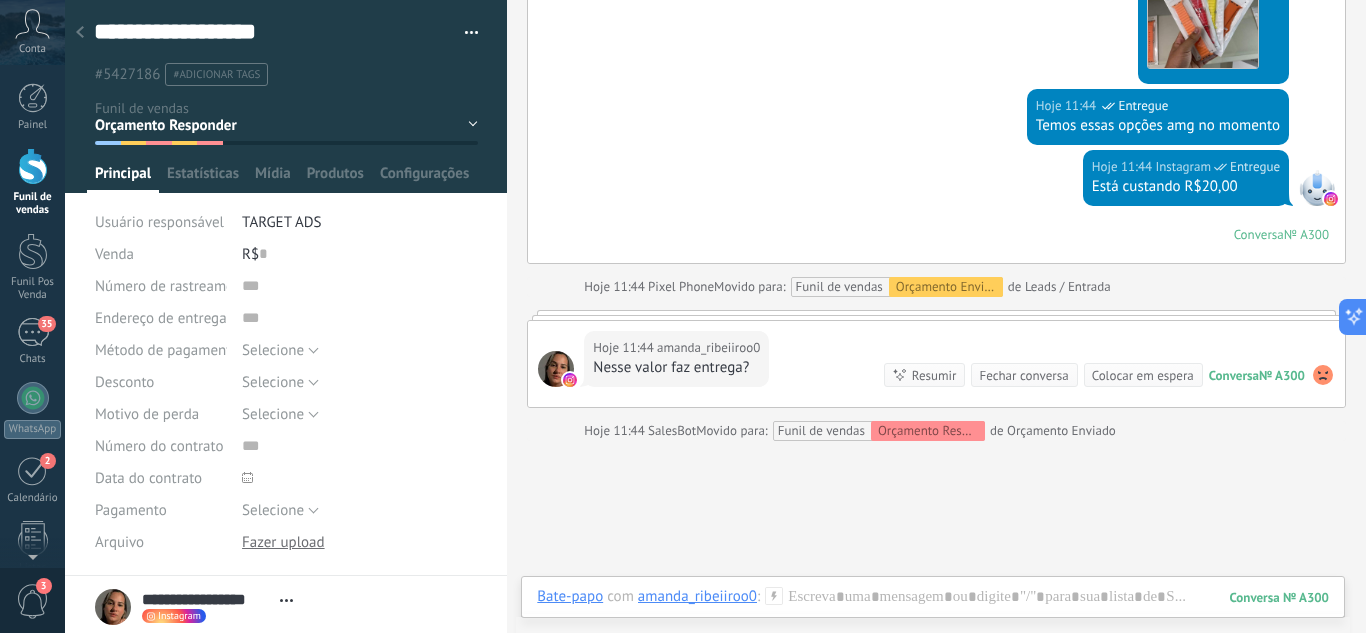 scroll, scrollTop: 1444, scrollLeft: 0, axis: vertical 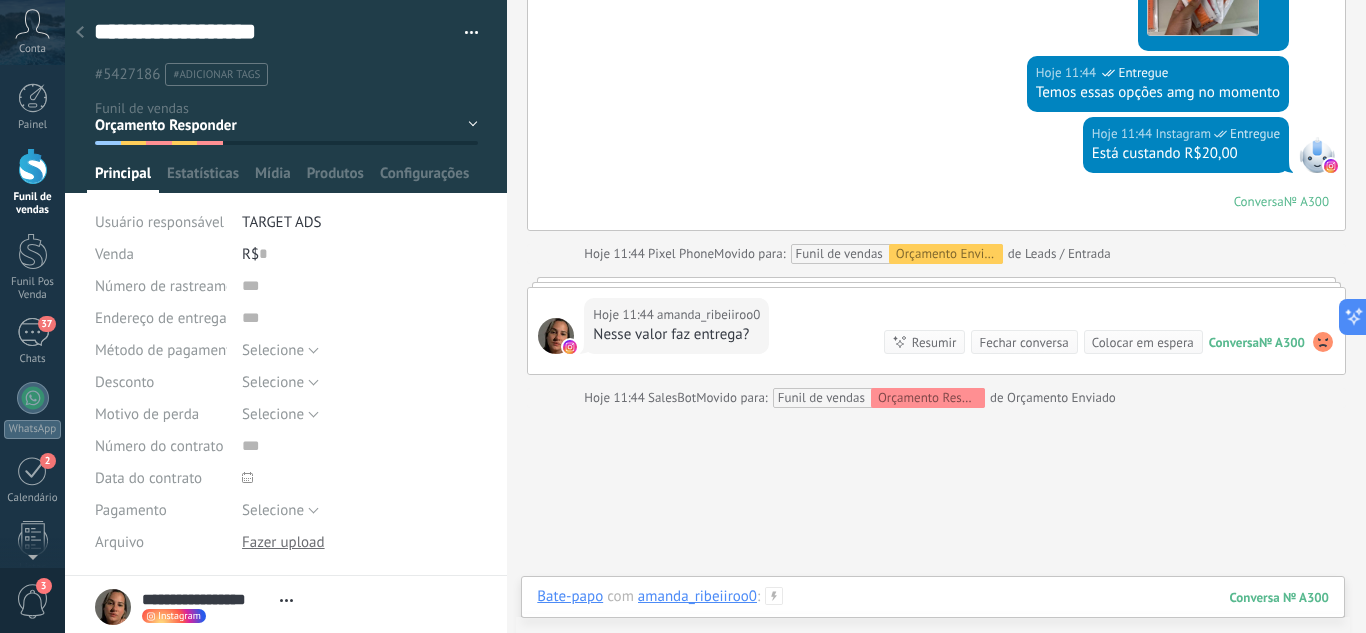 click at bounding box center [933, 617] 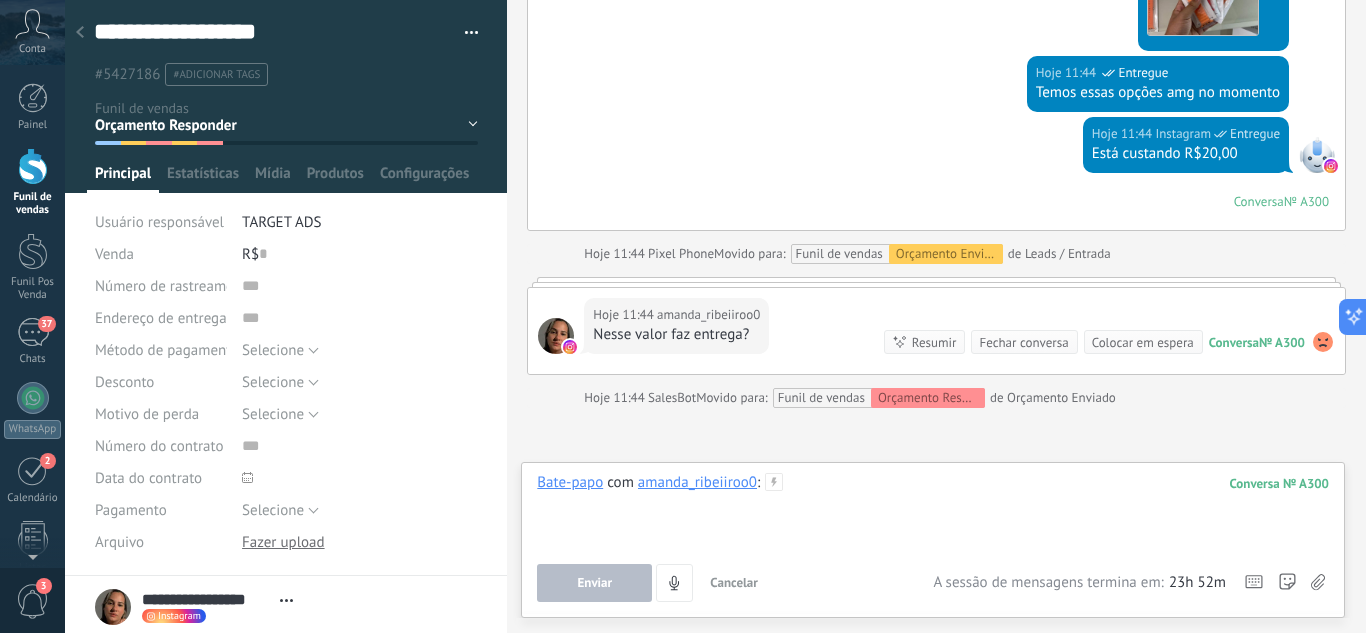 type 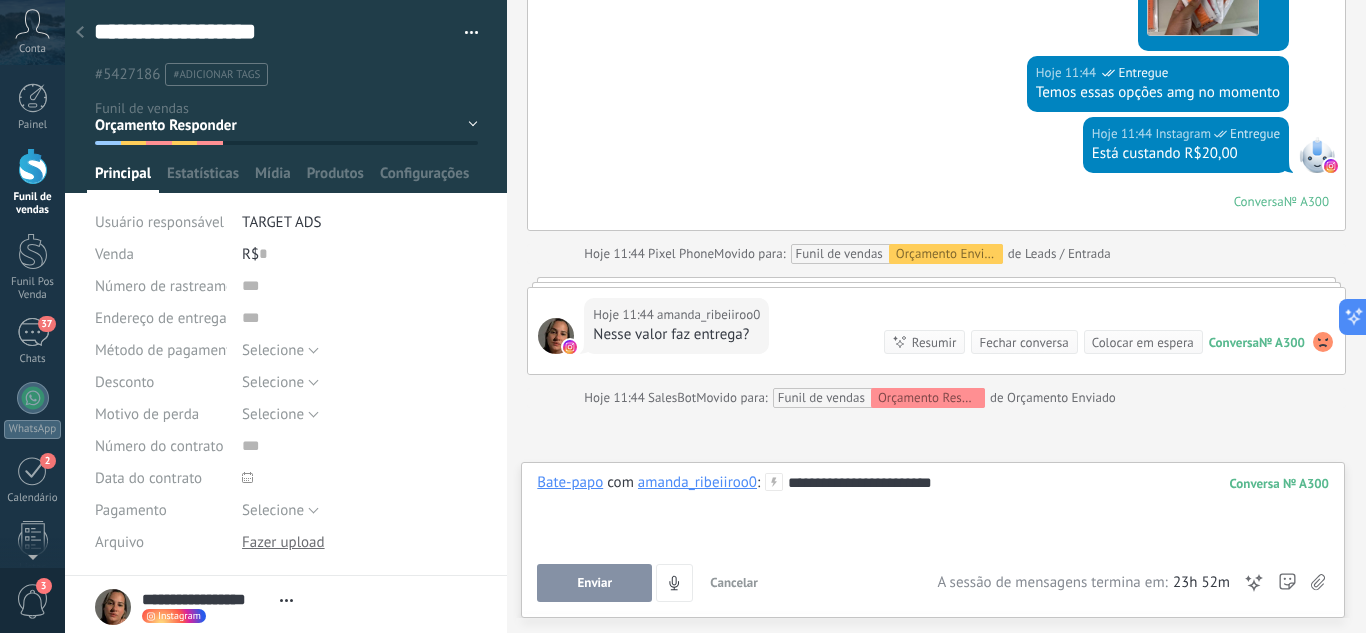 click on "**********" at bounding box center [933, 511] 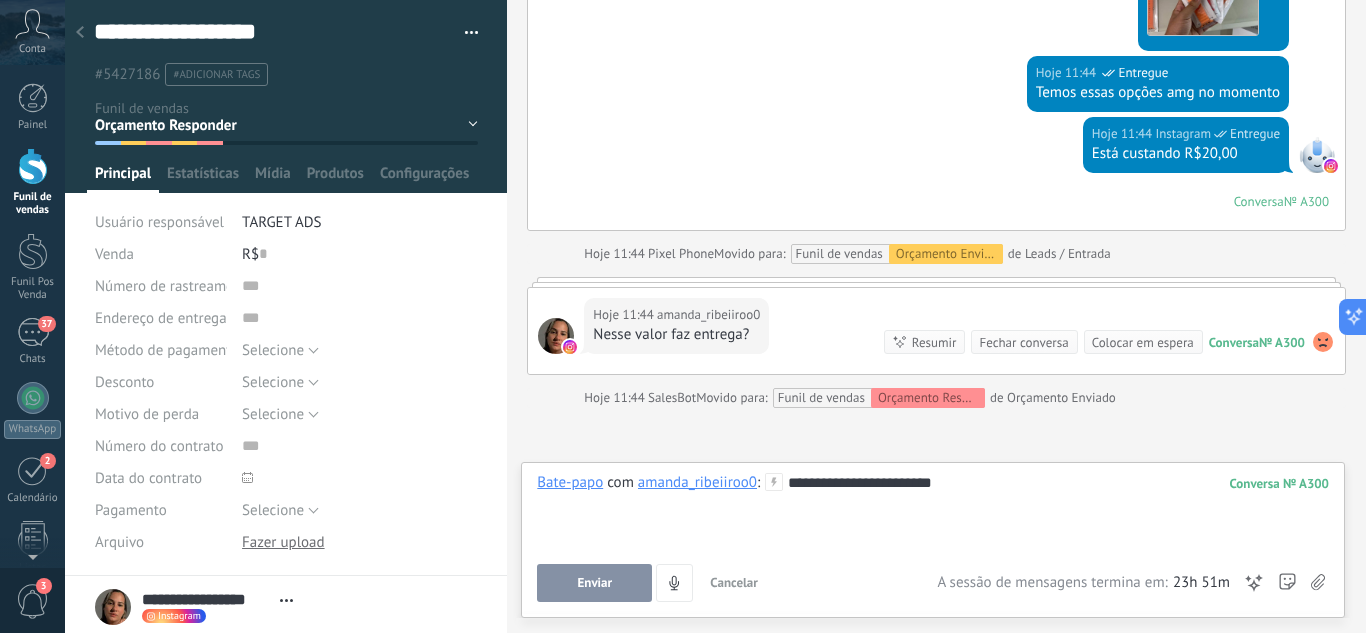 click on "Enviar" at bounding box center [594, 583] 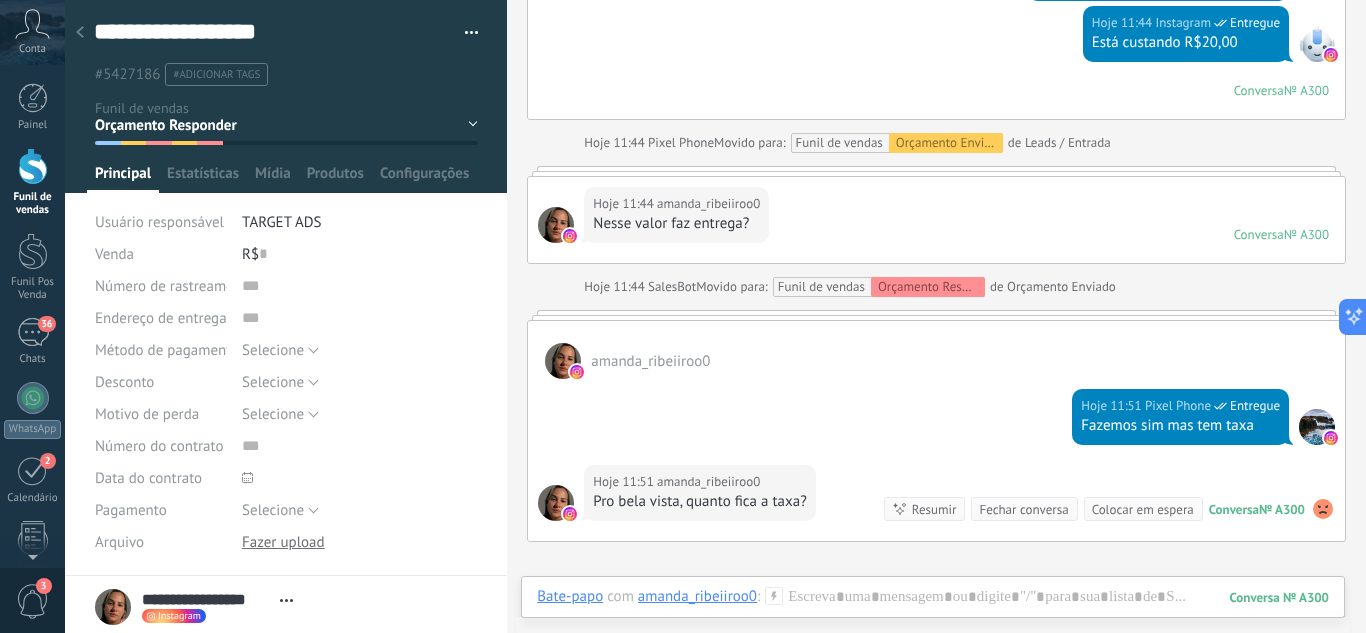 scroll, scrollTop: 1598, scrollLeft: 0, axis: vertical 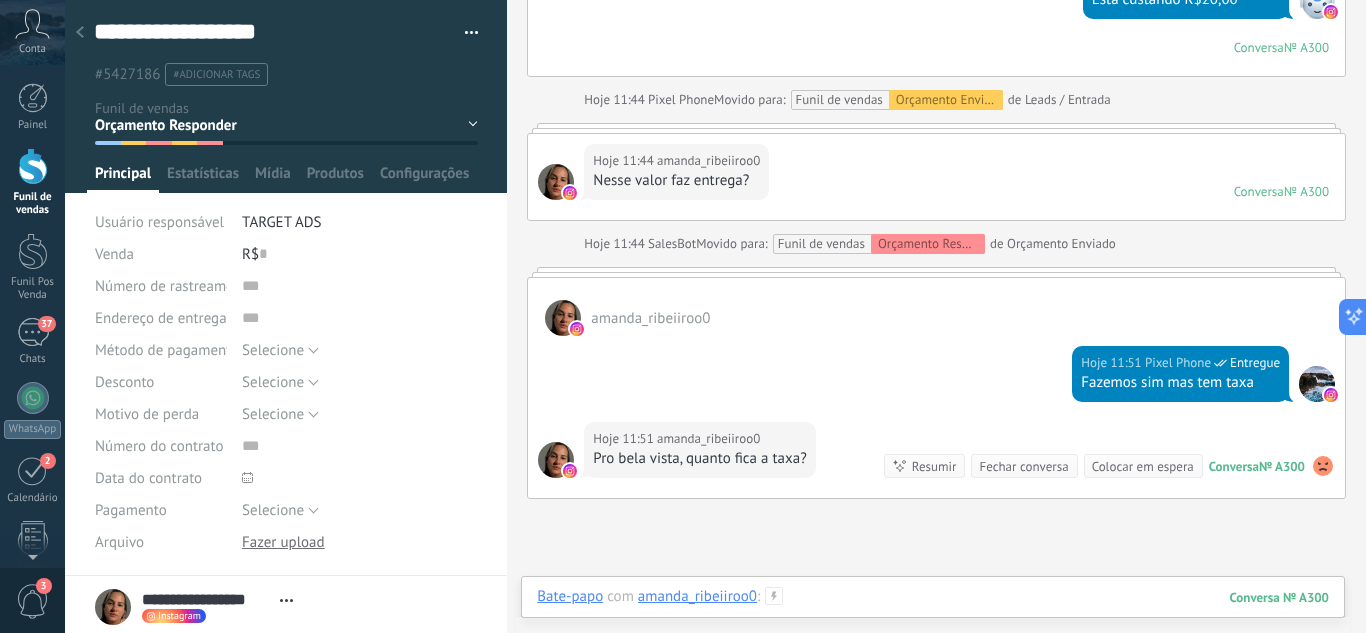click at bounding box center [933, 617] 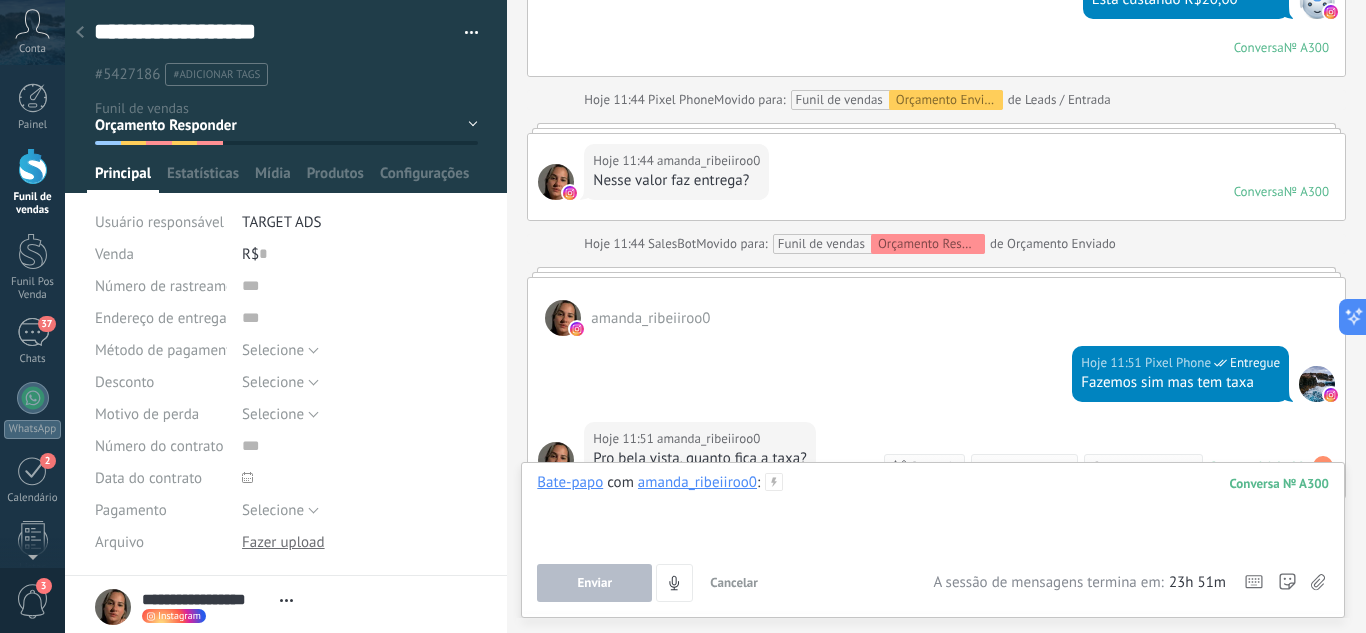 type 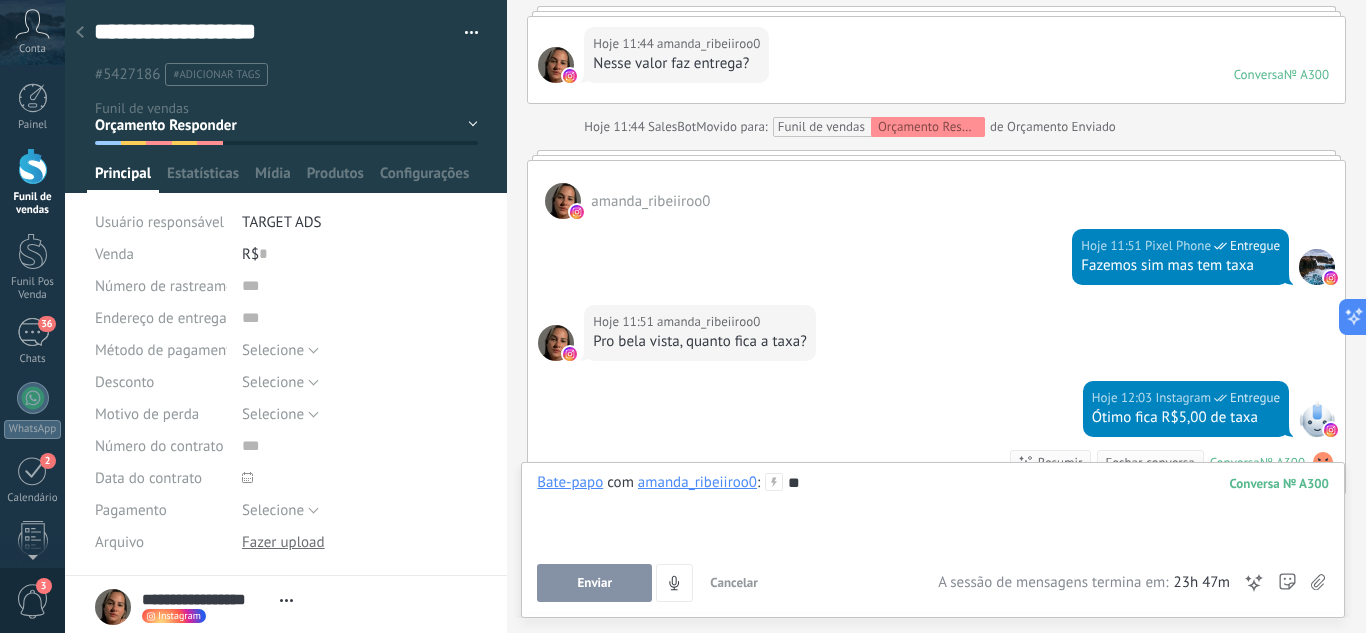 scroll, scrollTop: 1780, scrollLeft: 0, axis: vertical 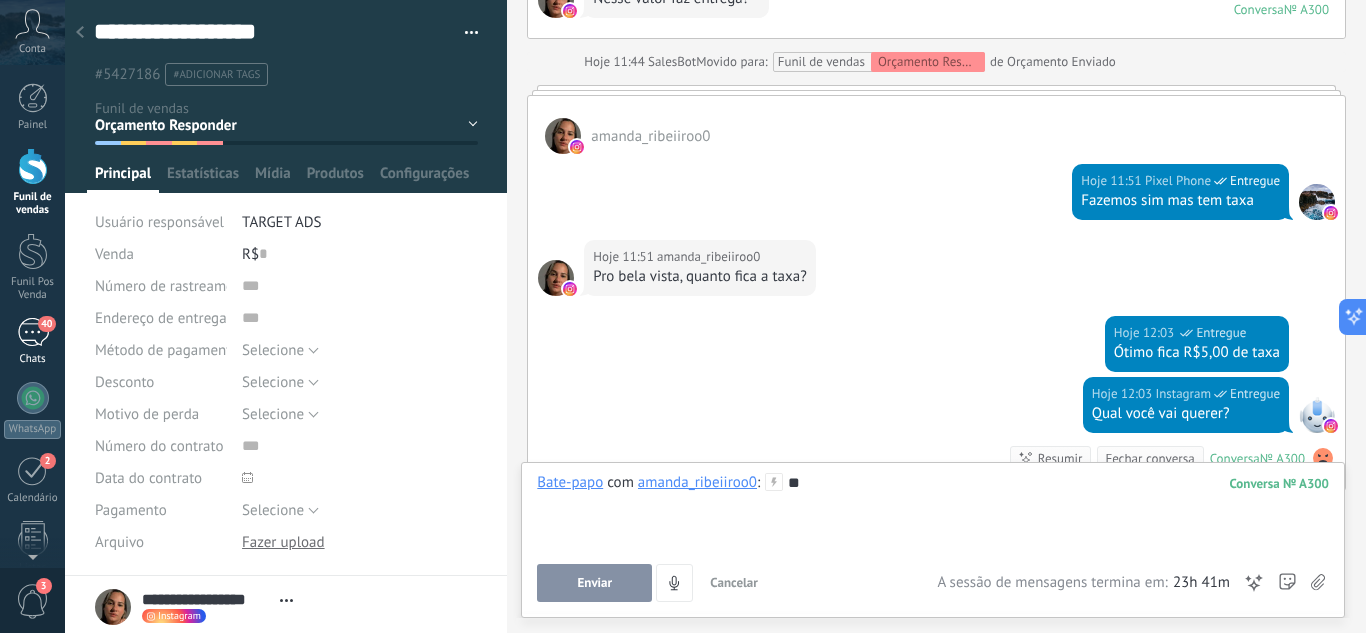 click on "Chats" at bounding box center (33, 359) 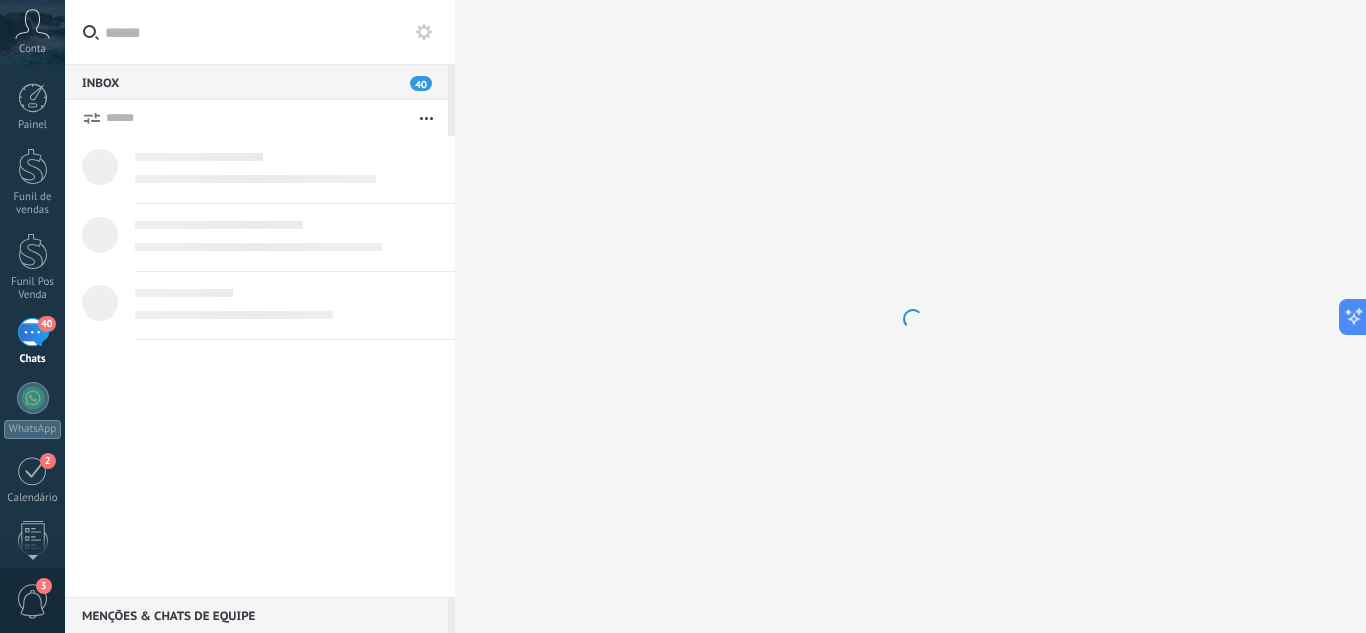 scroll, scrollTop: 19, scrollLeft: 0, axis: vertical 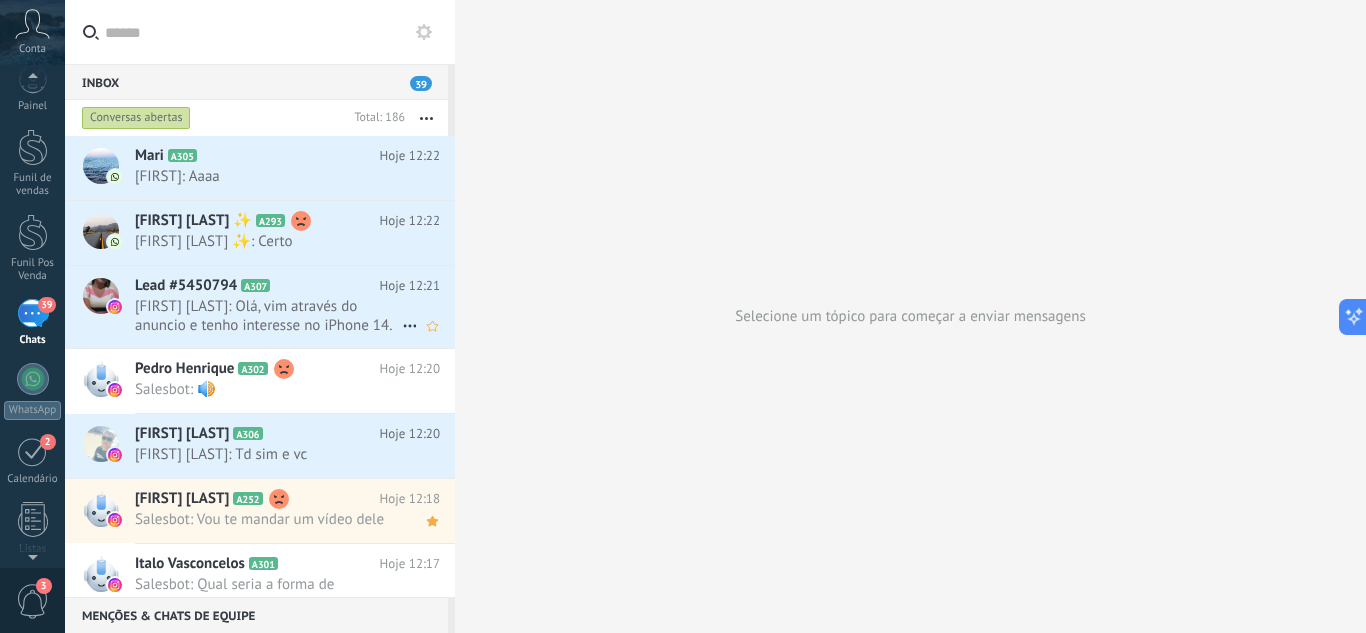 click on "[FIRST] [LAST]: Olá, vim através do anuncio e tenho interesse no iPhone 14." at bounding box center (268, 316) 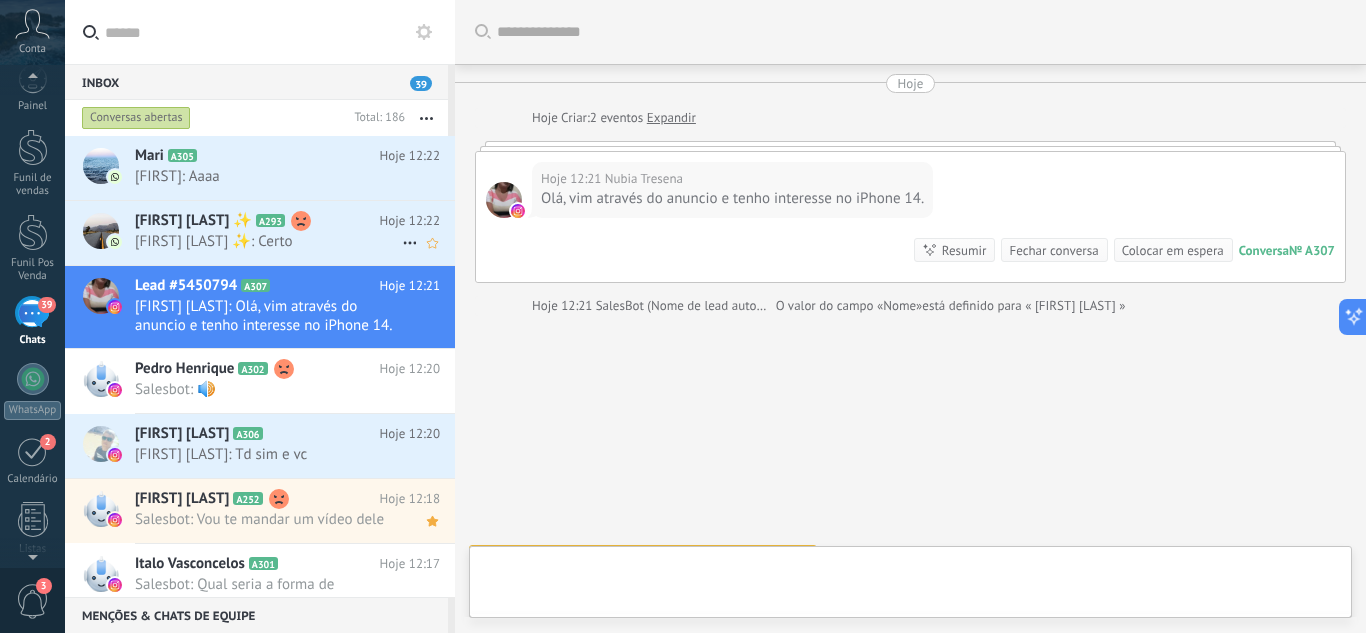 scroll, scrollTop: 32, scrollLeft: 0, axis: vertical 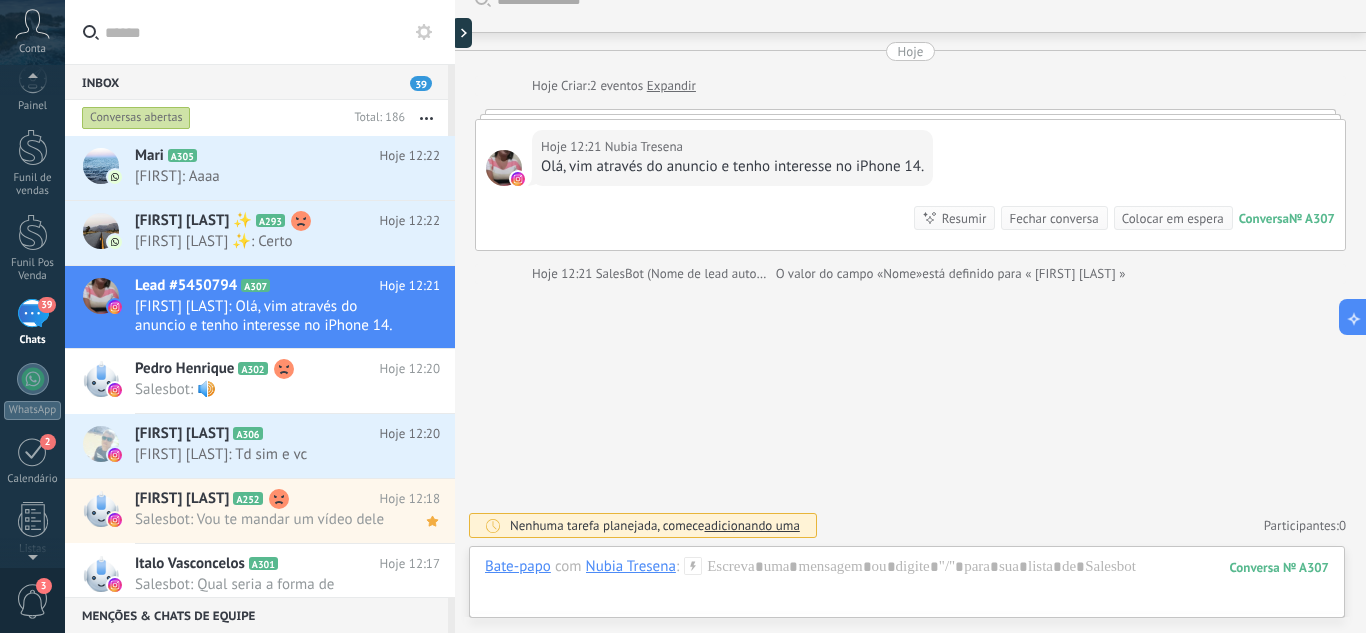 drag, startPoint x: 403, startPoint y: 224, endPoint x: 772, endPoint y: 506, distance: 464.419 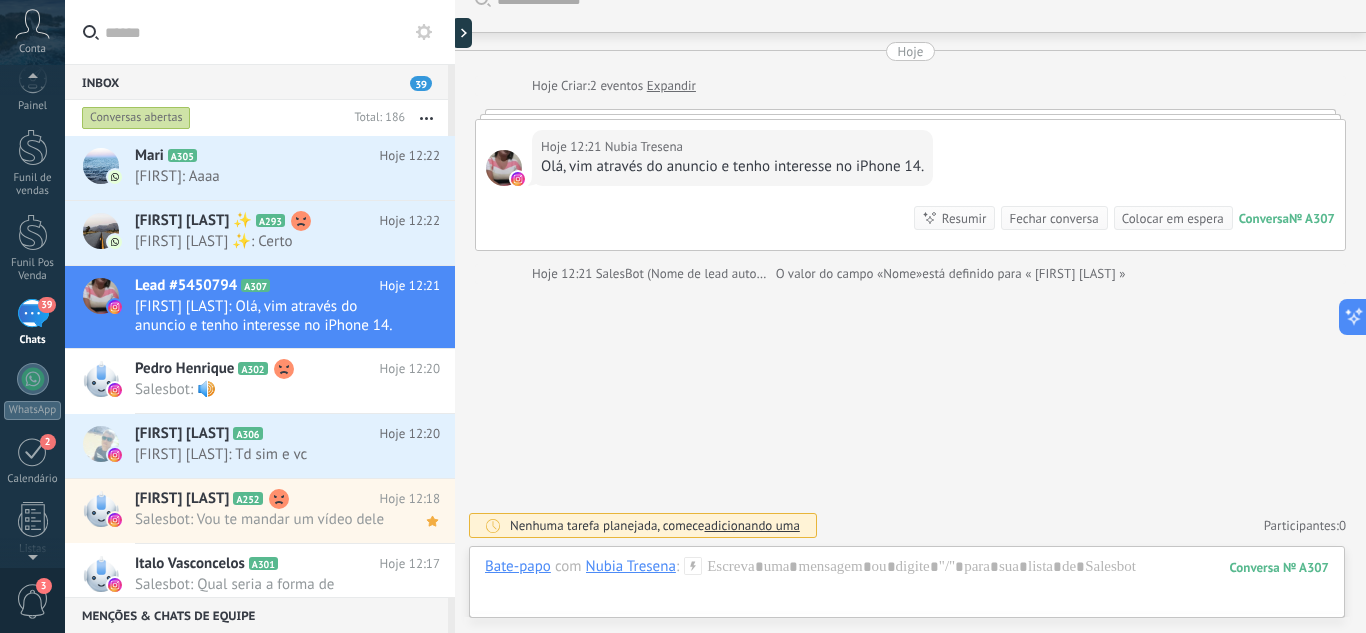 click 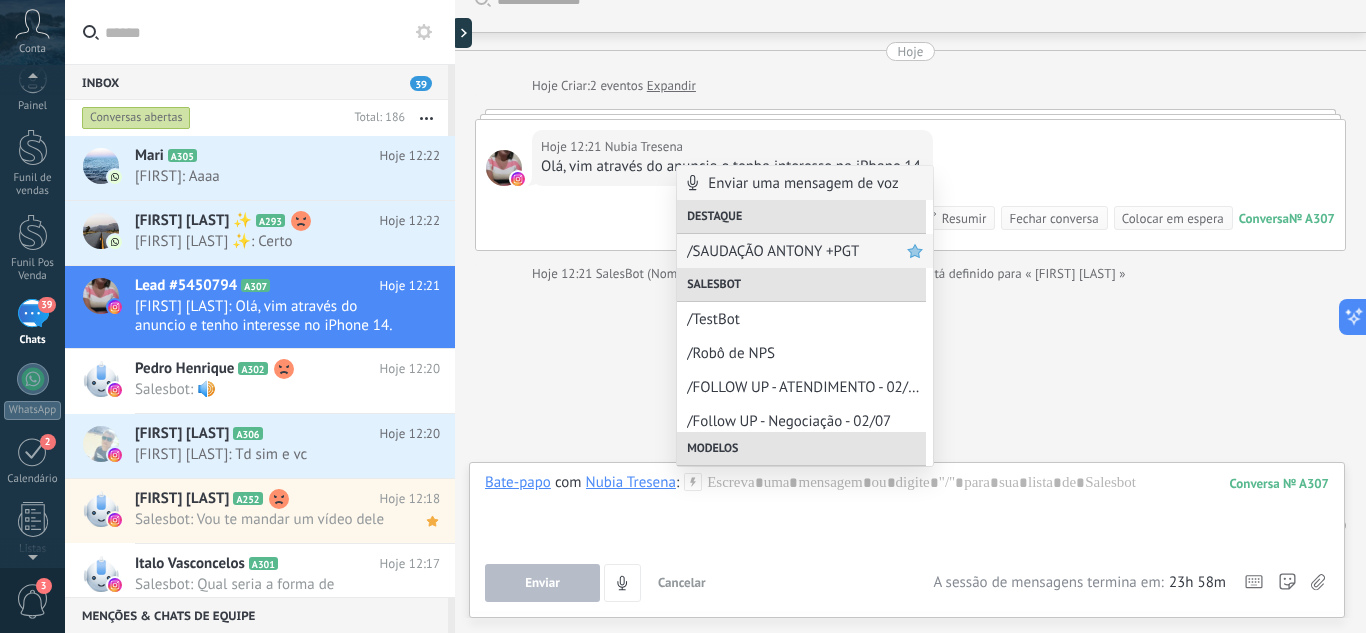 click on "/SAUDAÇÃO ANTONY +PGT" at bounding box center (805, 251) 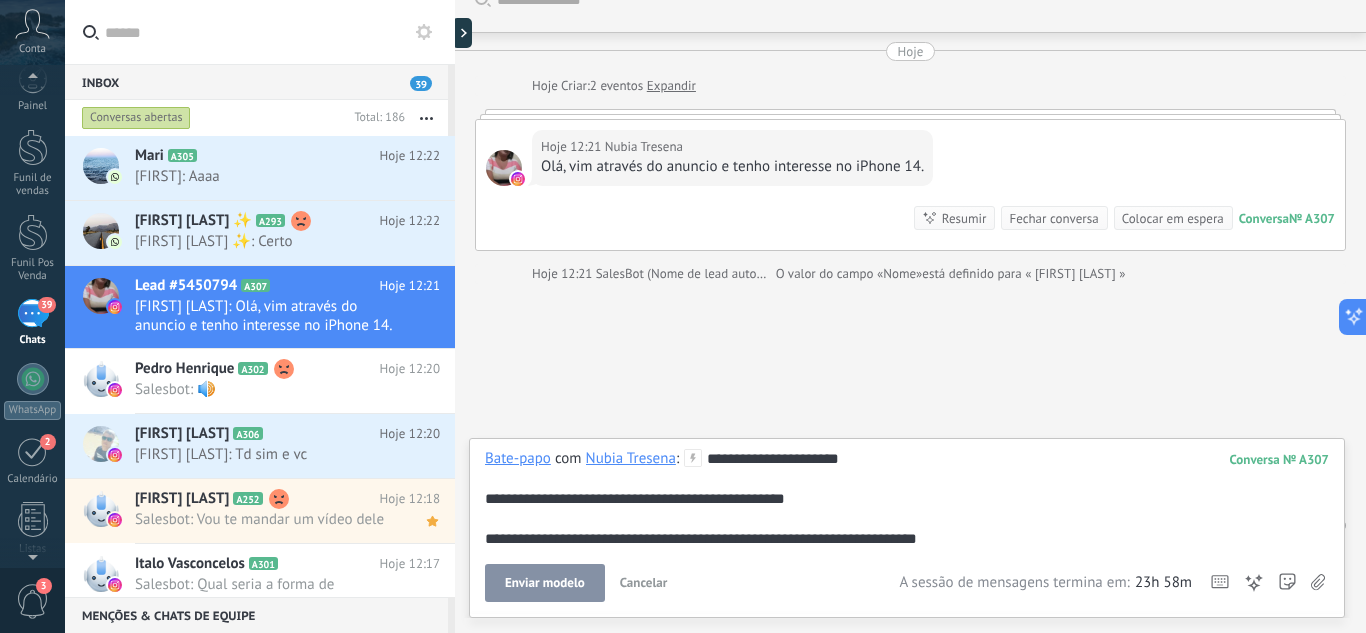 click on "Cancelar" at bounding box center (644, 582) 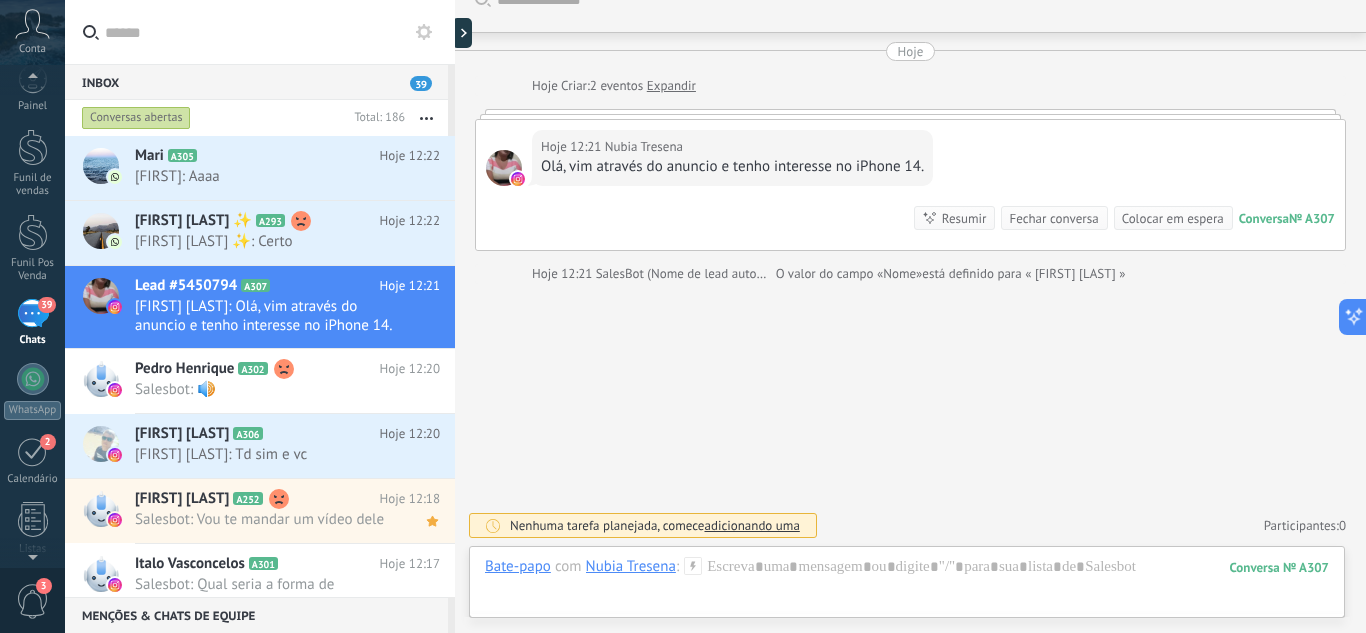 click 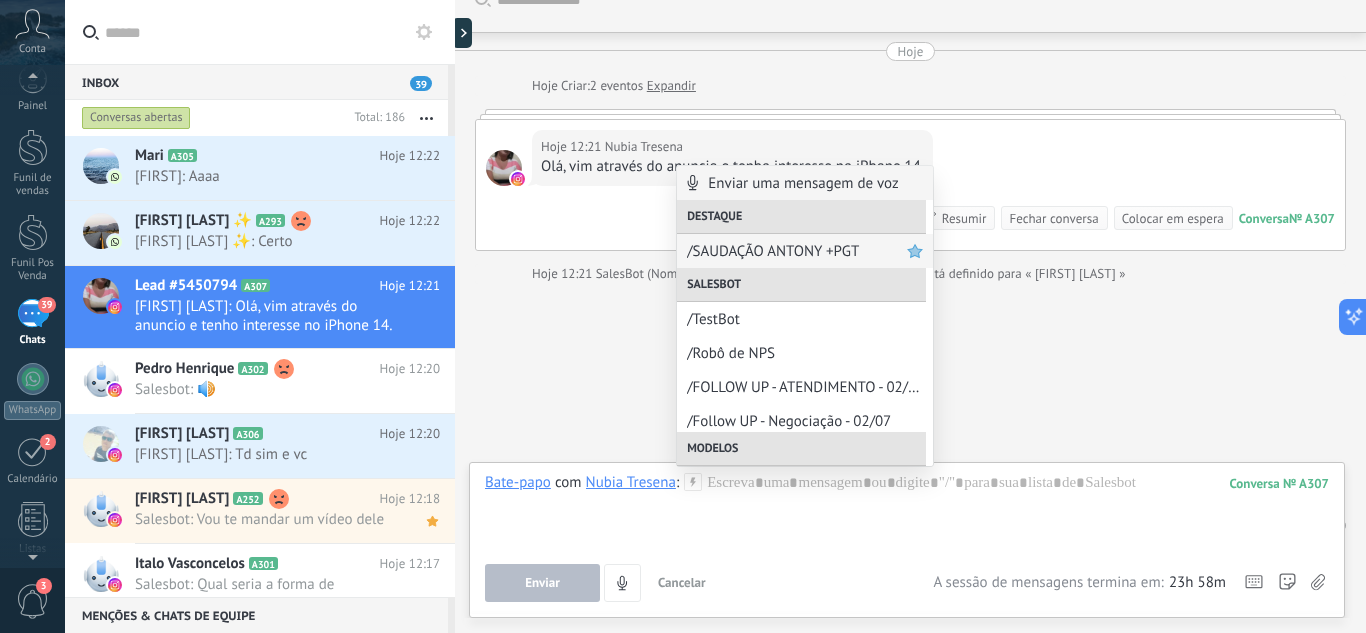click on "/SAUDAÇÃO ANTONY +PGT" at bounding box center (805, 251) 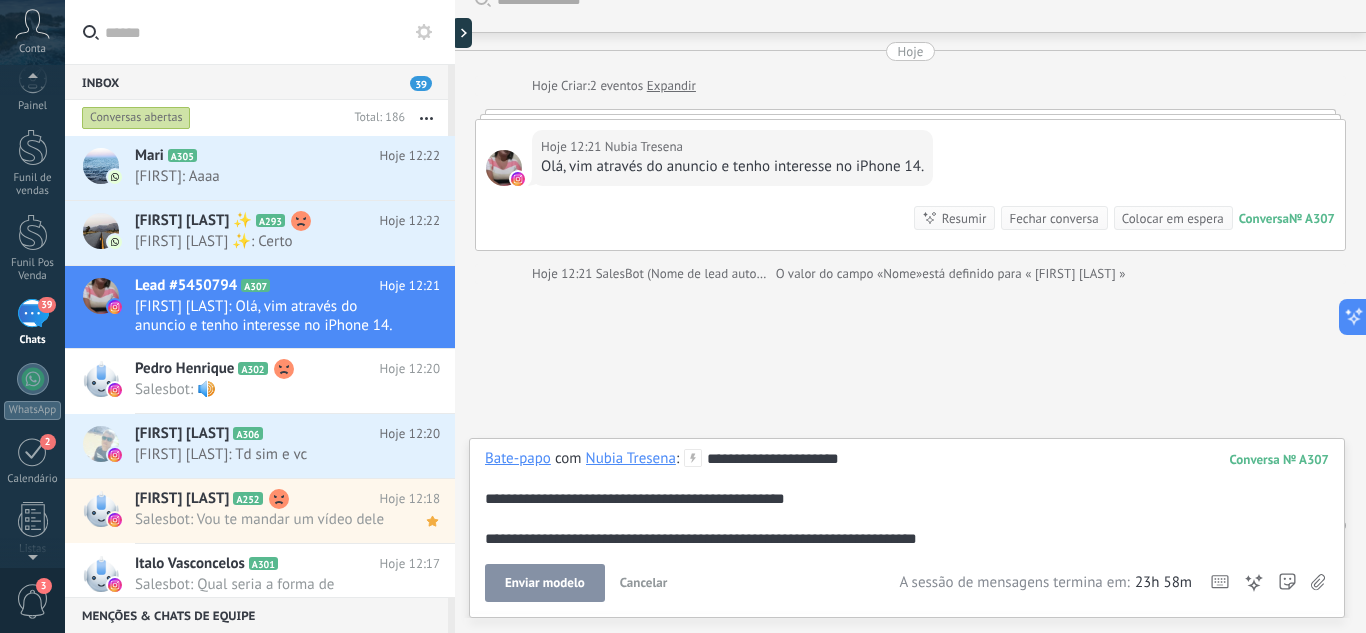 click on "Enviar modelo" at bounding box center [545, 583] 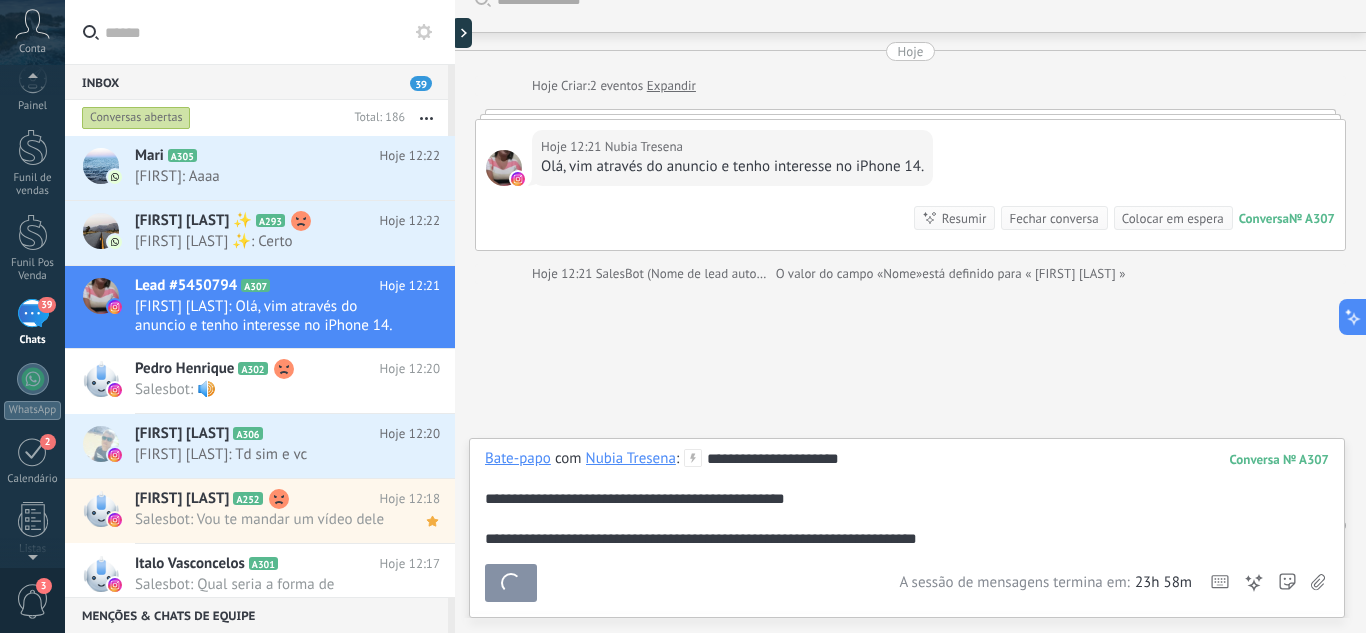 scroll, scrollTop: 274, scrollLeft: 0, axis: vertical 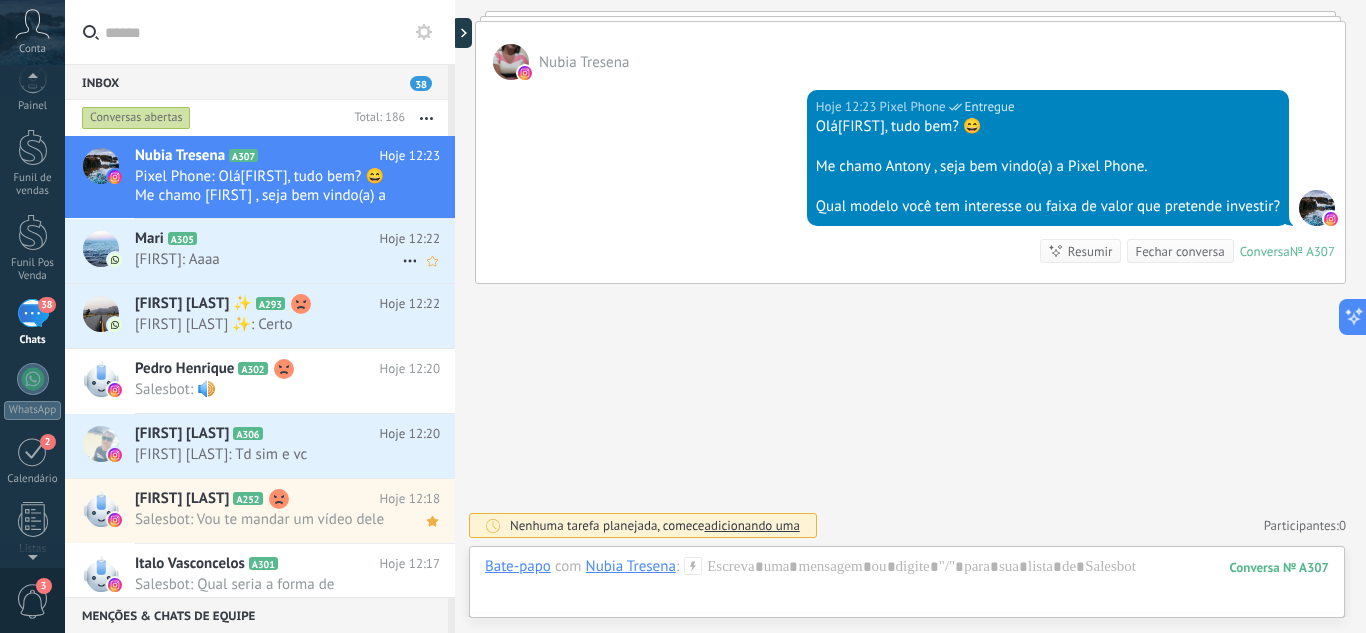 click on "[FIRST]: Aaaa" at bounding box center (268, 259) 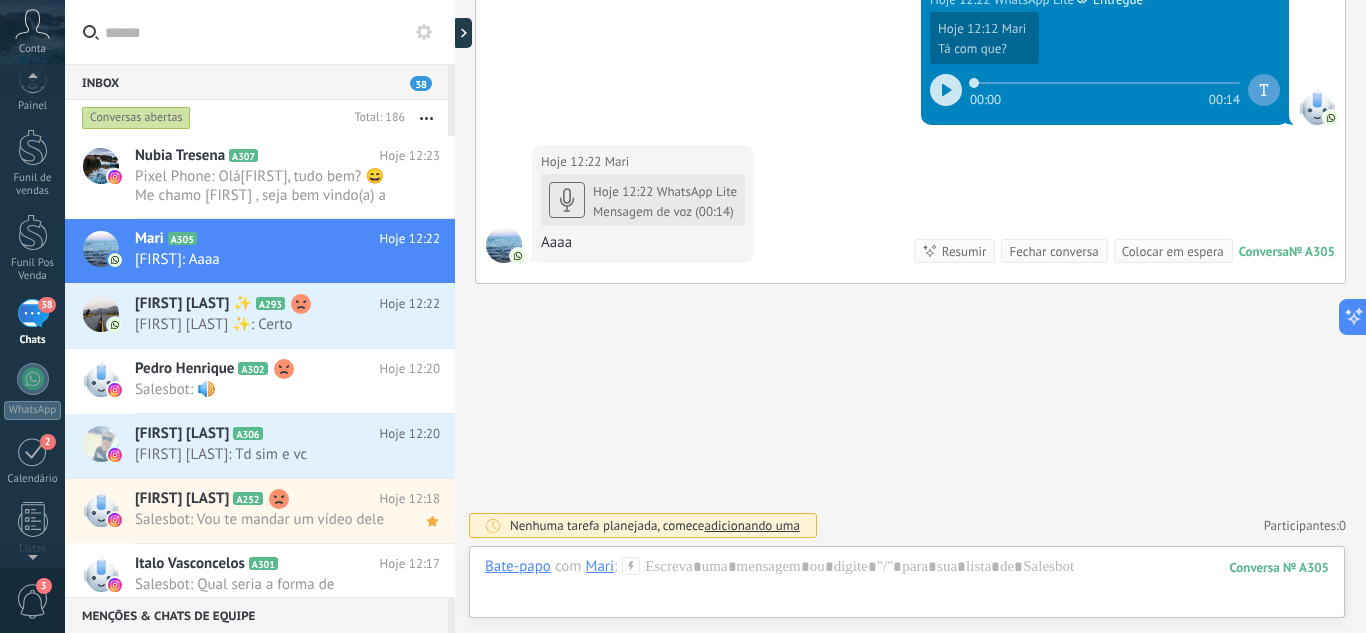 scroll, scrollTop: 783, scrollLeft: 0, axis: vertical 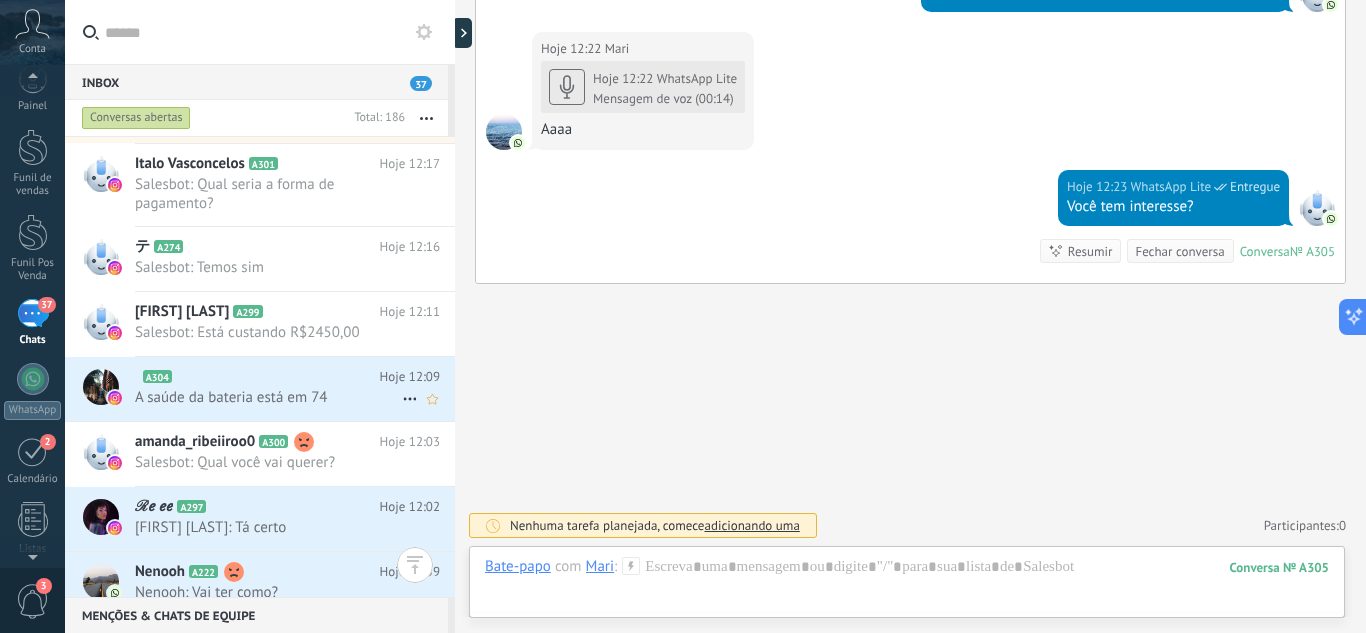 click on "A304" at bounding box center [257, 377] 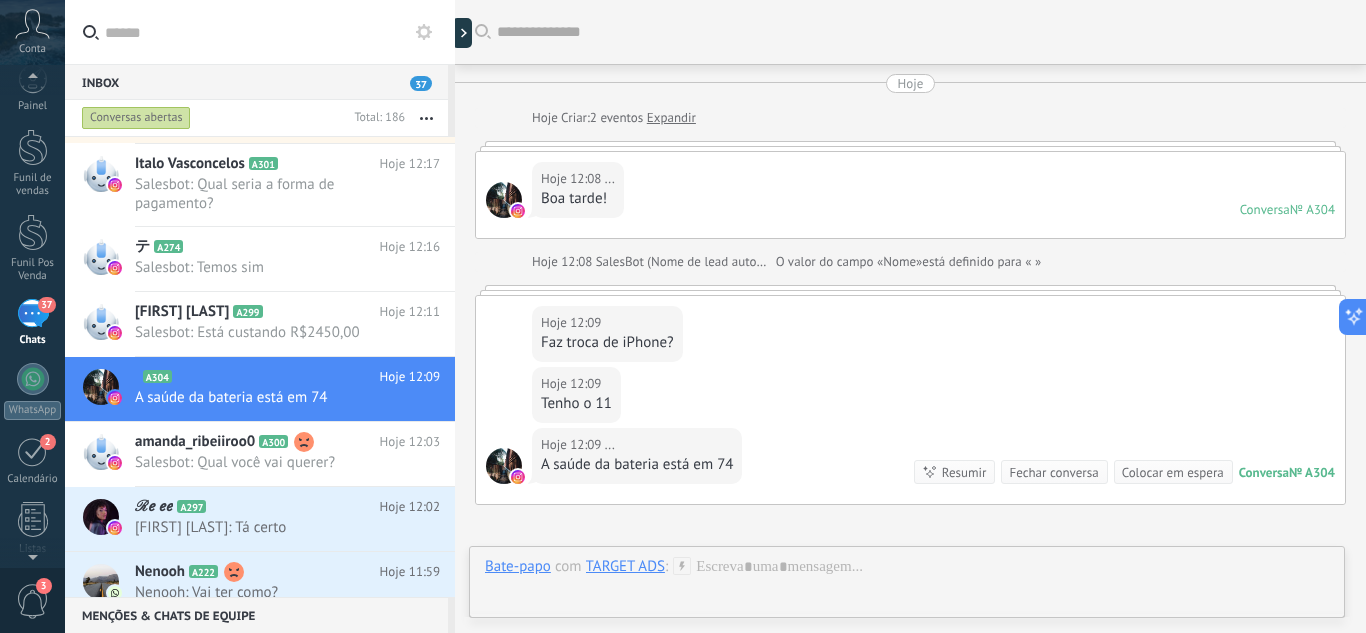 scroll, scrollTop: 221, scrollLeft: 0, axis: vertical 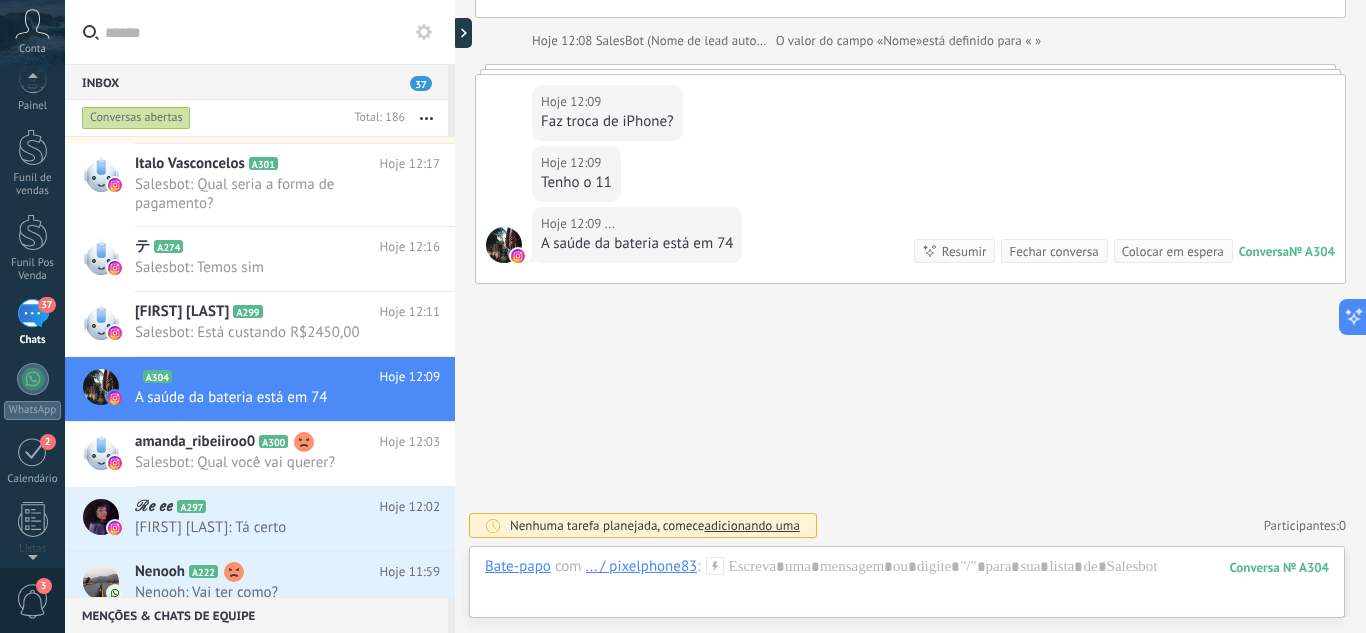 click 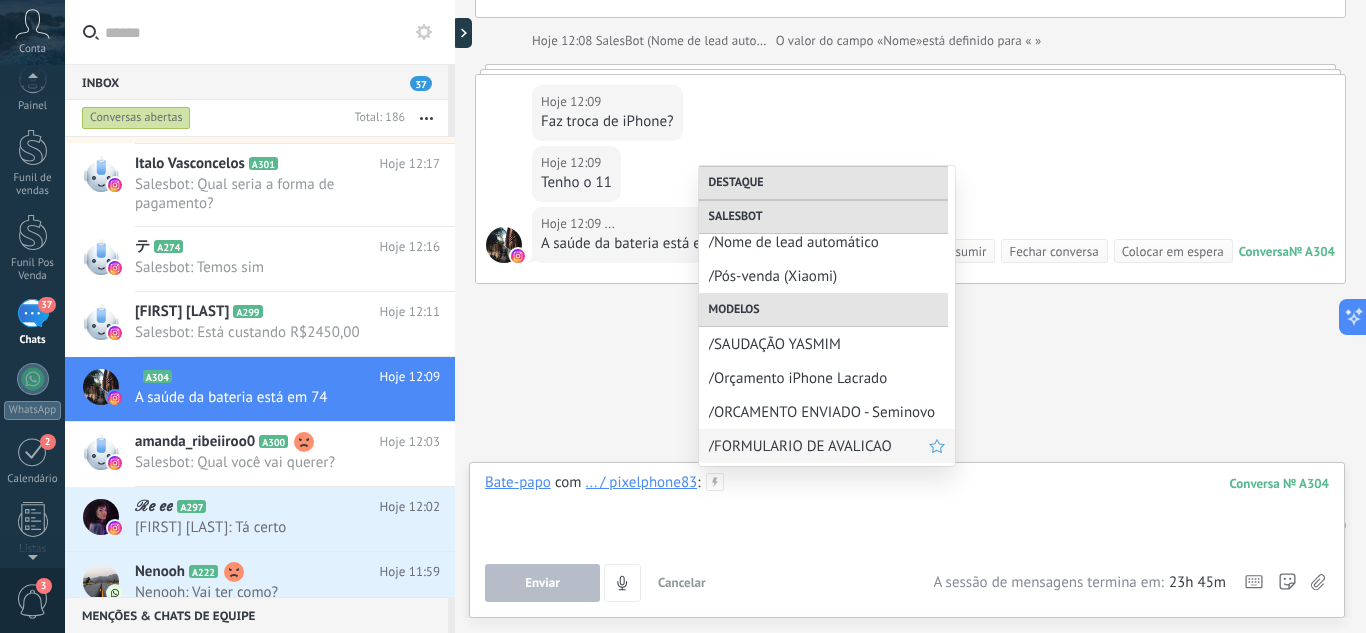 scroll, scrollTop: 300, scrollLeft: 0, axis: vertical 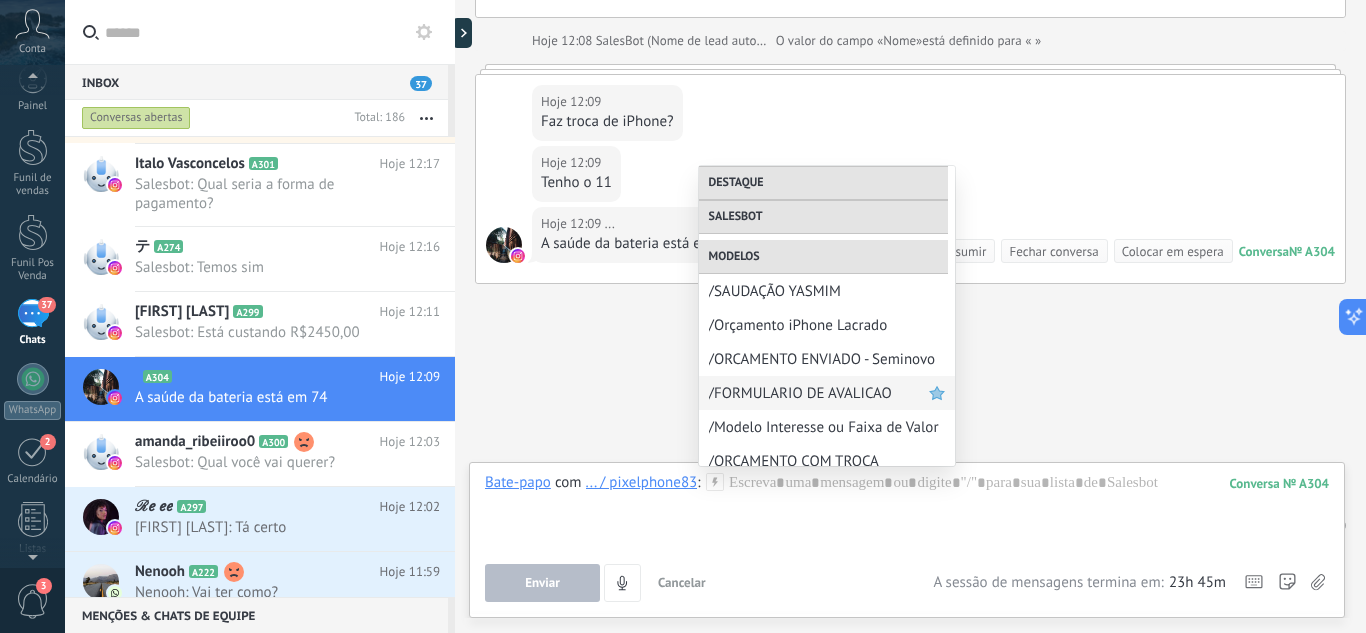 click 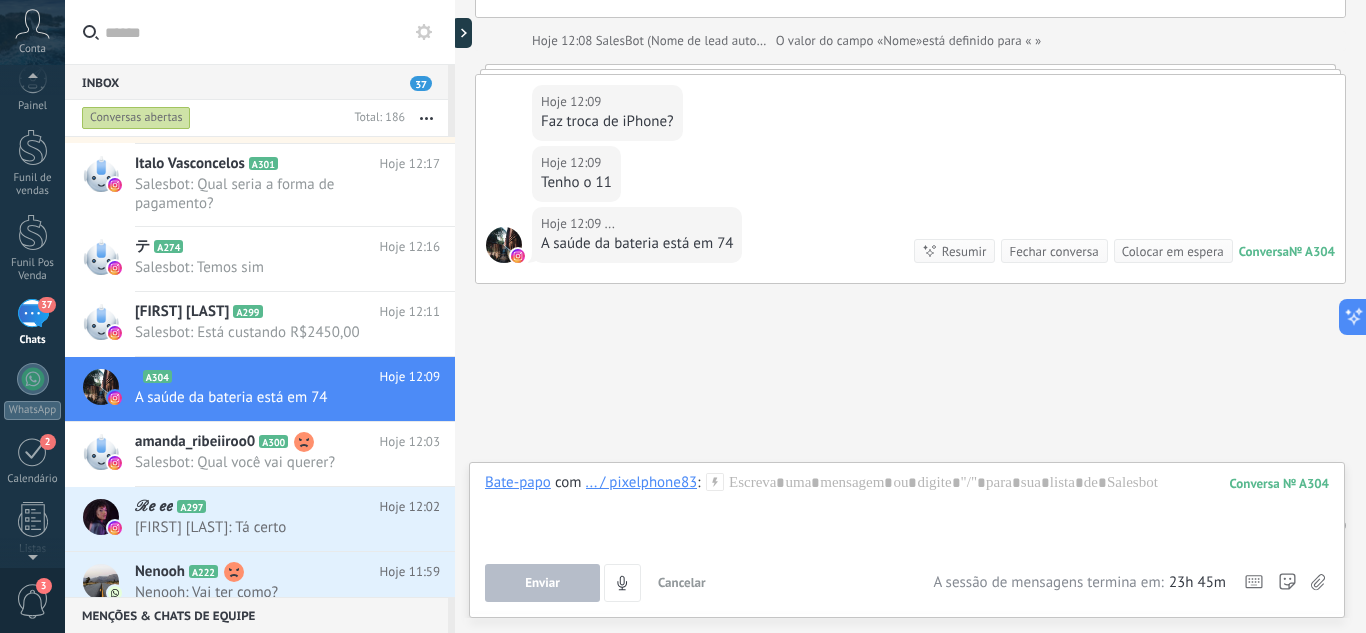 click 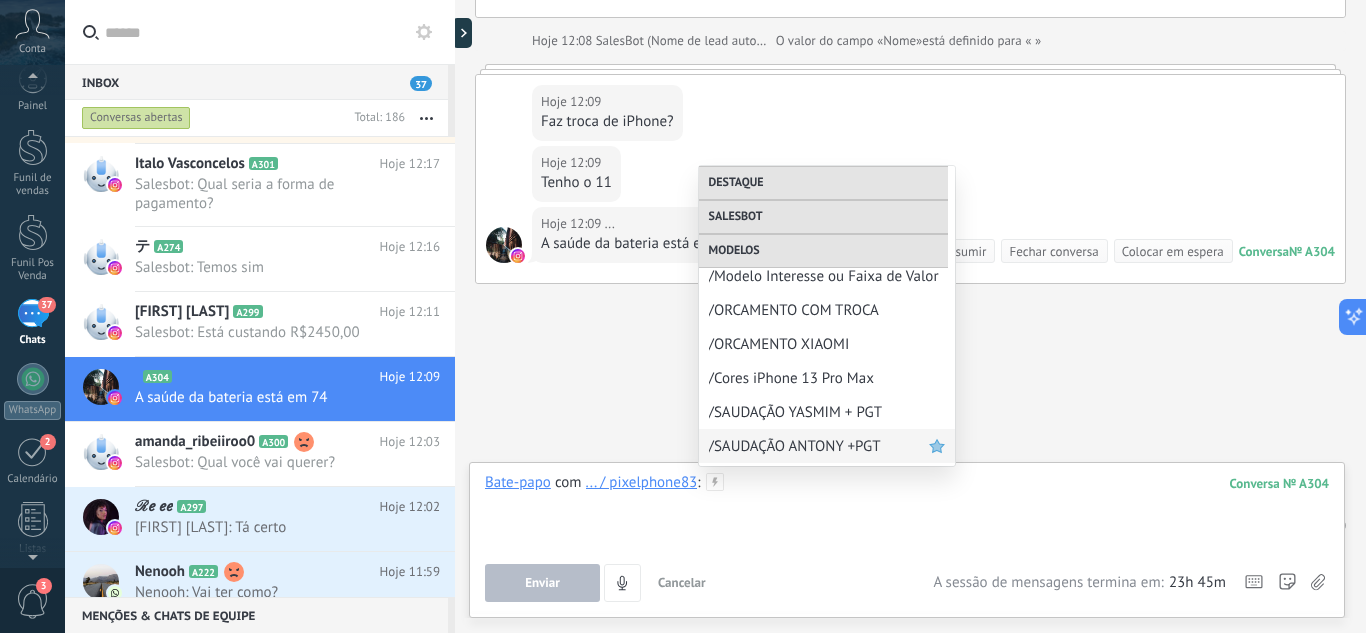 scroll, scrollTop: 400, scrollLeft: 0, axis: vertical 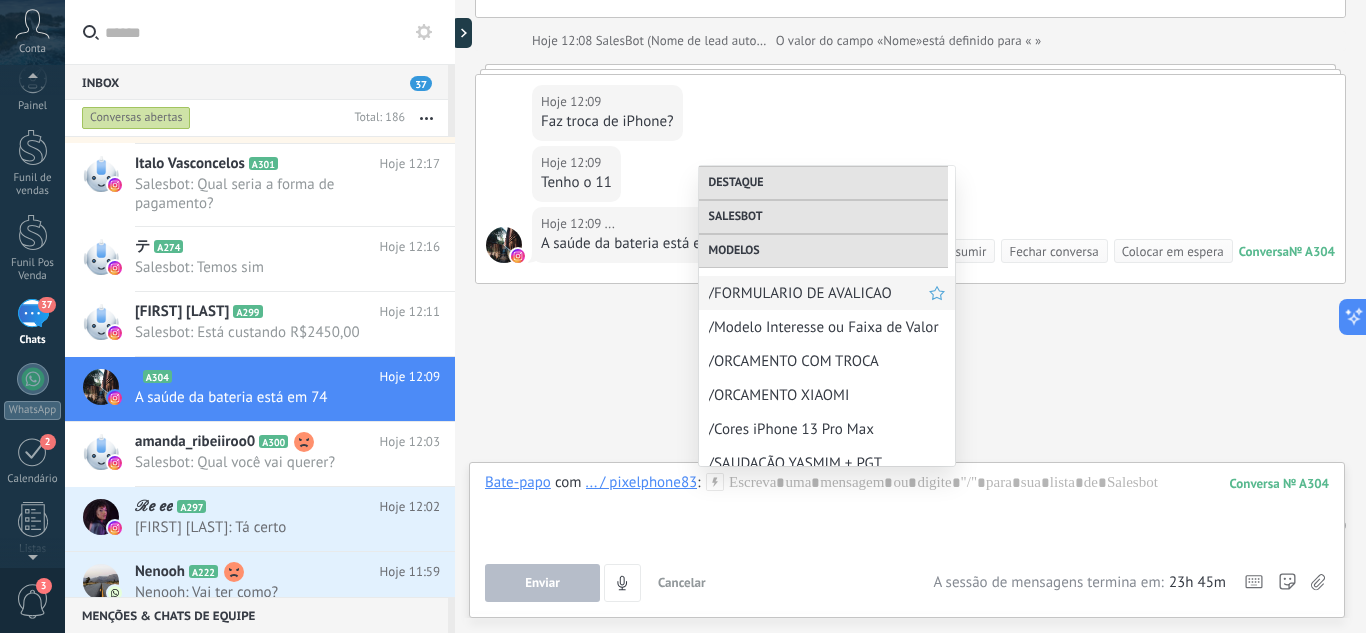 click on "/FORMULARIO DE AVALICAO" at bounding box center [819, 293] 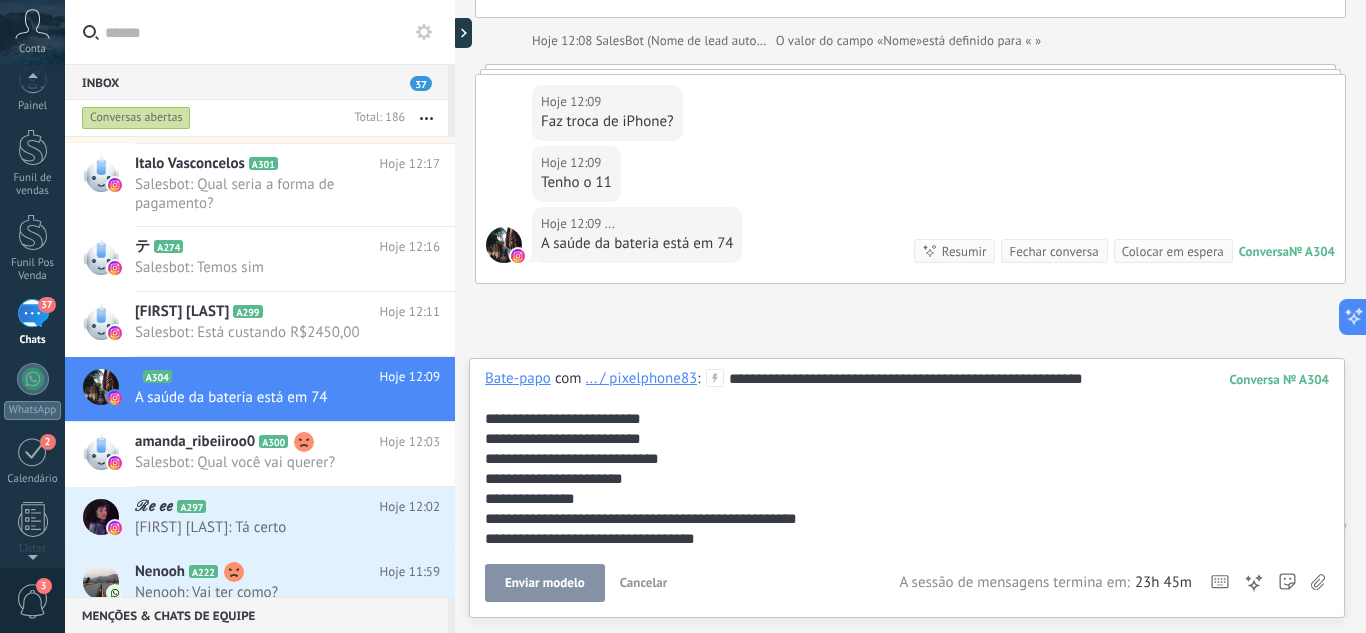 click on "Enviar modelo" at bounding box center (545, 583) 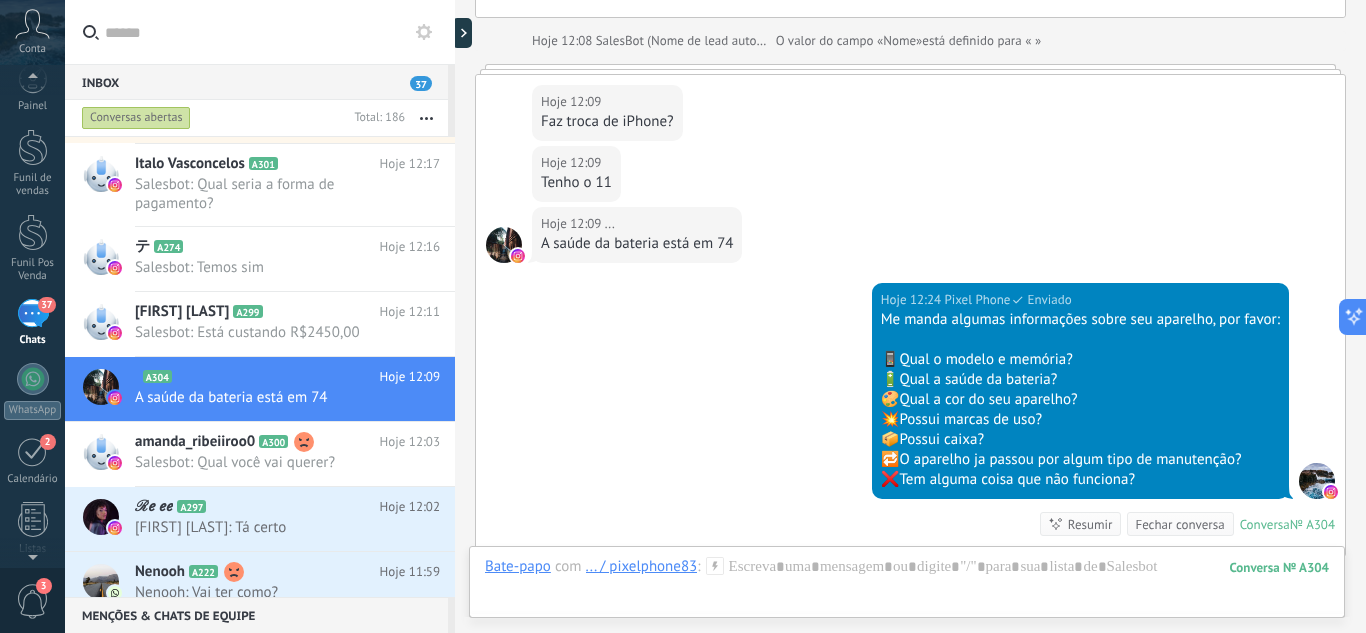scroll, scrollTop: 494, scrollLeft: 0, axis: vertical 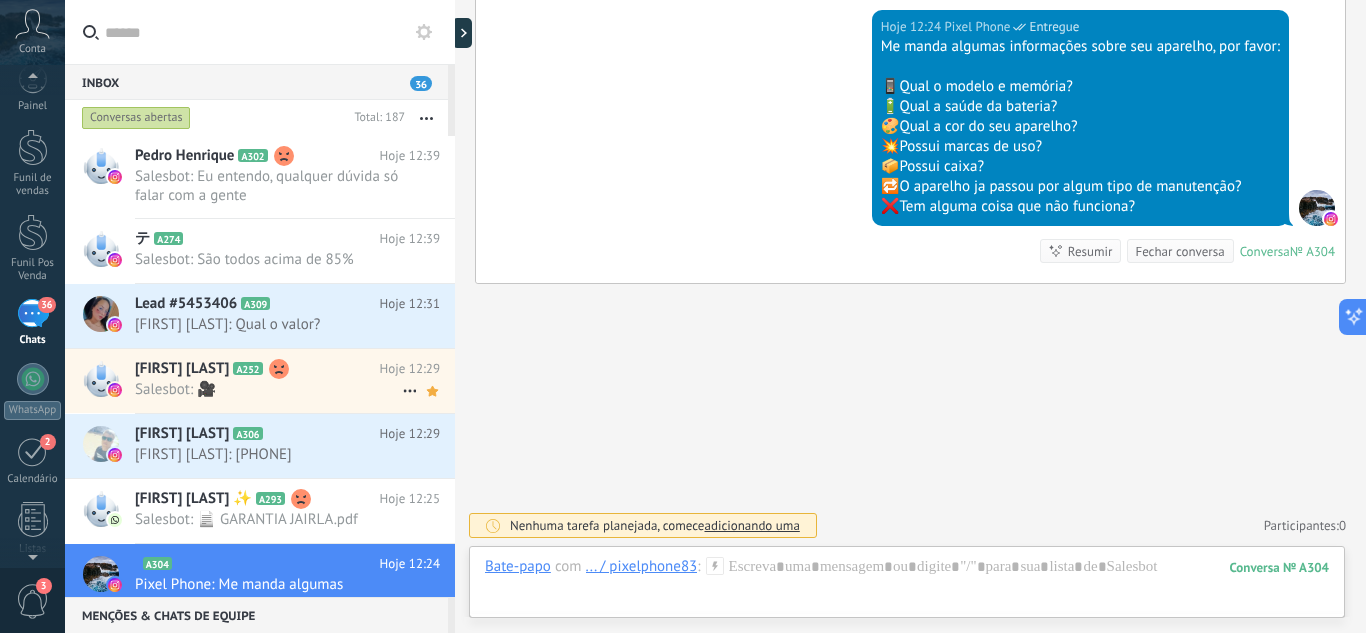 drag, startPoint x: 204, startPoint y: 309, endPoint x: 366, endPoint y: 355, distance: 168.40428 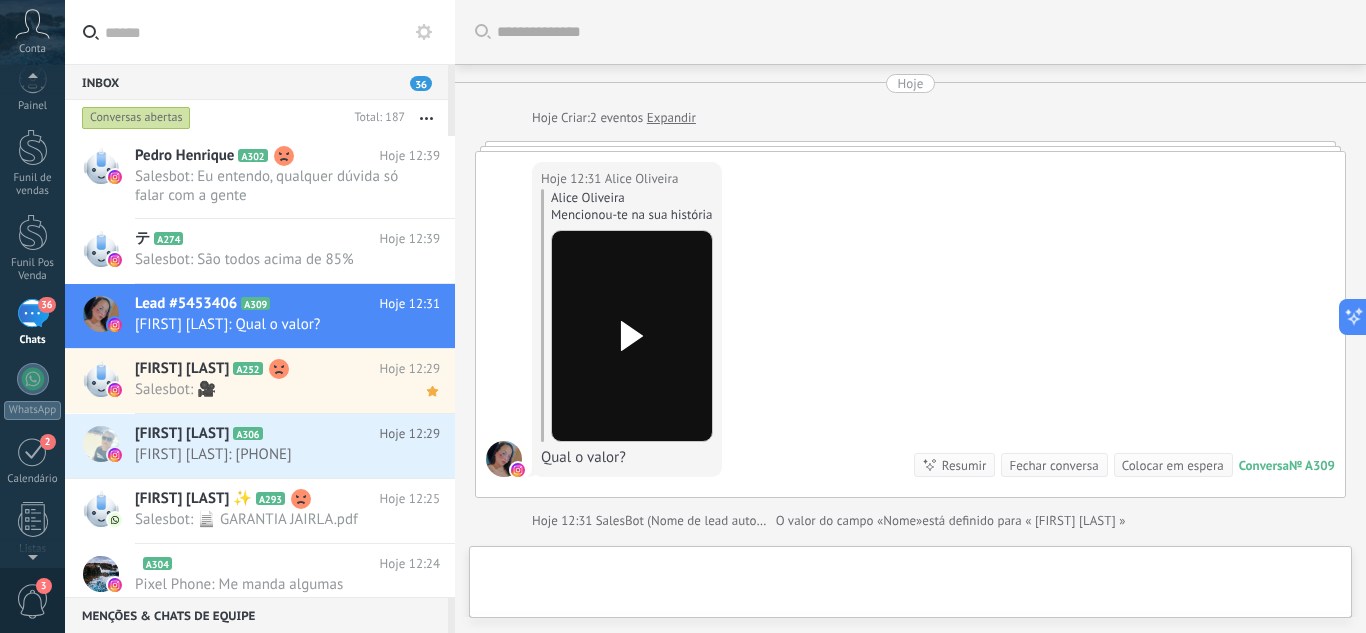 scroll, scrollTop: 3, scrollLeft: 0, axis: vertical 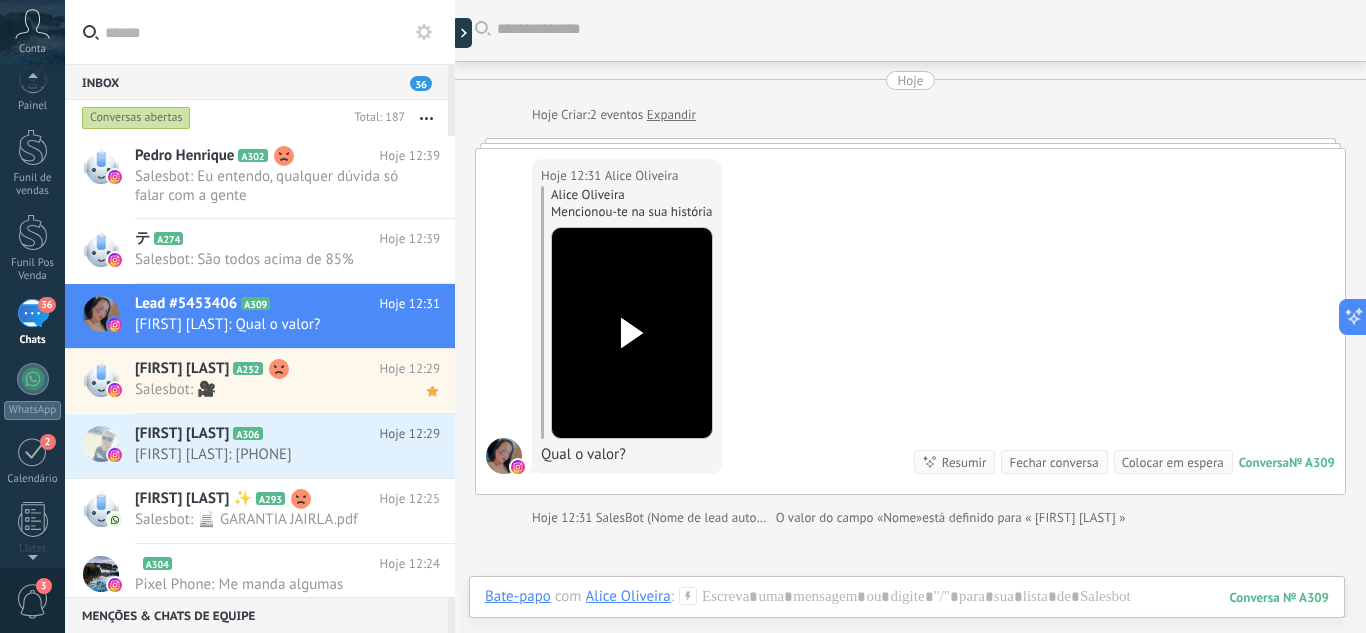 click 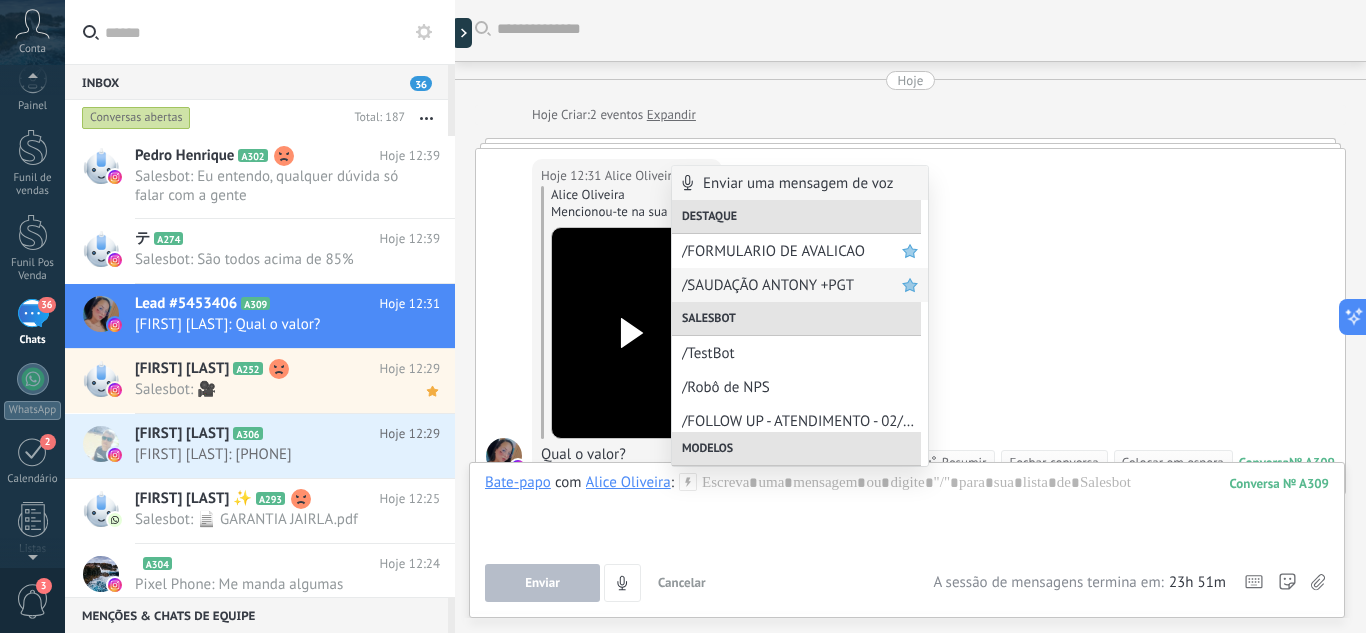 click on "/SAUDAÇÃO ANTONY +PGT" at bounding box center [792, 285] 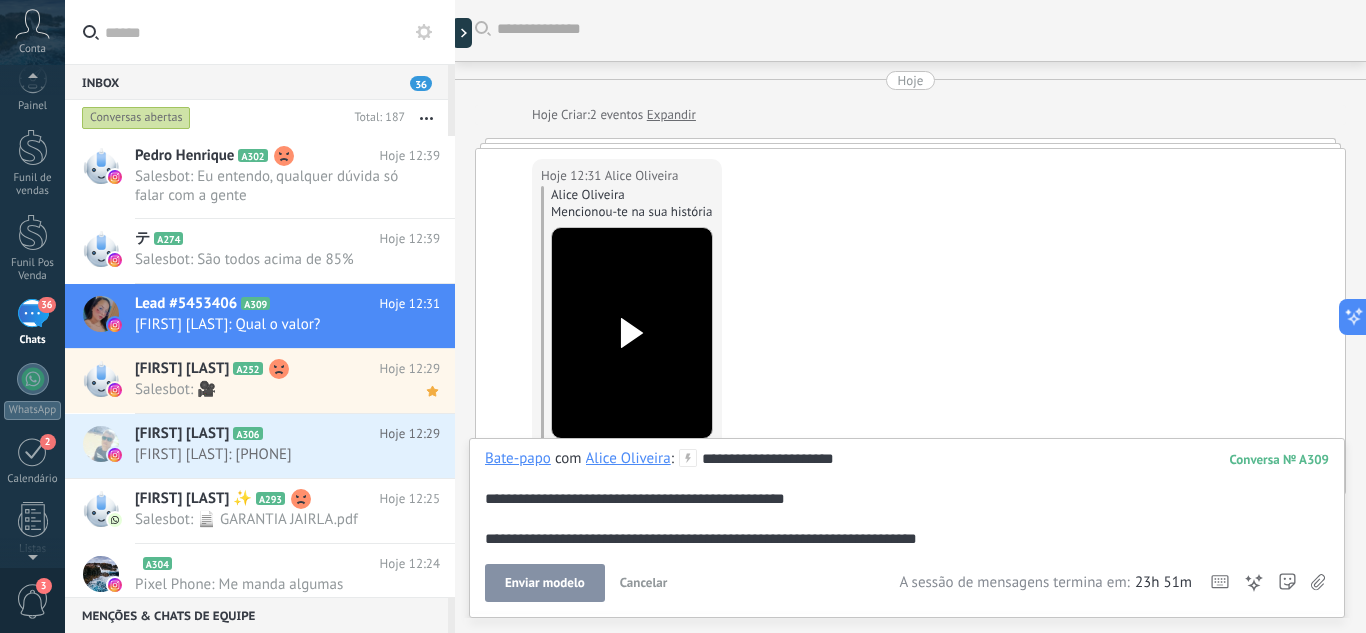 click on "Enviar modelo" at bounding box center (545, 583) 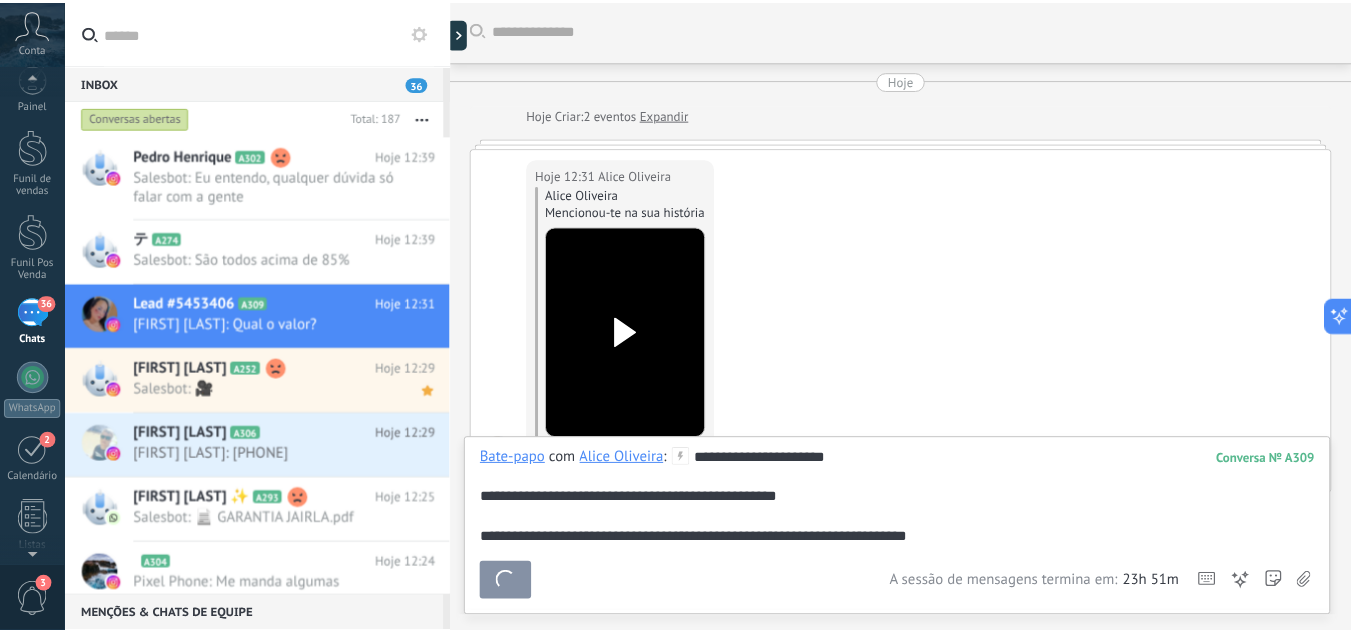 scroll, scrollTop: 234, scrollLeft: 0, axis: vertical 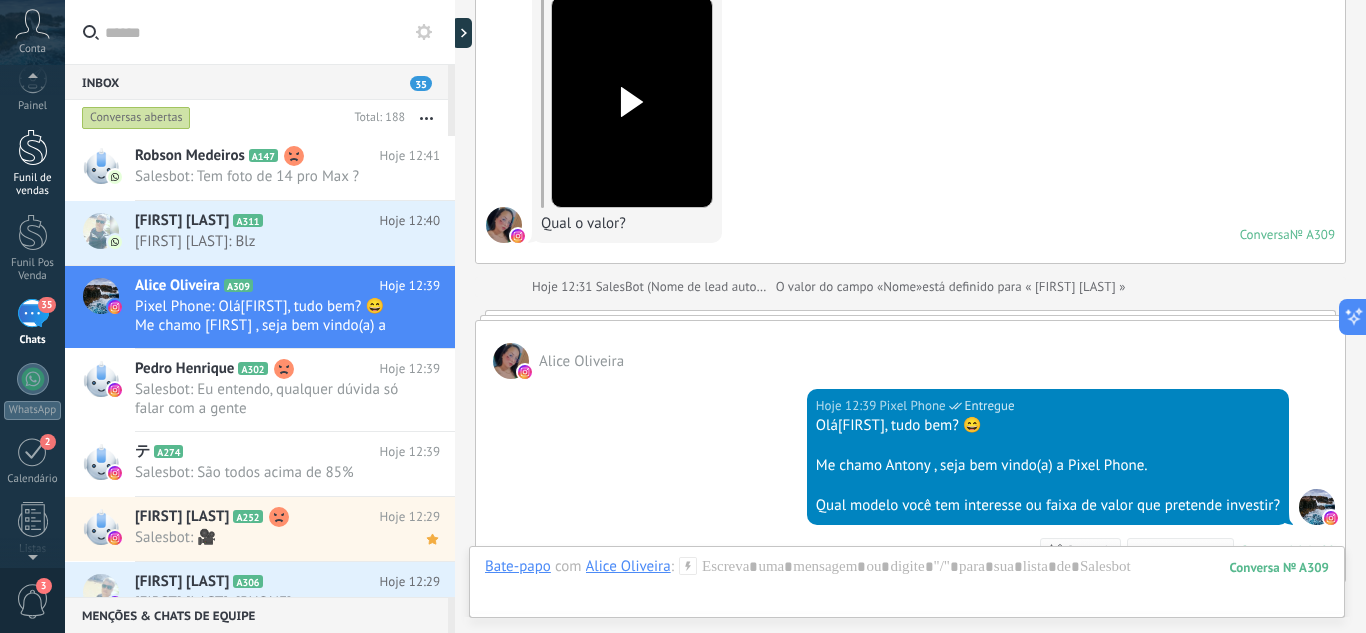click at bounding box center [33, 147] 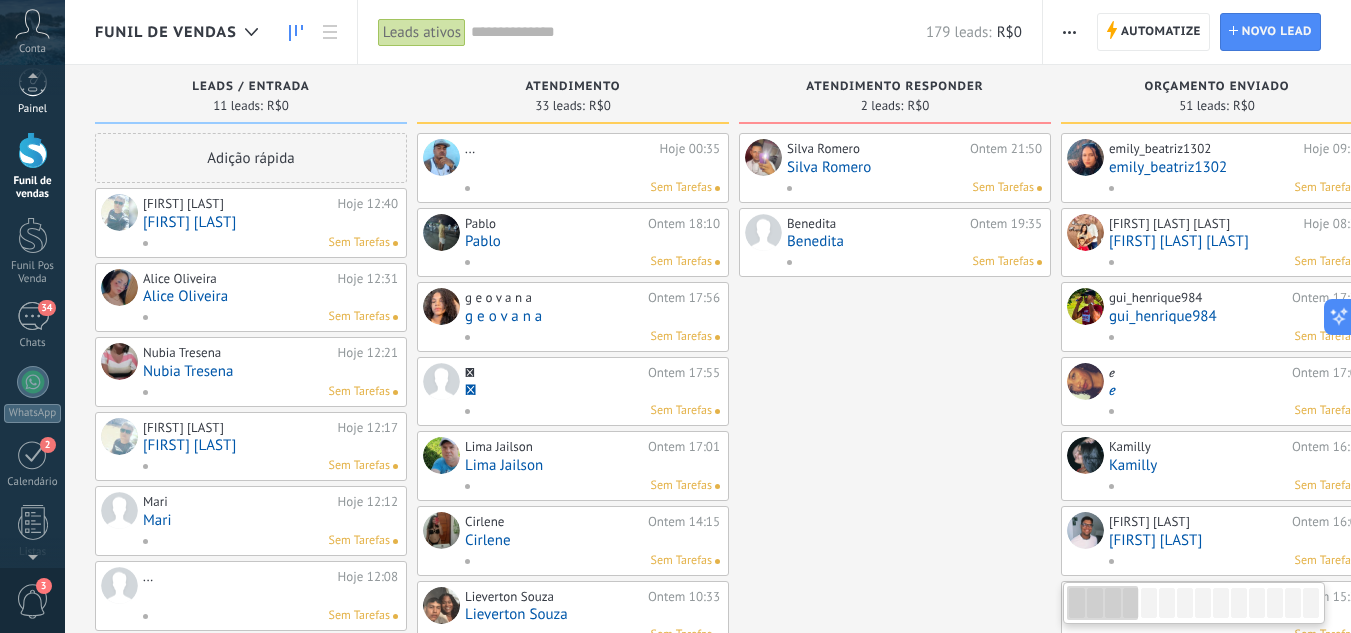 scroll, scrollTop: 0, scrollLeft: 0, axis: both 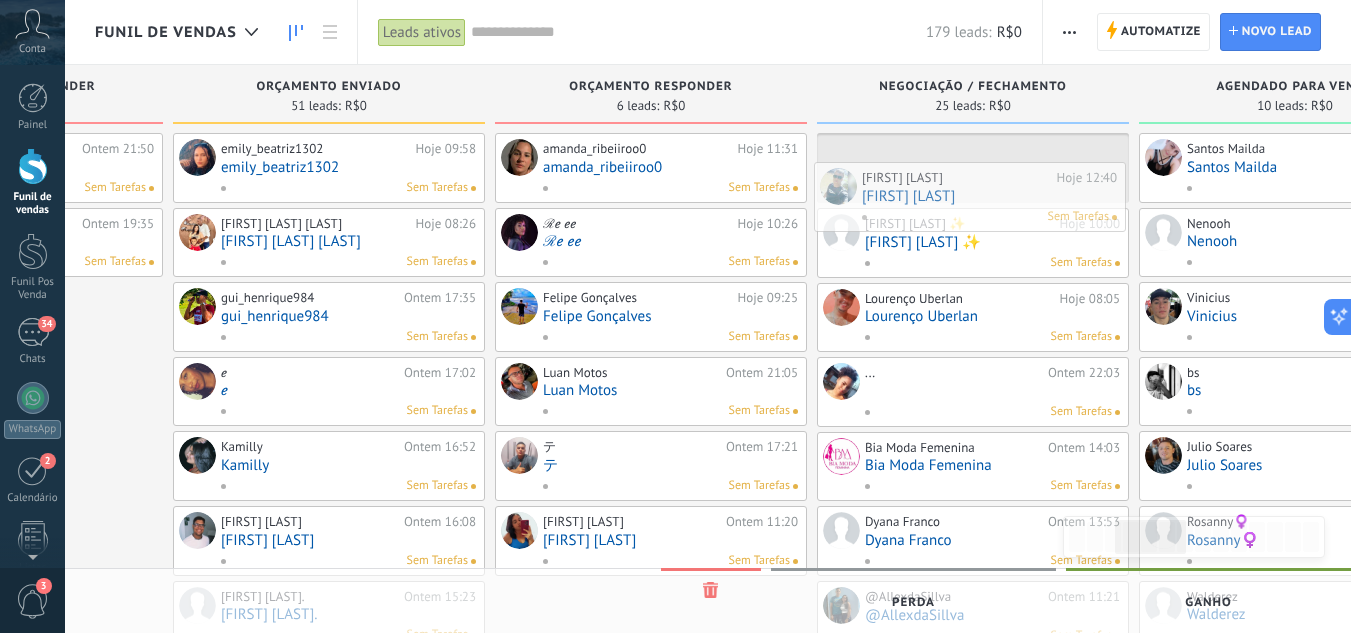 drag, startPoint x: 191, startPoint y: 225, endPoint x: 910, endPoint y: 199, distance: 719.47 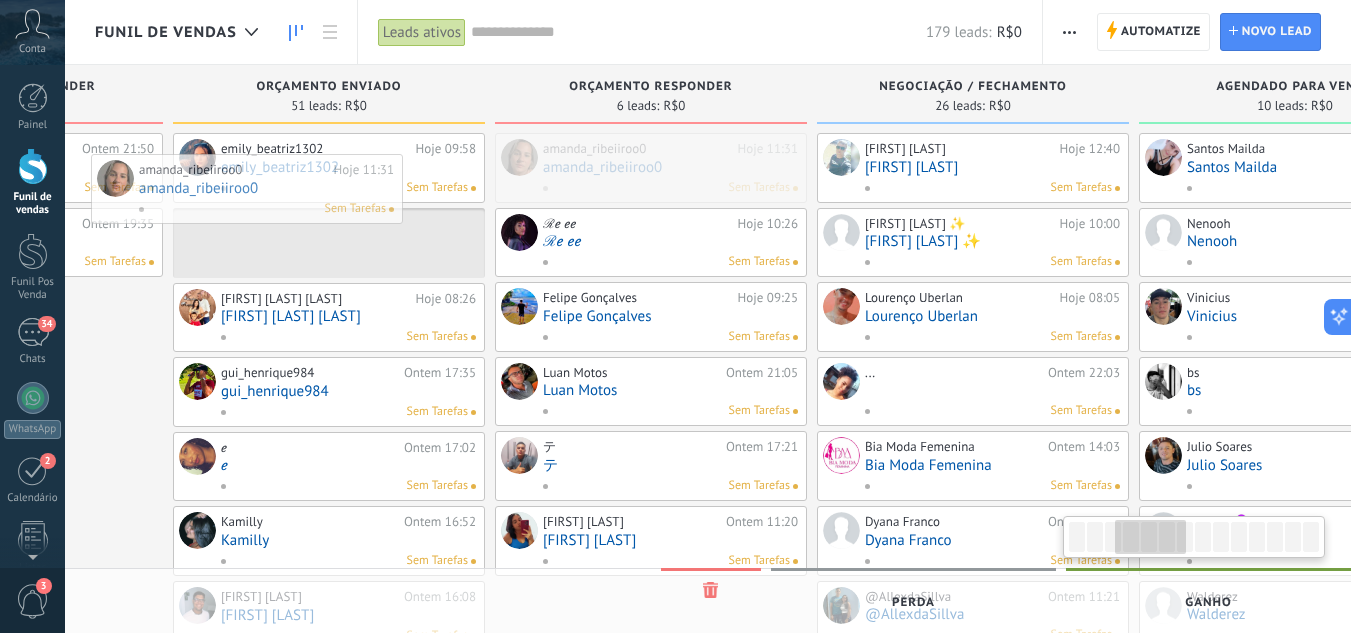 scroll, scrollTop: 0, scrollLeft: 837, axis: horizontal 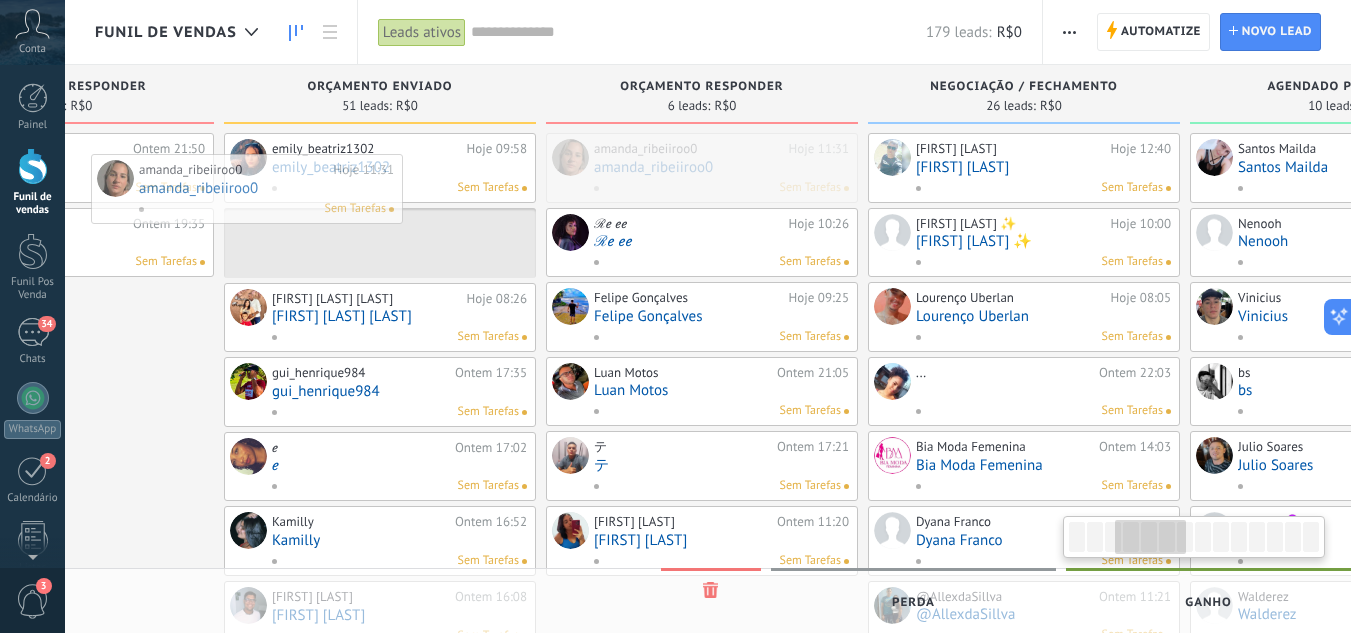drag, startPoint x: 667, startPoint y: 178, endPoint x: 263, endPoint y: 199, distance: 404.5454 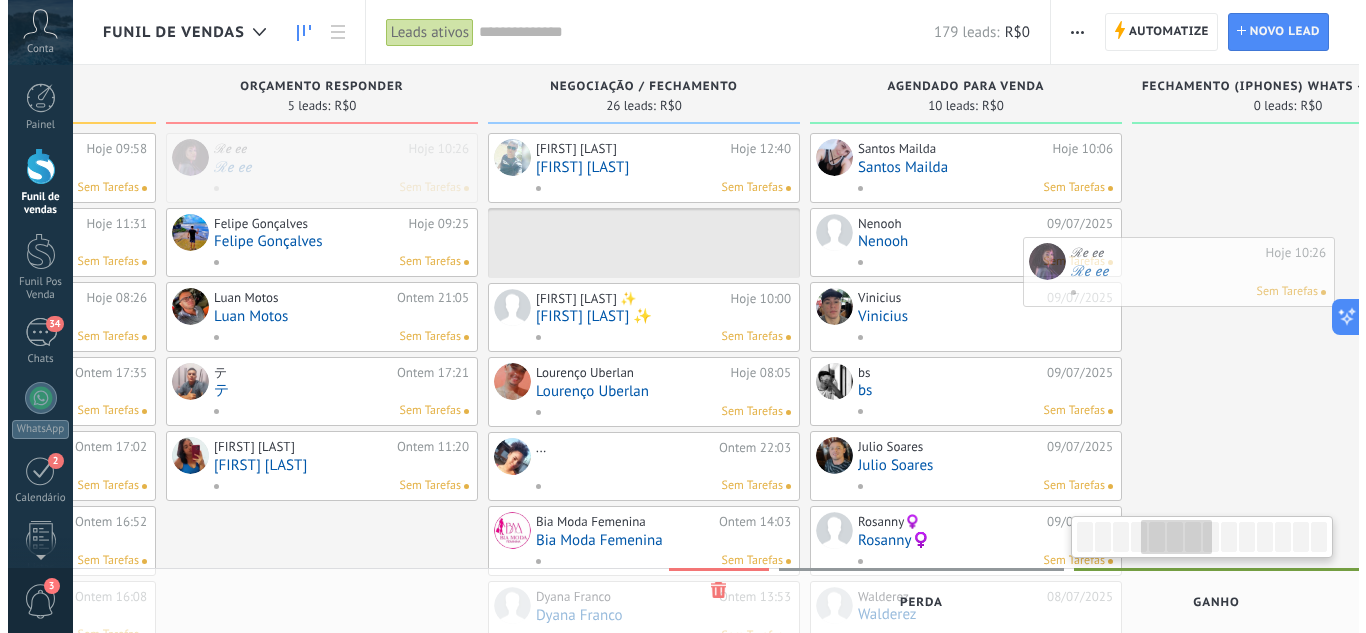 scroll, scrollTop: 0, scrollLeft: 1257, axis: horizontal 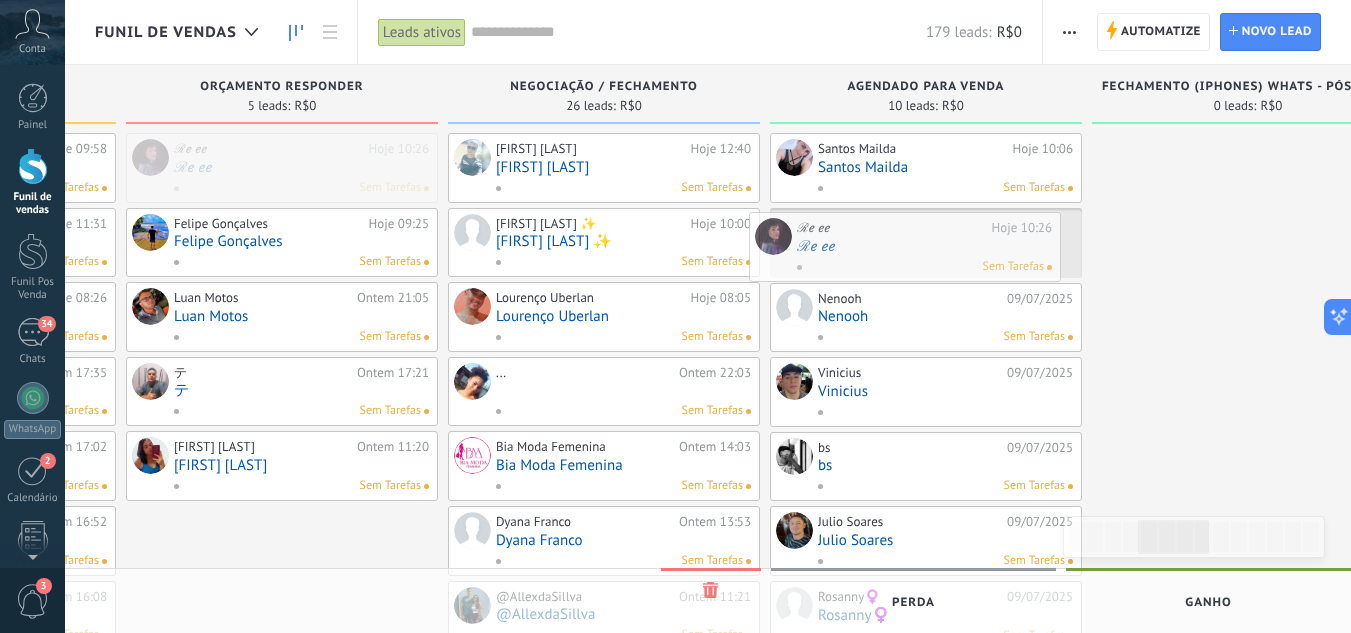 drag, startPoint x: 678, startPoint y: 165, endPoint x: 881, endPoint y: 244, distance: 217.83022 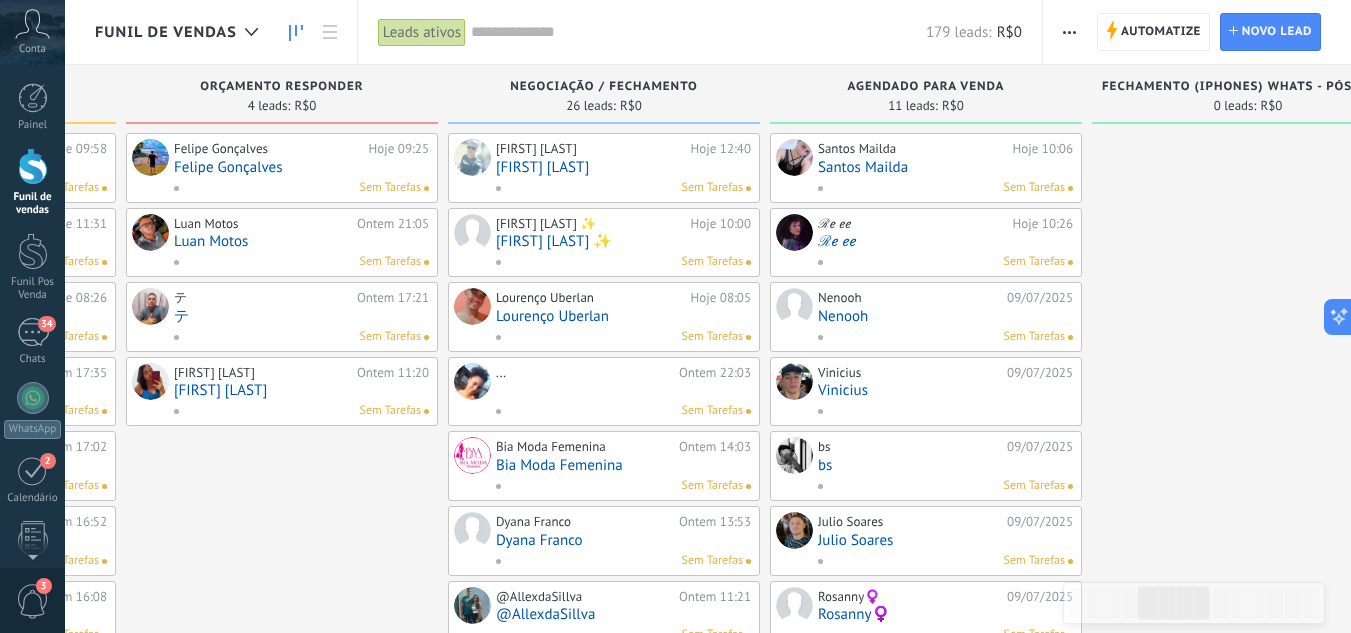click on "Felipe Gonçalves" at bounding box center [301, 167] 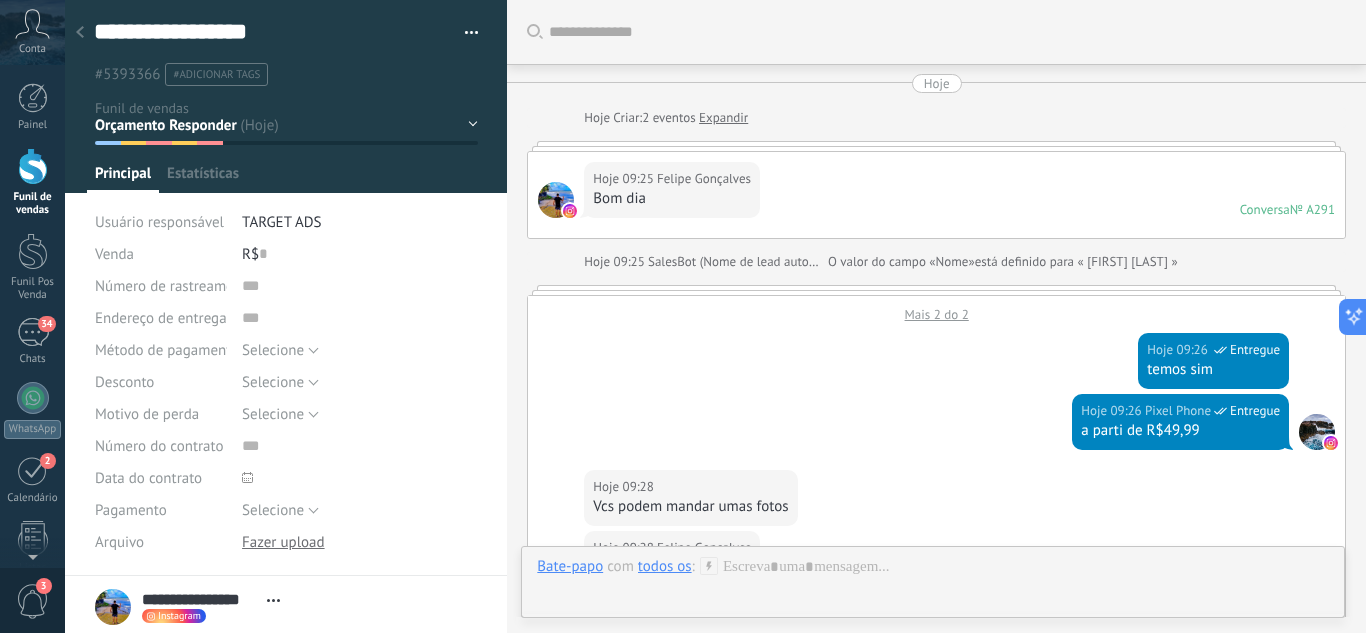 scroll, scrollTop: 30, scrollLeft: 0, axis: vertical 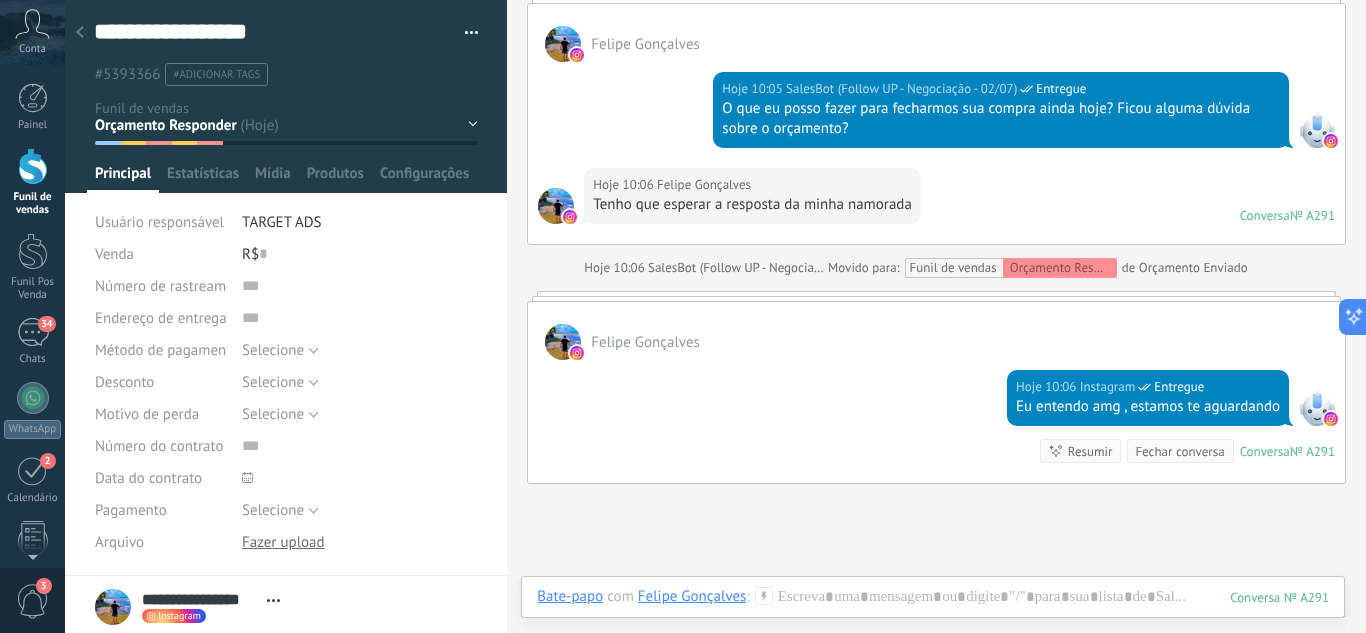 click on "Leads / Entrada
Atendimento
Atendimento Responder
Orçamento Enviado
Orçamento Responder
Negociação / Fechamento
-" at bounding box center (0, 0) 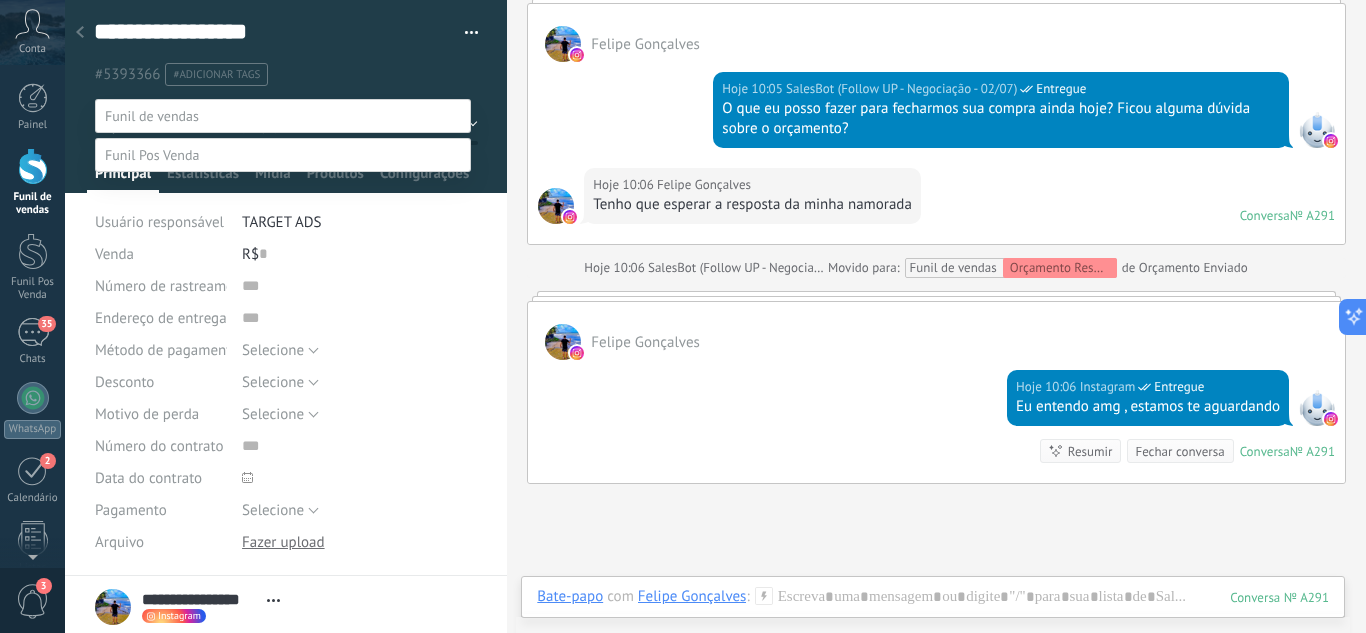 click on "Orçamento Enviado" at bounding box center (0, 0) 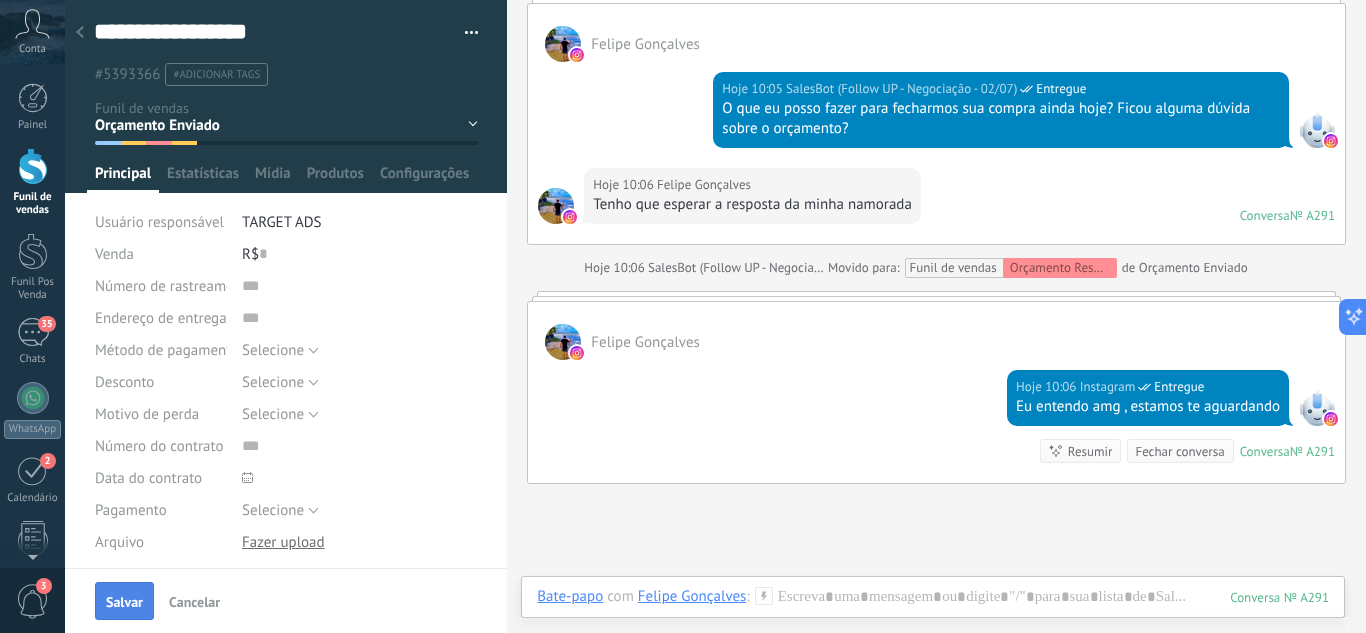 click on "Salvar" at bounding box center [124, 601] 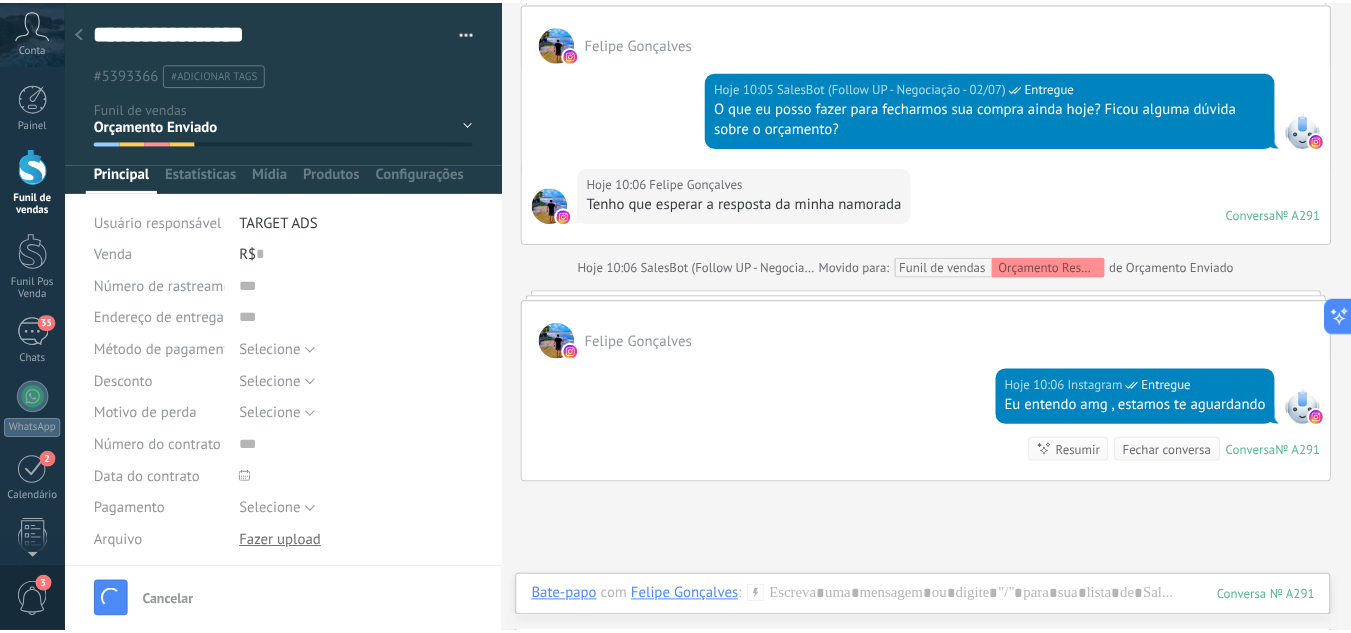 scroll, scrollTop: 1352, scrollLeft: 0, axis: vertical 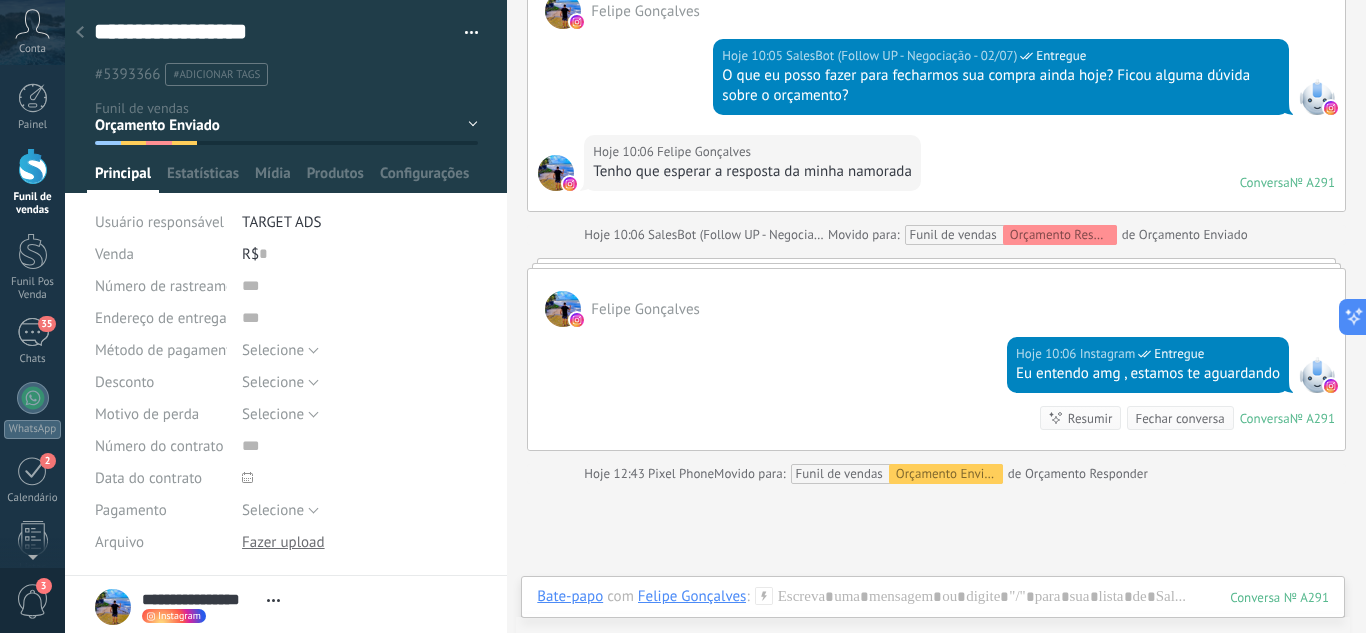 click at bounding box center [80, 33] 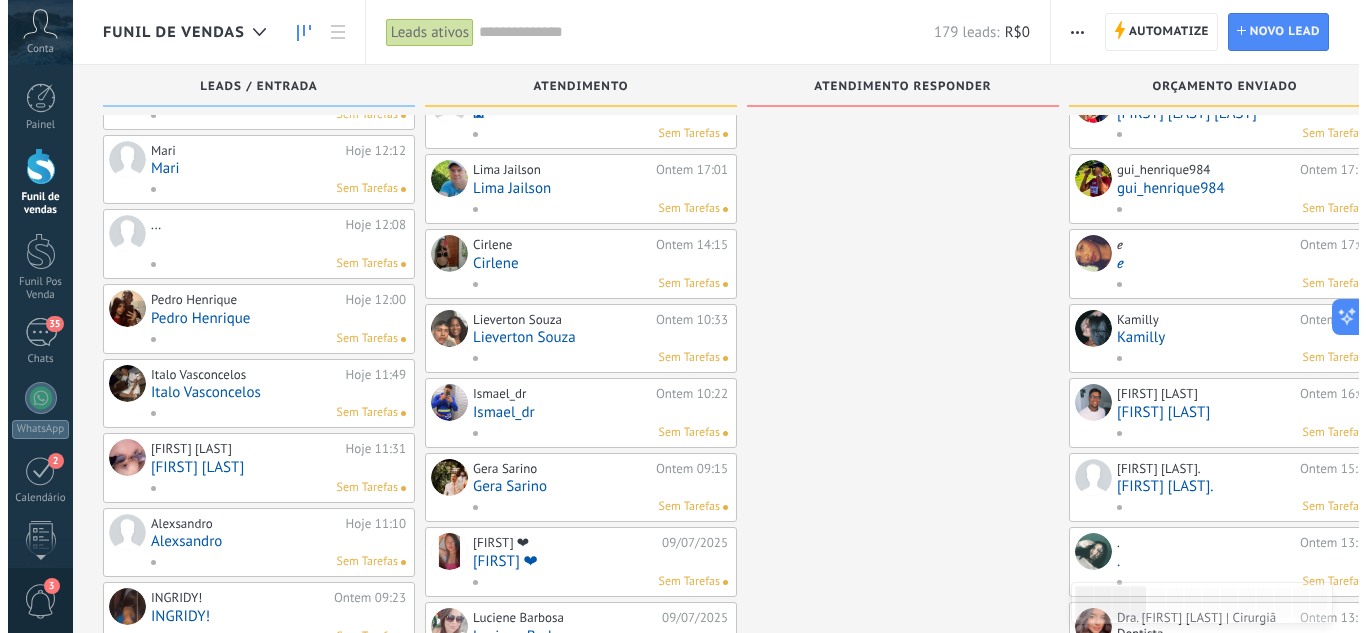 scroll, scrollTop: 0, scrollLeft: 0, axis: both 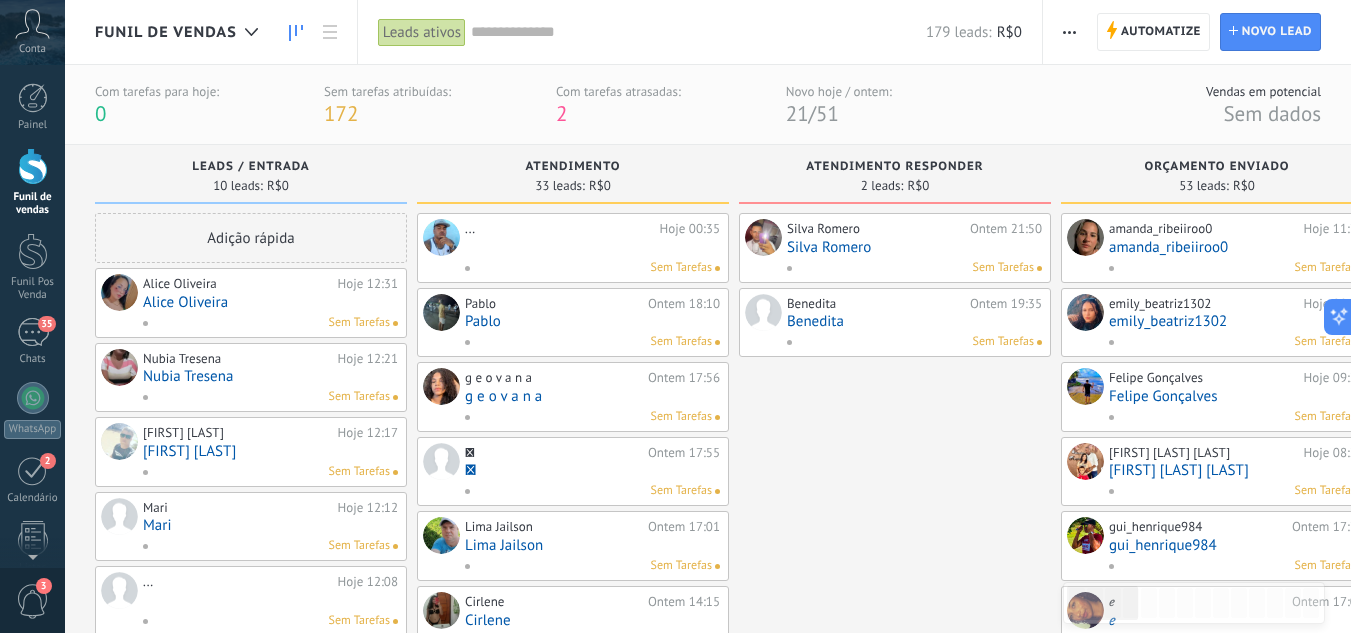 click on "Benedita" at bounding box center (914, 321) 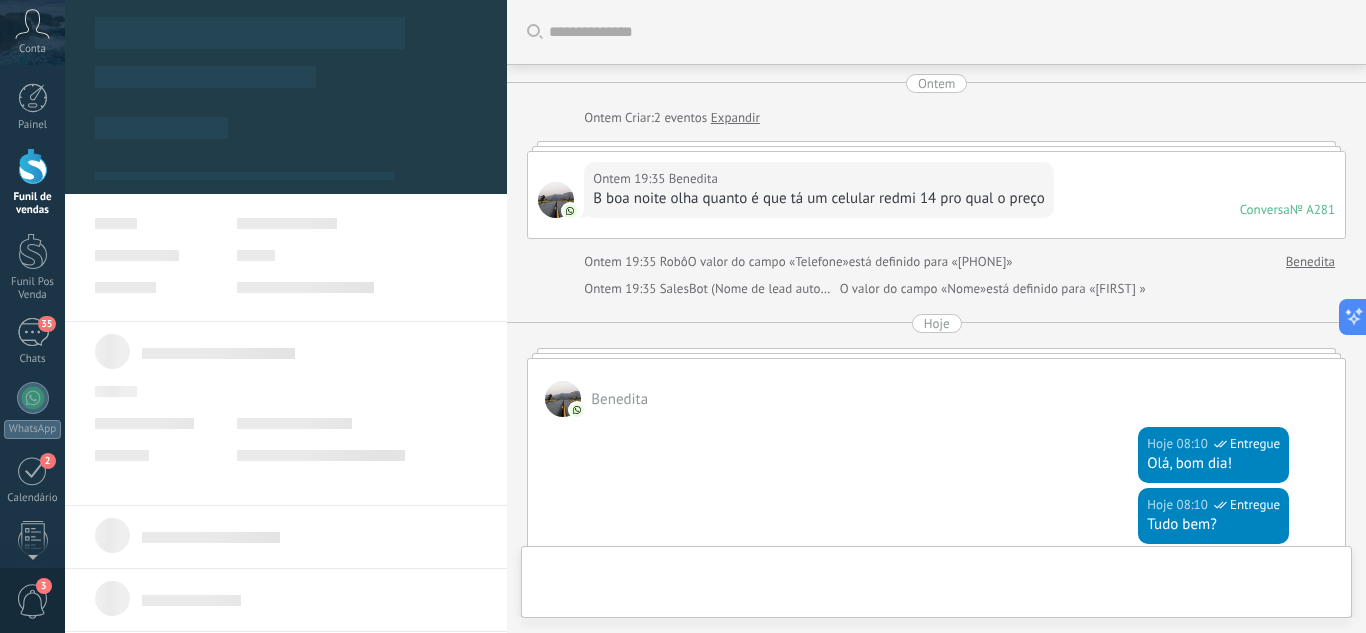scroll, scrollTop: 30, scrollLeft: 0, axis: vertical 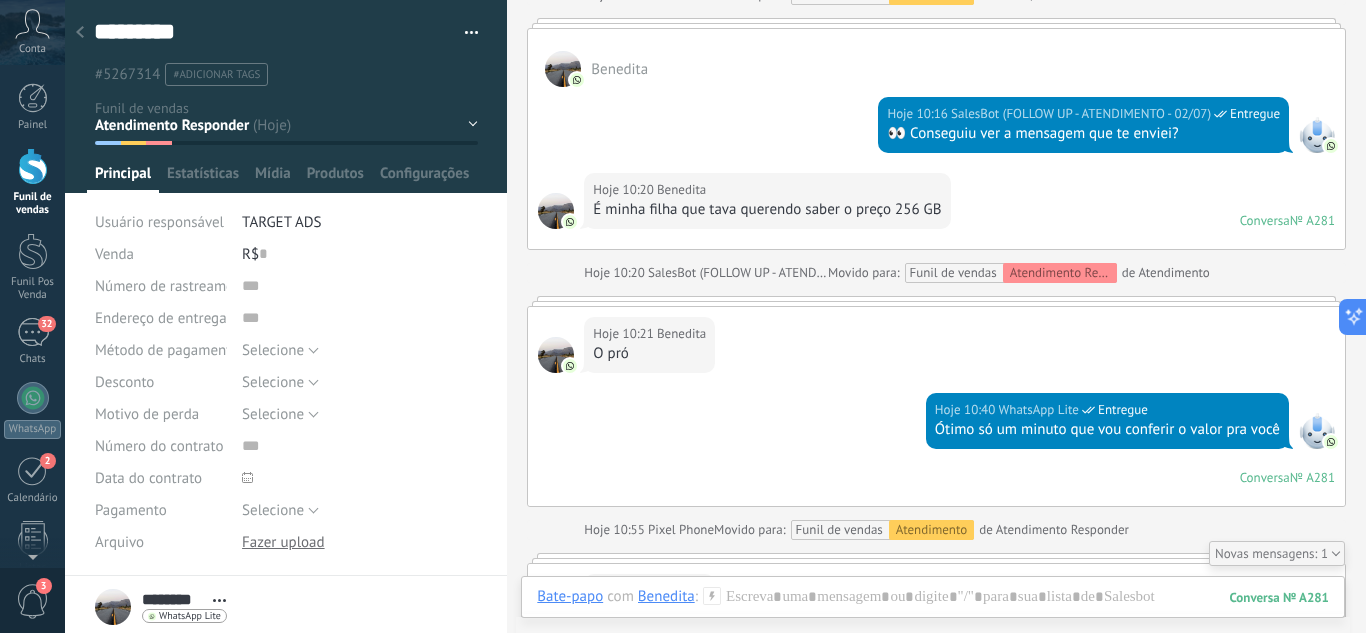 click on "Leads / Entrada
Atendimento
Atendimento Responder
Orçamento Enviado
Orçamento Responder
Negociação / Fechamento
-" at bounding box center (0, 0) 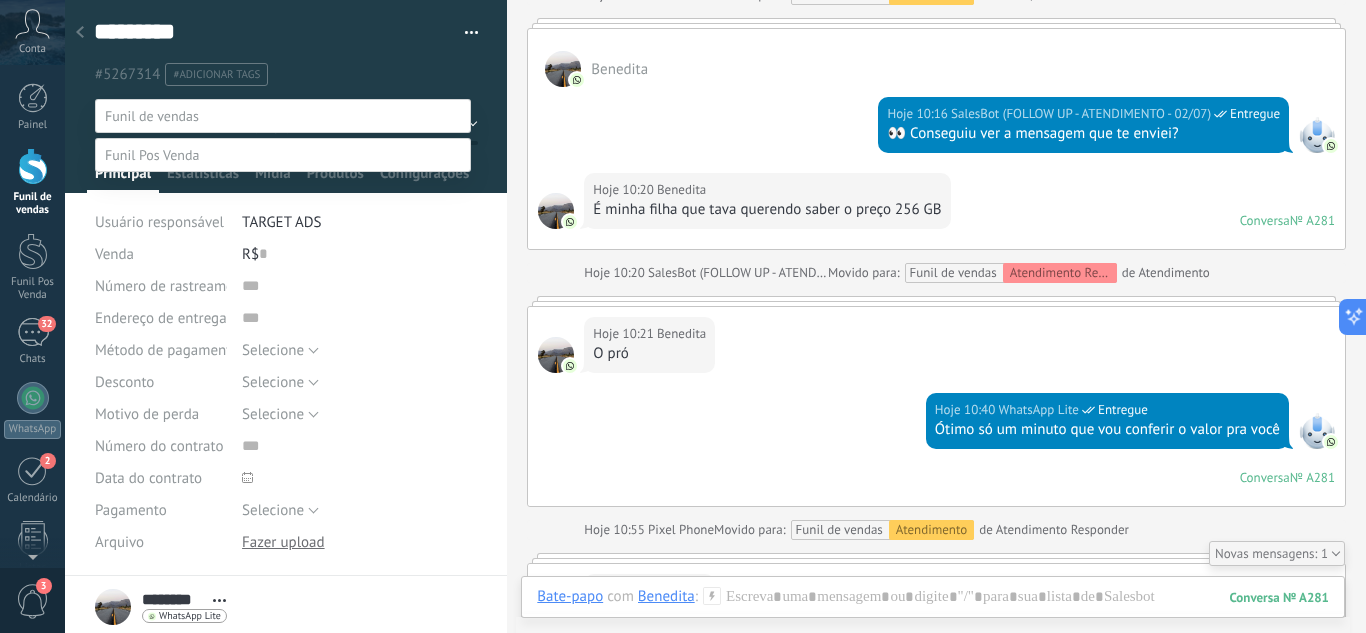 click on "Orçamento Enviado" at bounding box center [0, 0] 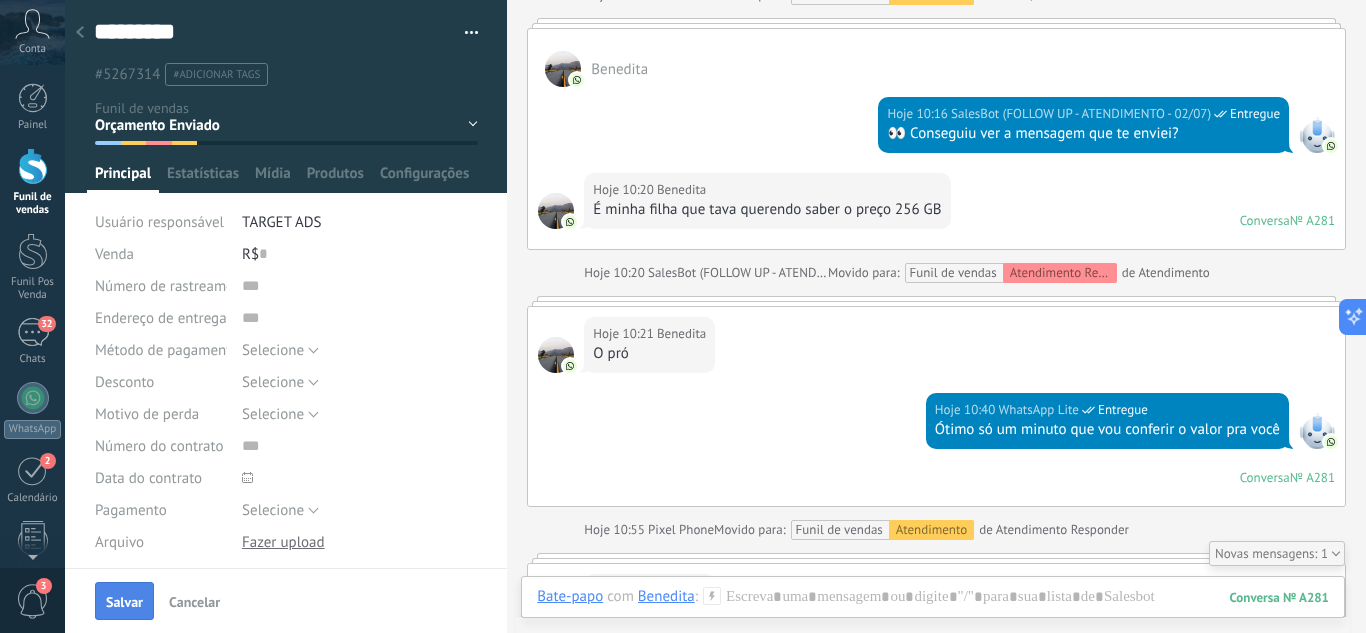 click on "Salvar" at bounding box center (124, 601) 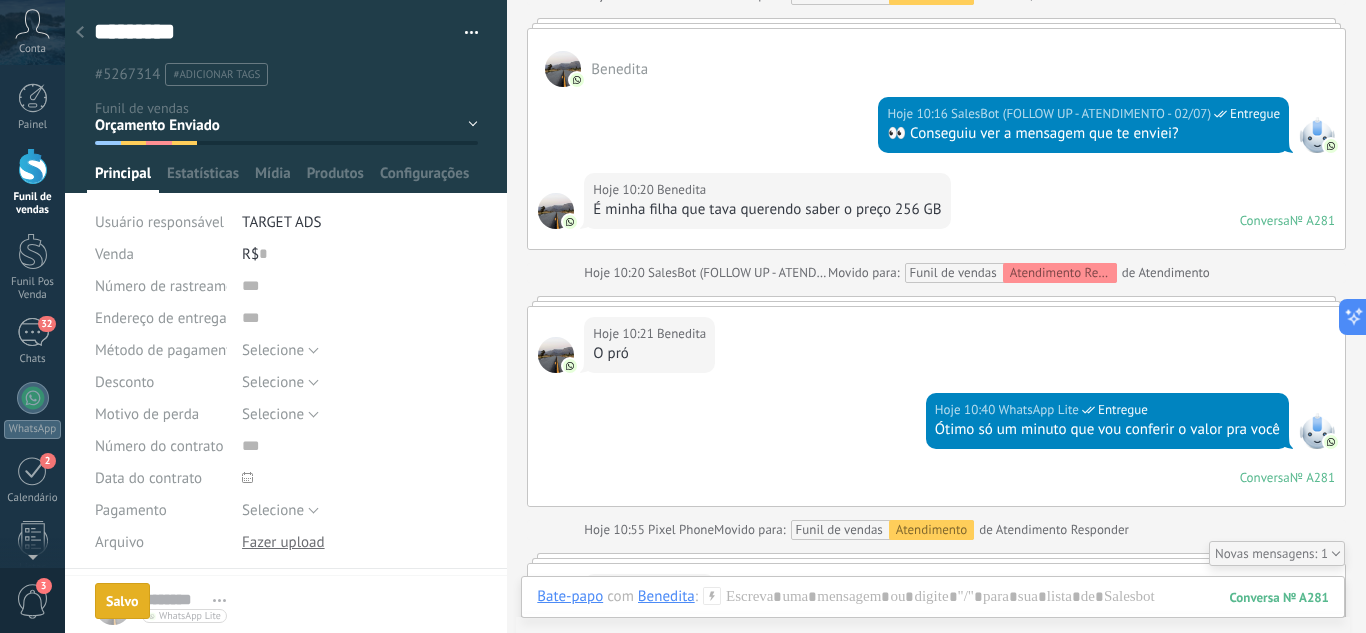 scroll, scrollTop: 800, scrollLeft: 0, axis: vertical 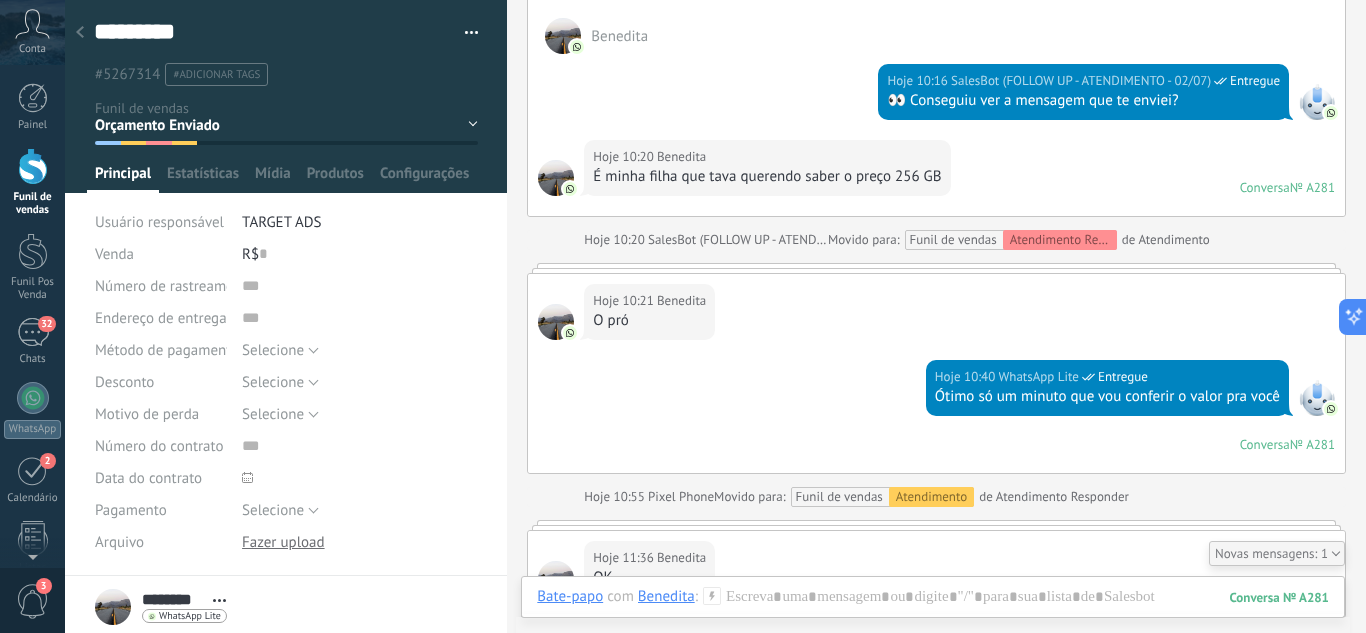 click 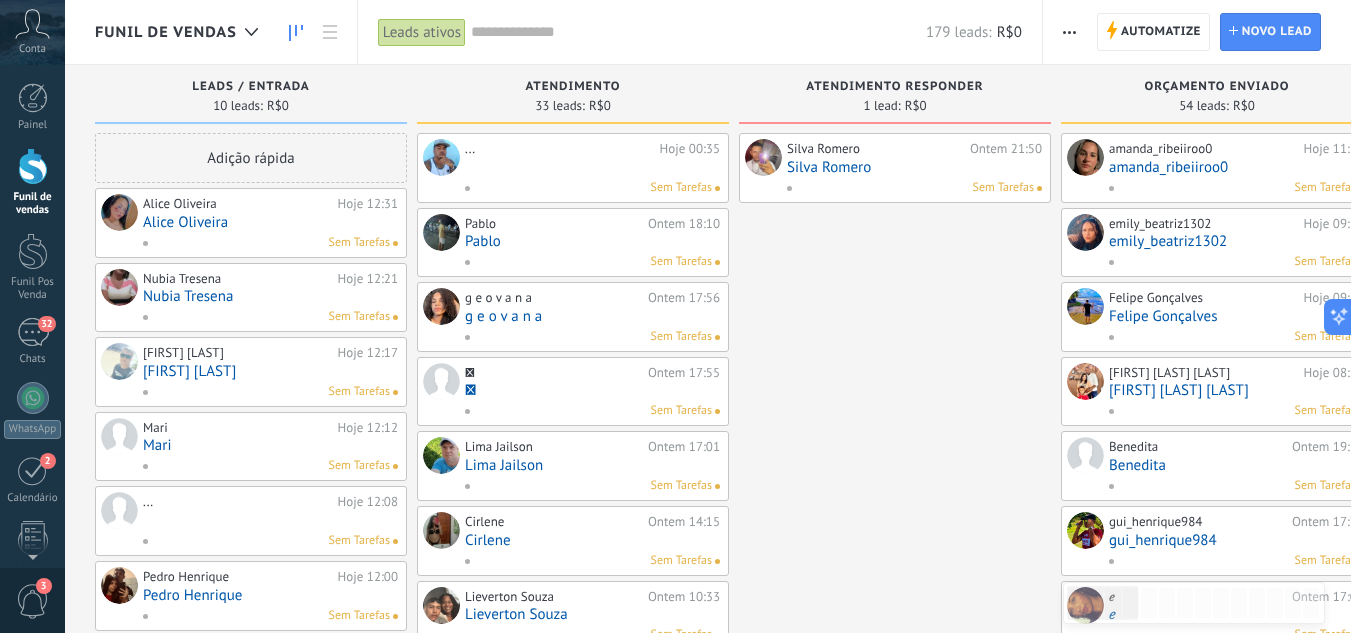 click on "Alice Oliveira" at bounding box center [270, 222] 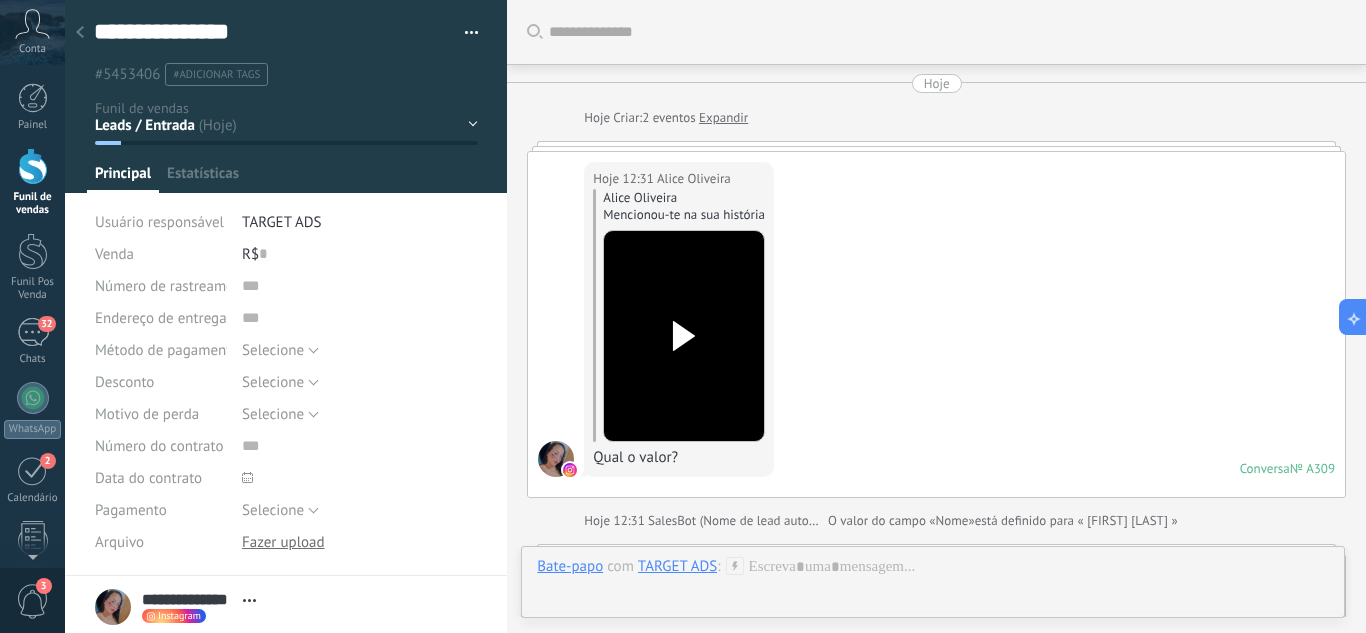 scroll, scrollTop: 30, scrollLeft: 0, axis: vertical 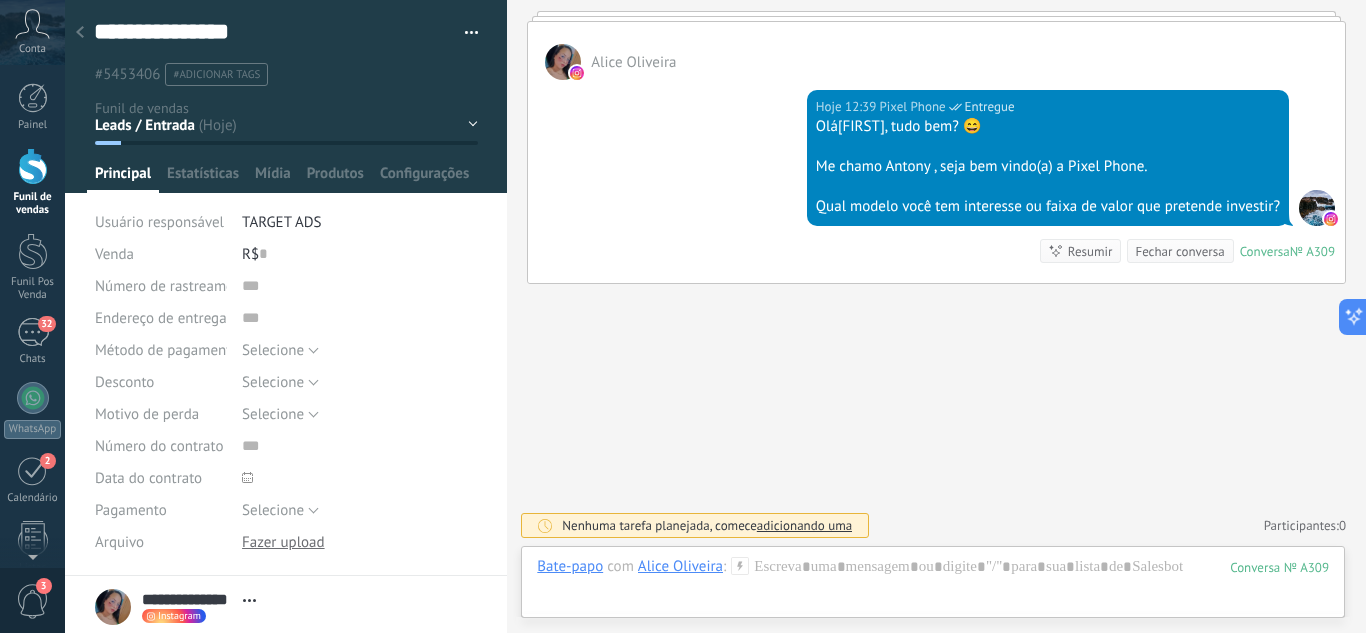 click on "Leads / Entrada
Atendimento
Atendimento Responder
Orçamento Enviado
Orçamento Responder
Negociação / Fechamento
-" at bounding box center (0, 0) 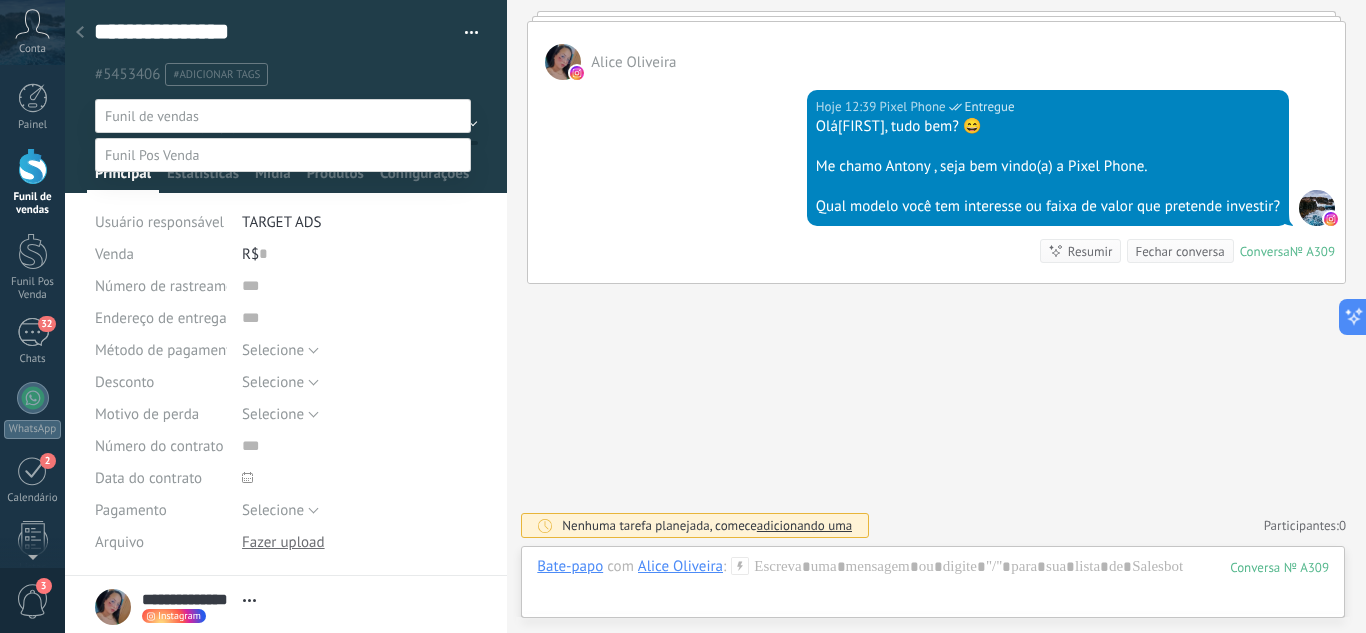 click on "Atendimento" at bounding box center (0, 0) 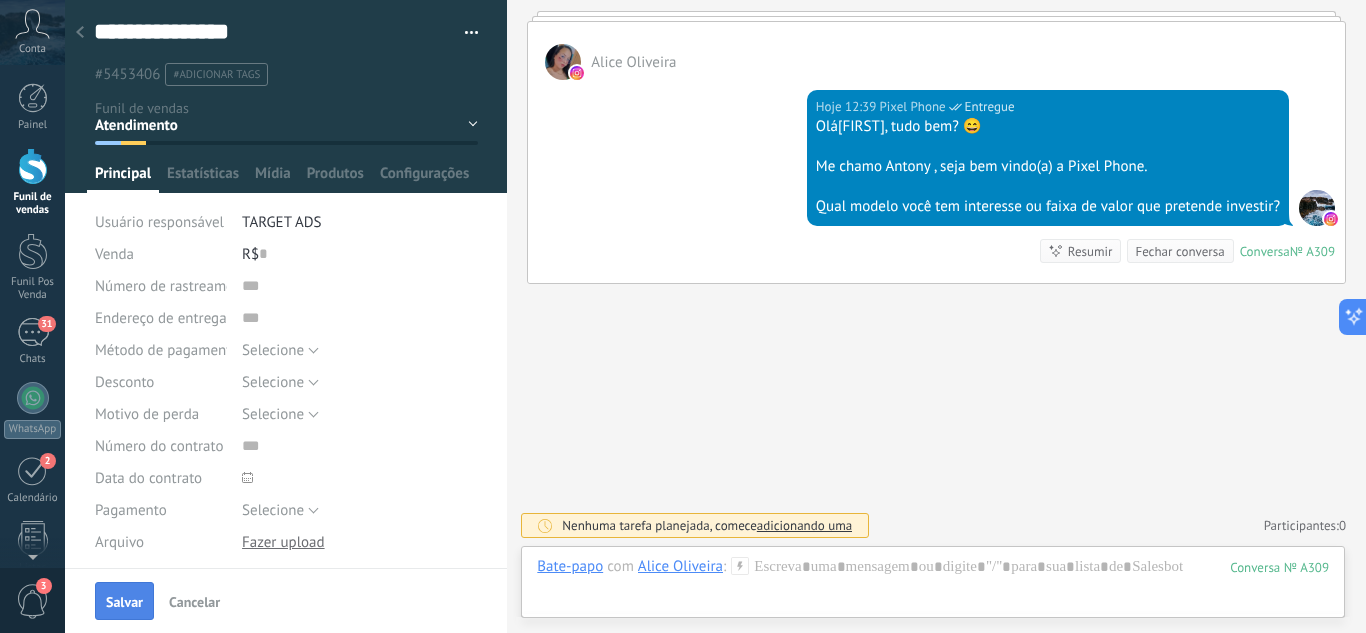 click on "Salvar" at bounding box center (124, 601) 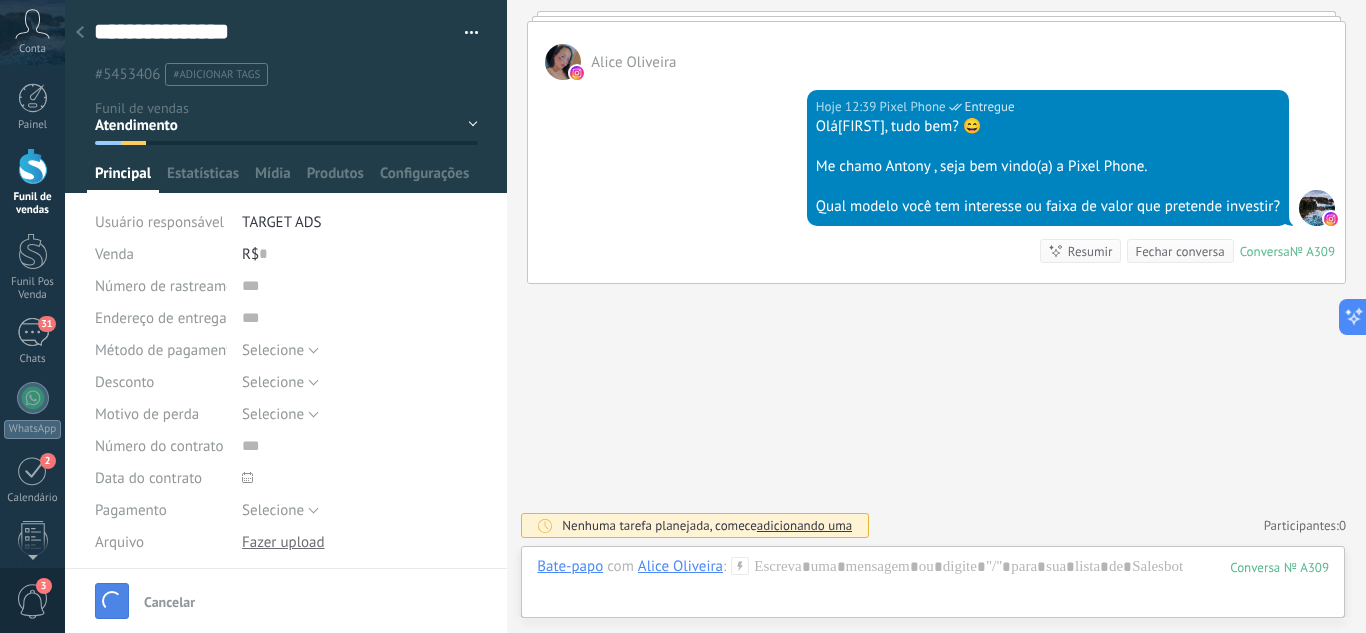 scroll, scrollTop: 566, scrollLeft: 0, axis: vertical 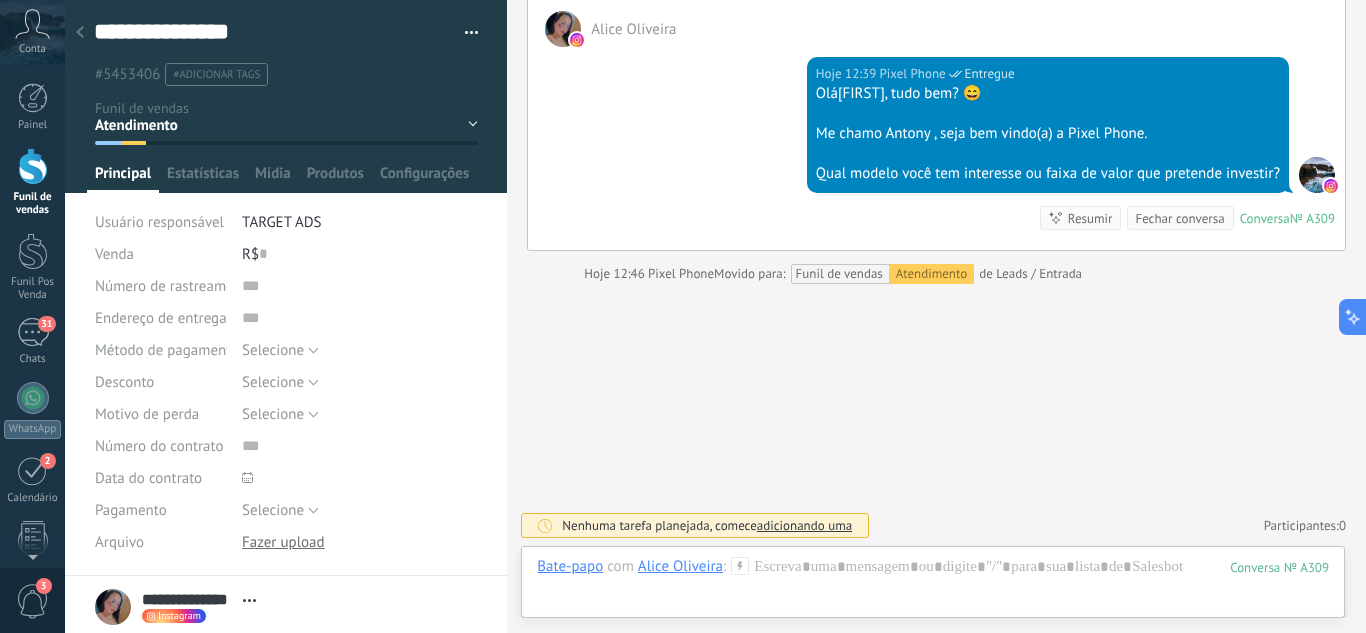 click 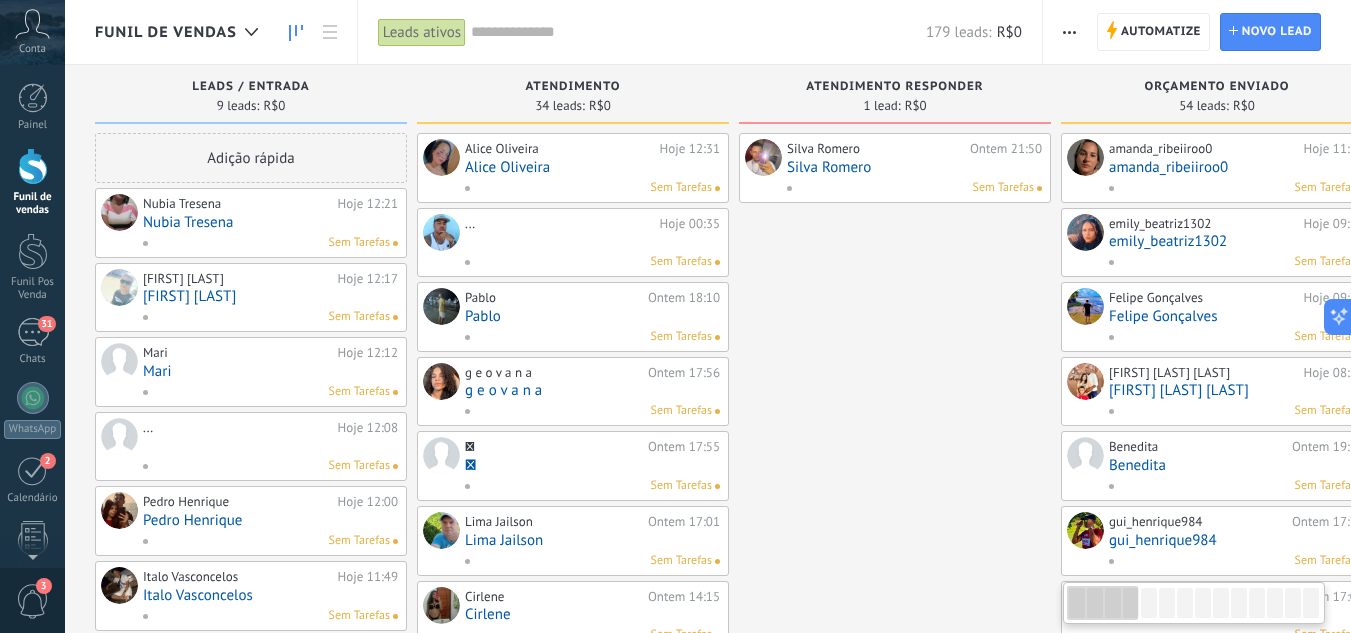 click on "Nubia Tresena" at bounding box center [270, 222] 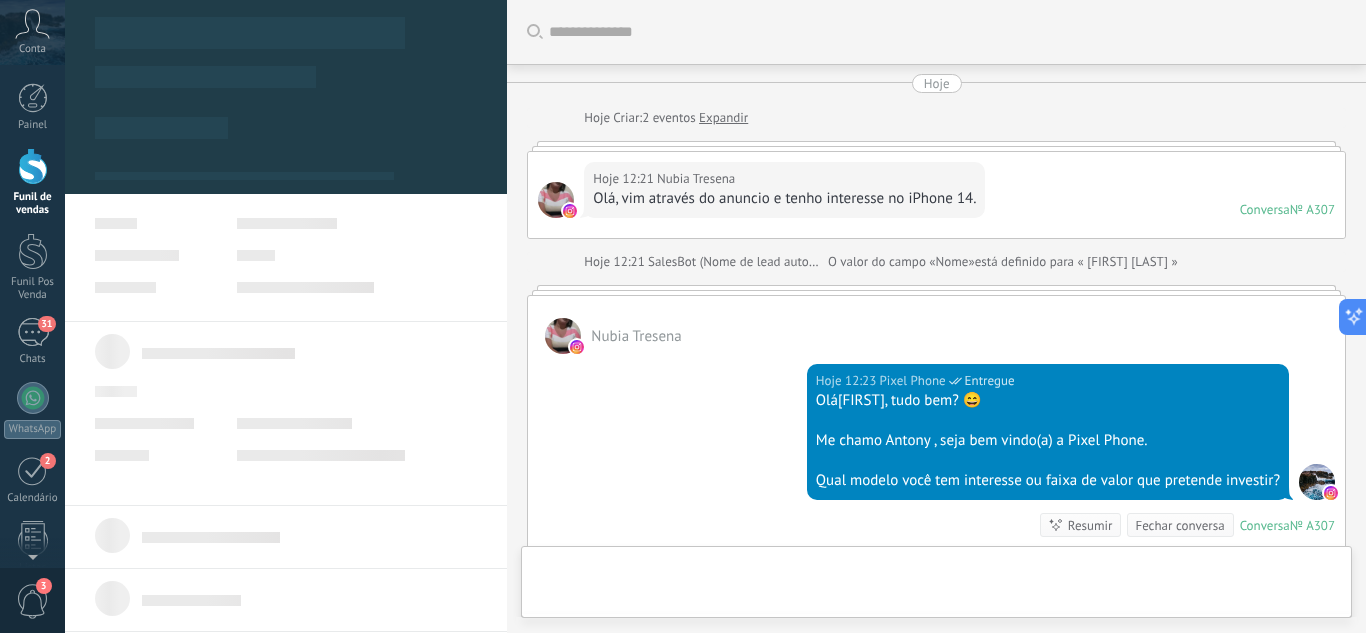 scroll, scrollTop: 274, scrollLeft: 0, axis: vertical 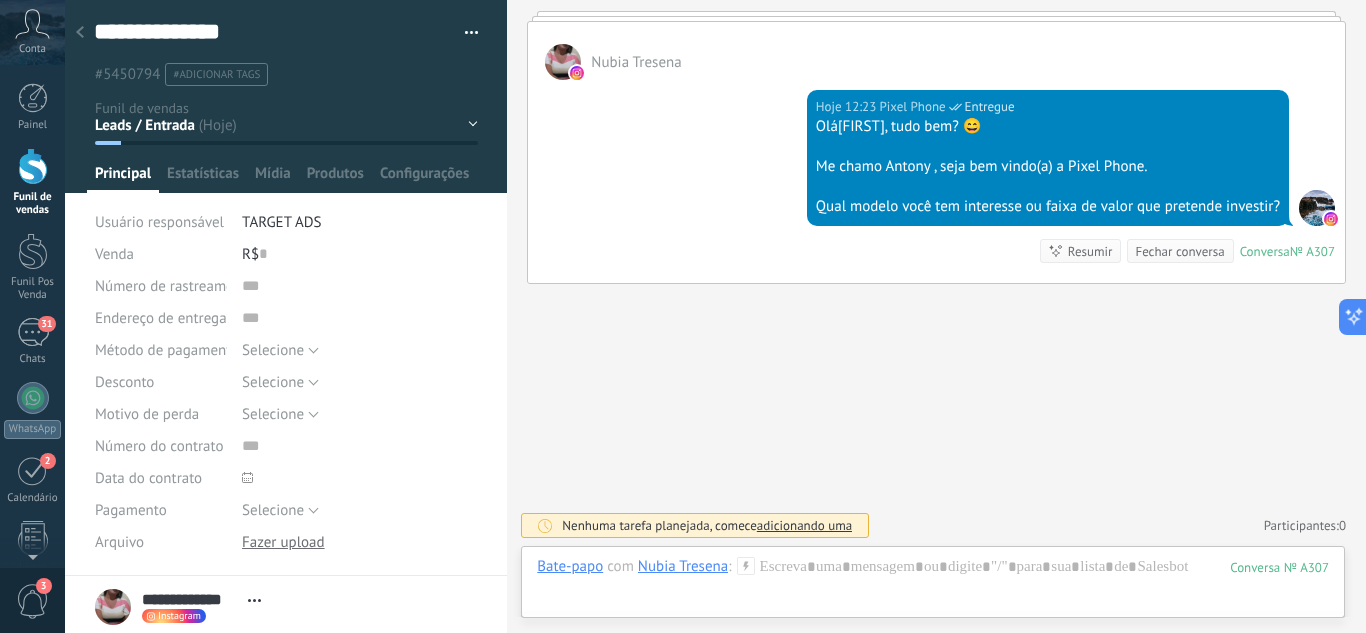 click on "Leads / Entrada
Atendimento
Atendimento Responder
Orçamento Enviado
Orçamento Responder
Negociação / Fechamento
-" at bounding box center [0, 0] 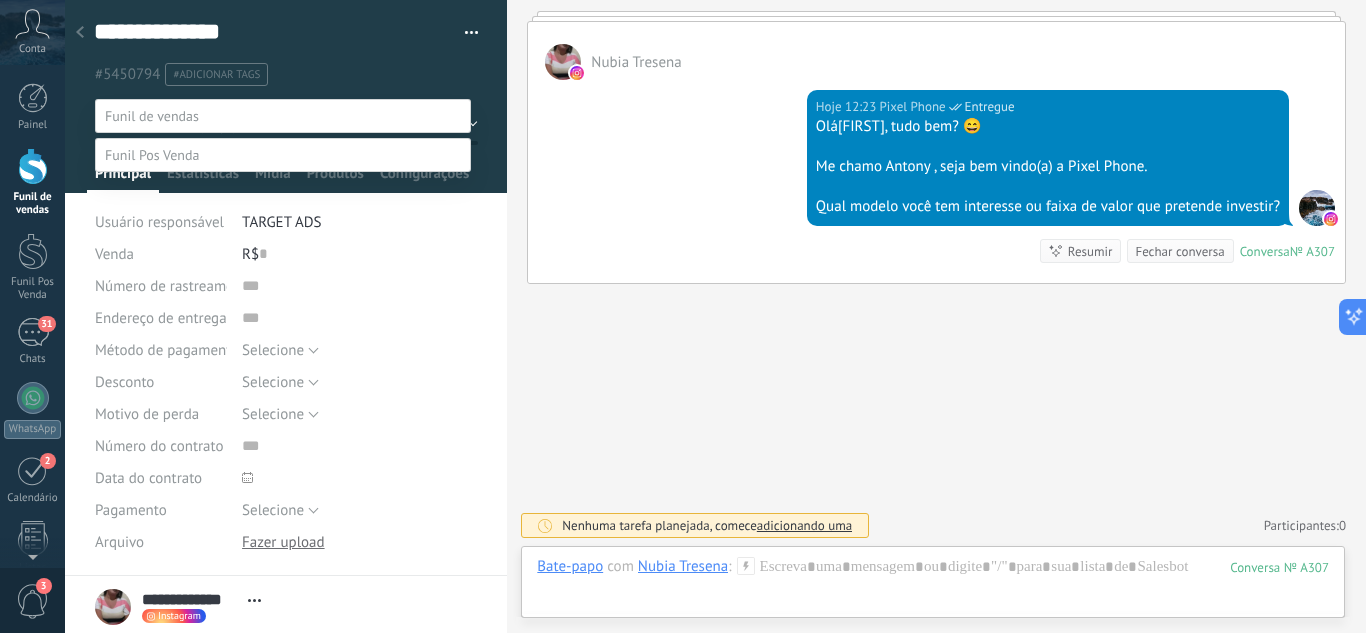 click on "Atendimento" at bounding box center (0, 0) 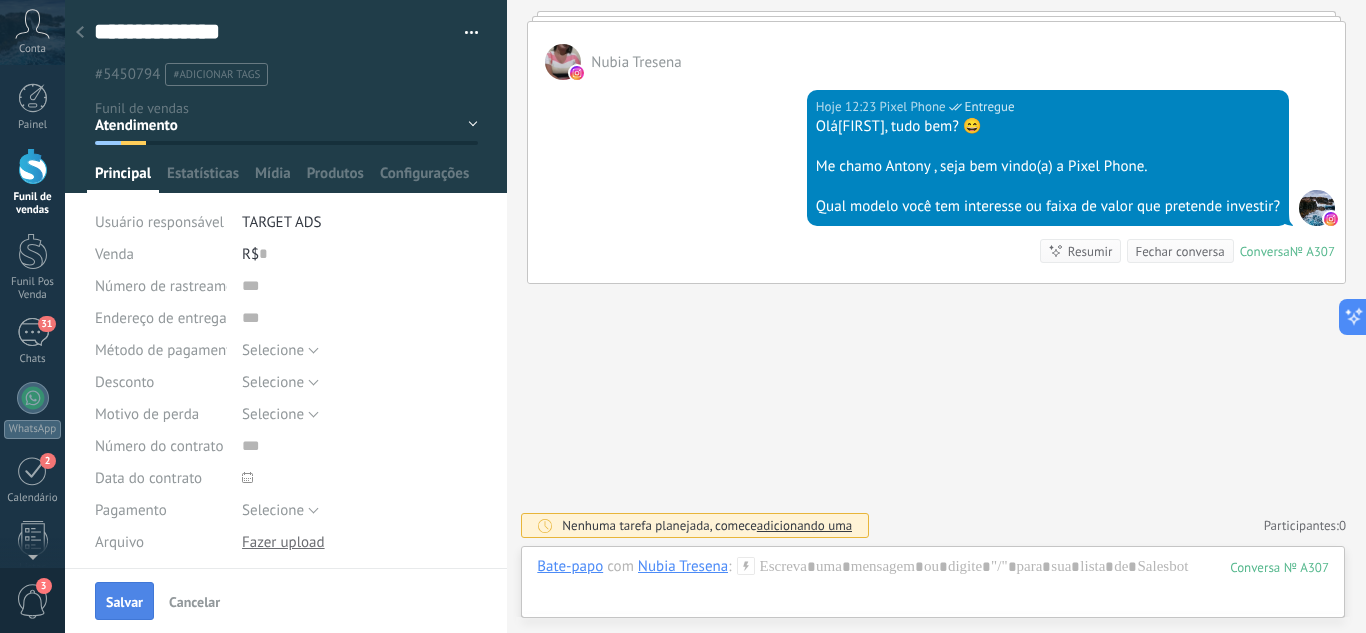 click on "Salvar" at bounding box center (124, 601) 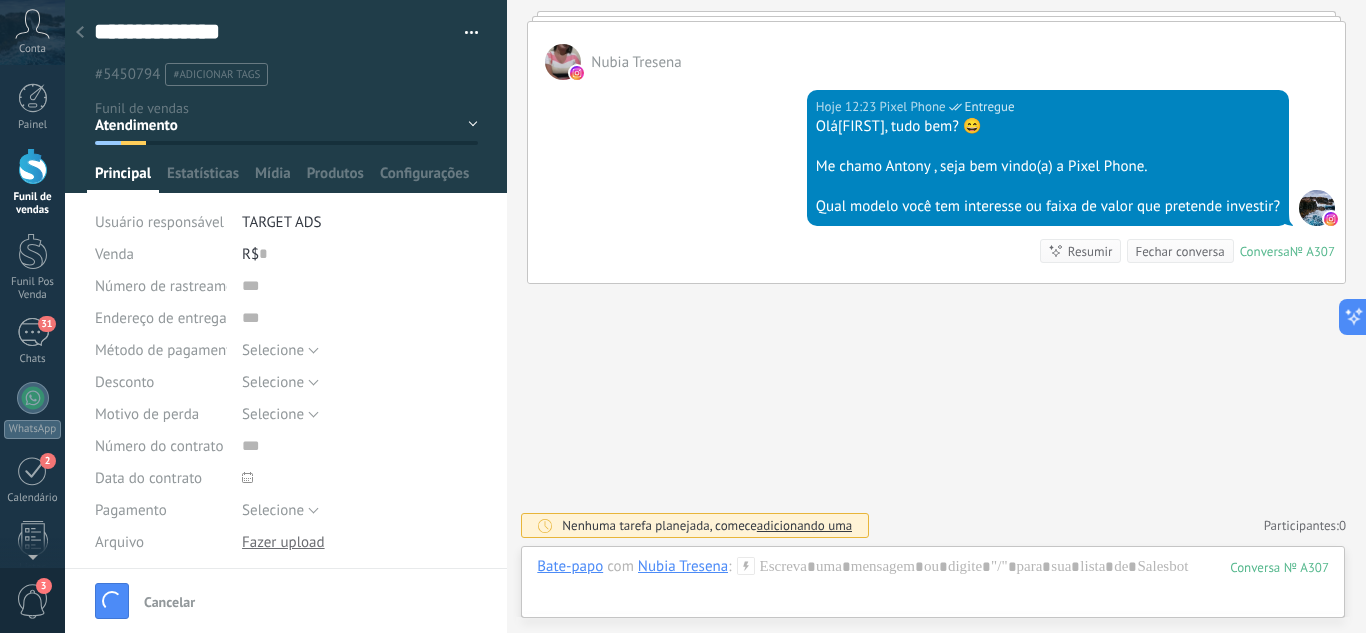 scroll, scrollTop: 307, scrollLeft: 0, axis: vertical 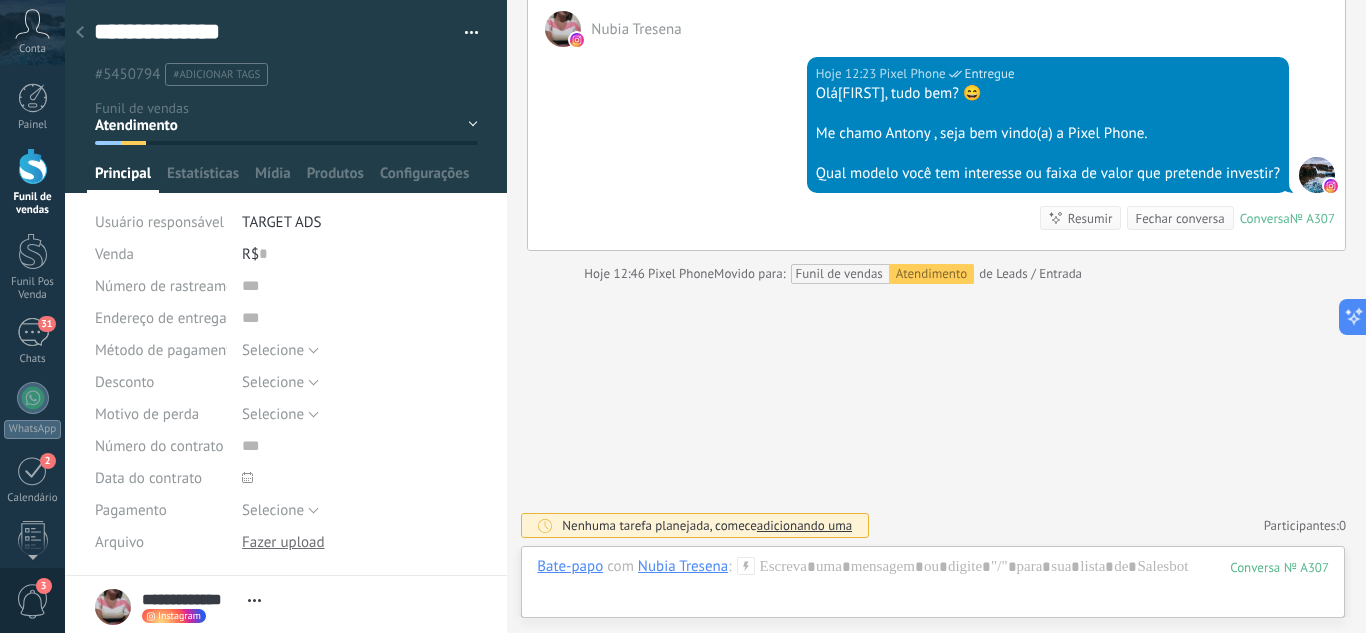 click at bounding box center [80, 33] 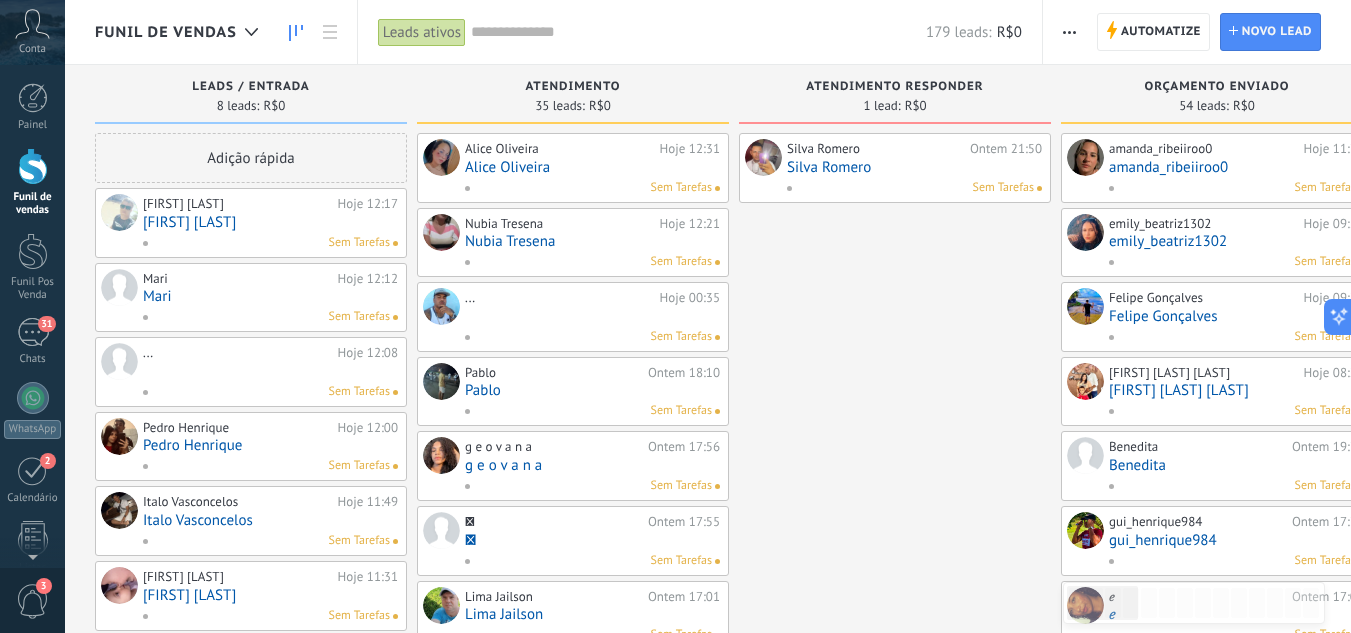 click on "[FIRST] [LAST]" at bounding box center (270, 222) 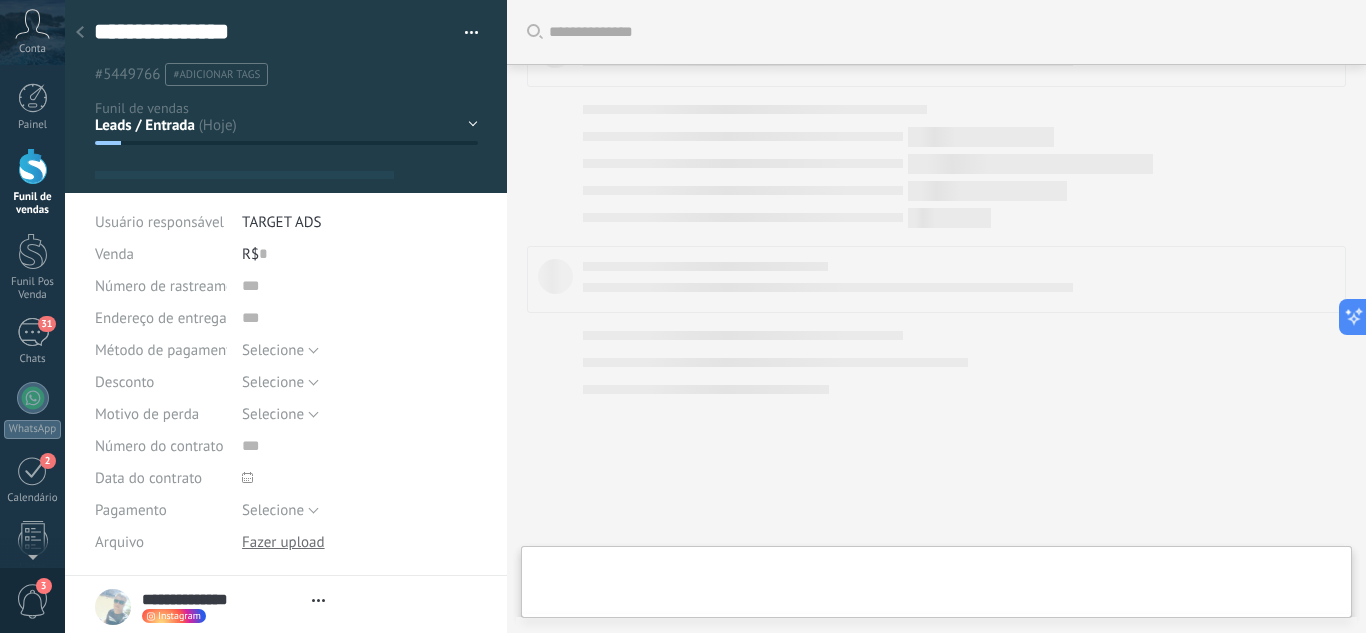 scroll, scrollTop: 890, scrollLeft: 0, axis: vertical 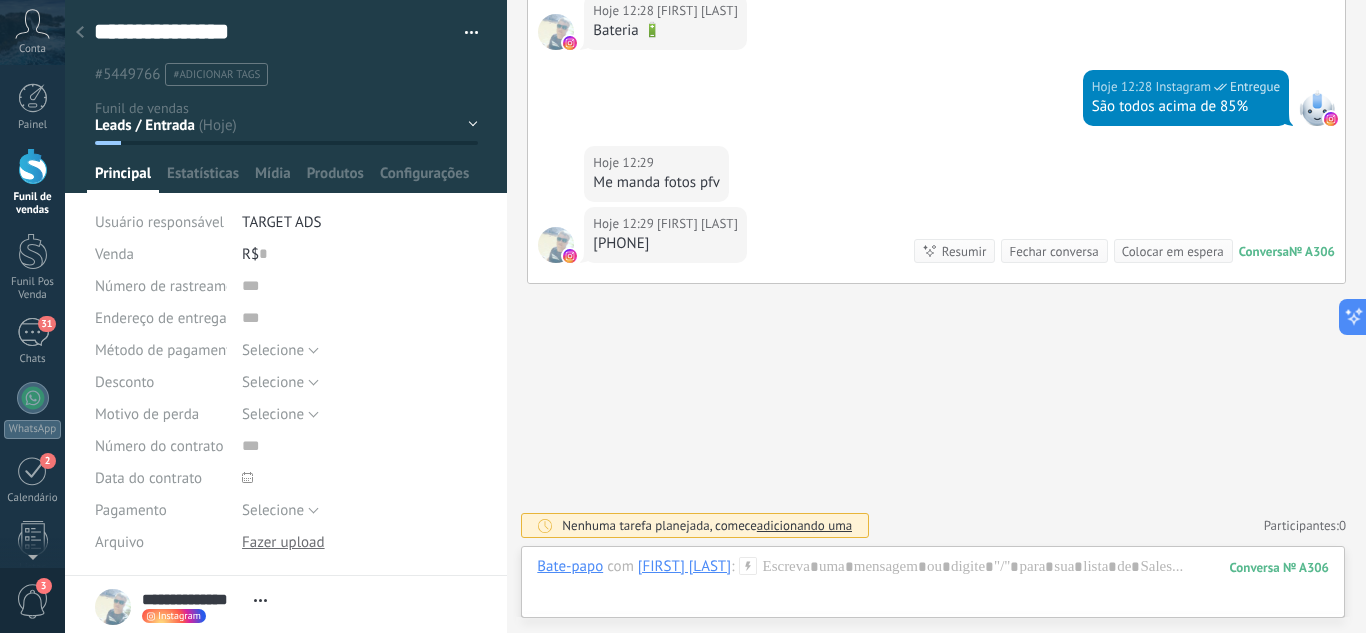 click on "Leads / Entrada
Atendimento
Atendimento Responder
Orçamento Enviado
Orçamento Responder
Negociação / Fechamento
-" at bounding box center [0, 0] 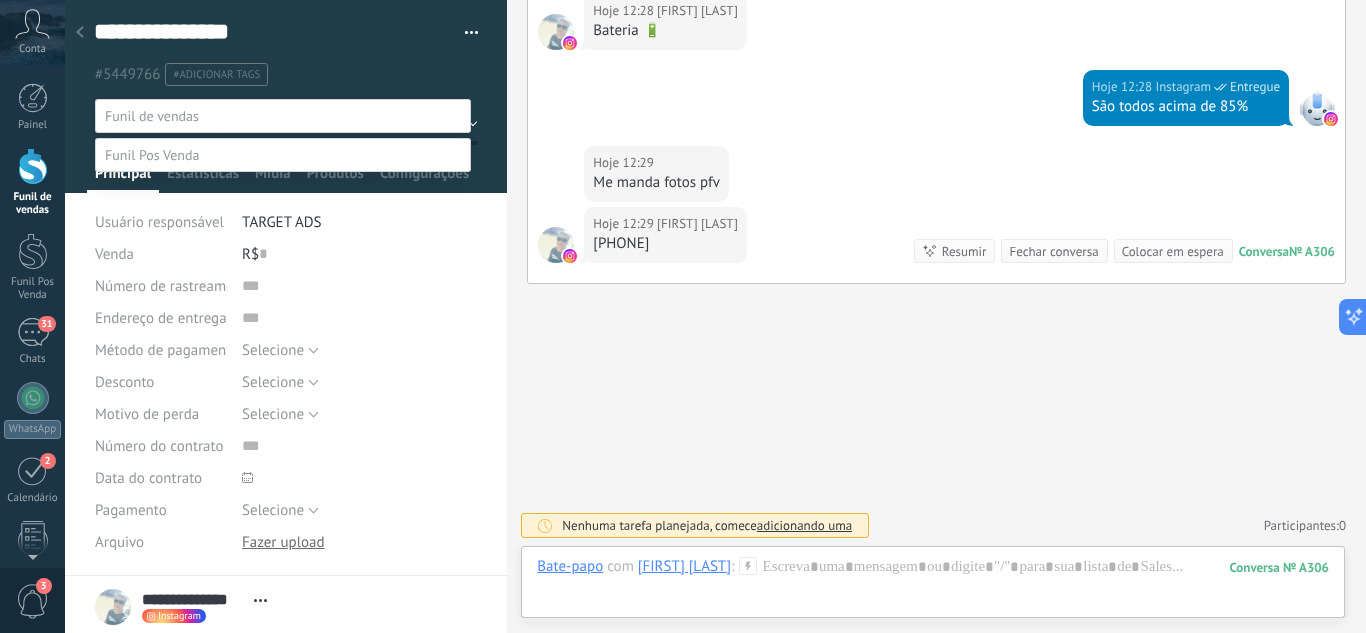 click on "Negociação / Fechamento" at bounding box center [0, 0] 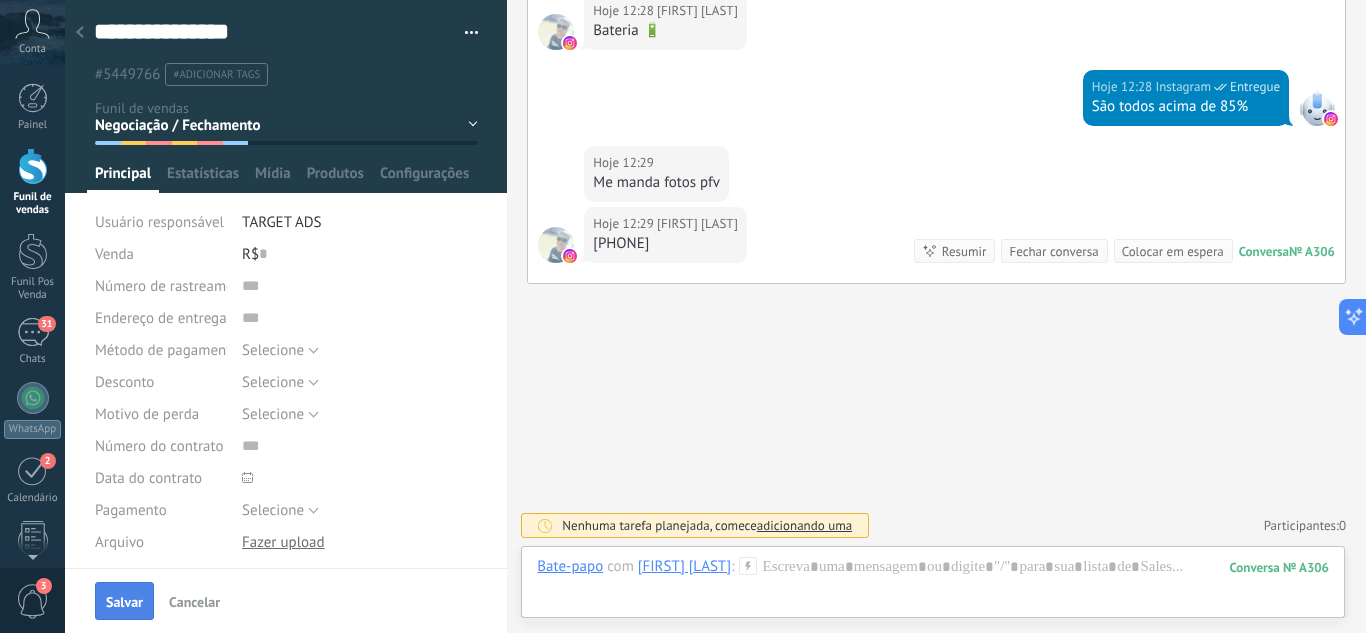click on "Salvar" at bounding box center [124, 601] 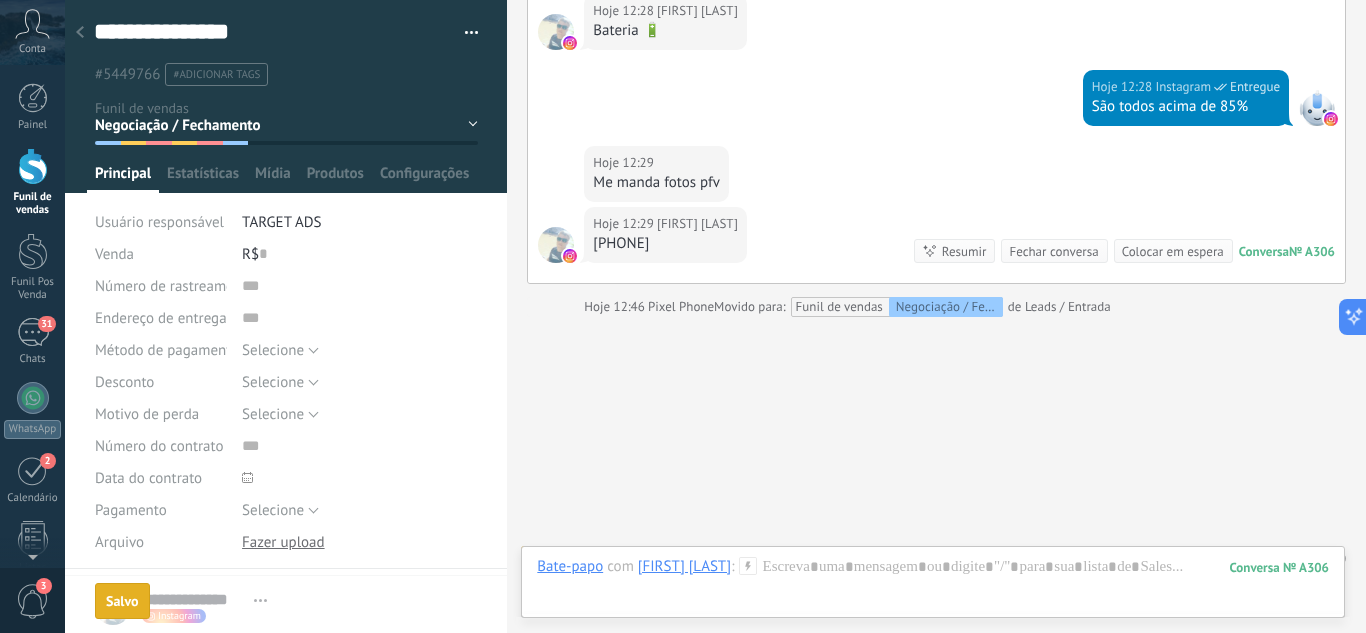 scroll, scrollTop: 923, scrollLeft: 0, axis: vertical 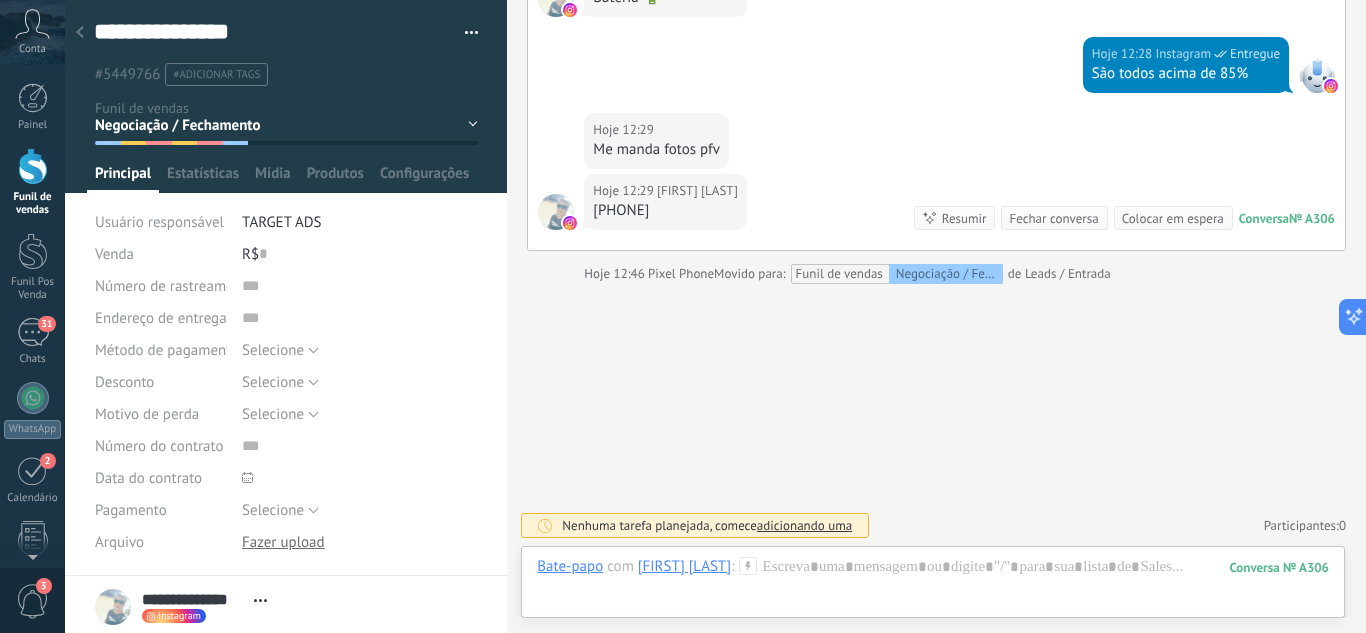 click at bounding box center (80, 33) 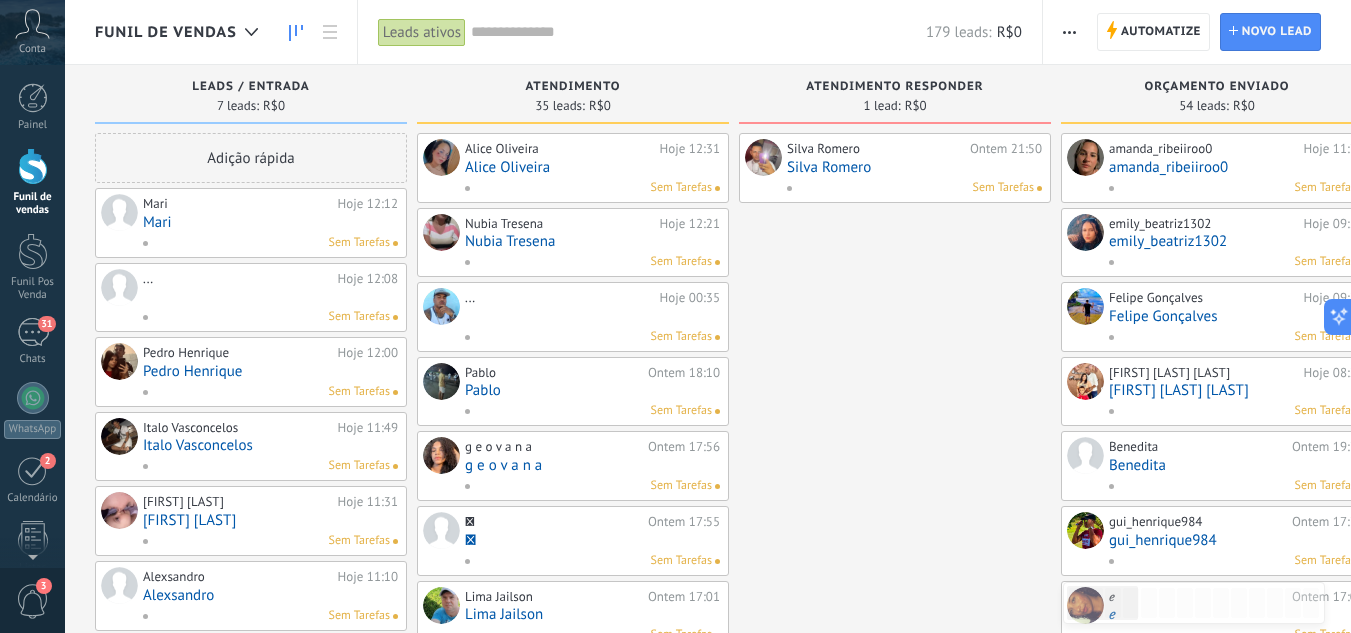 click on "Mari" at bounding box center (270, 222) 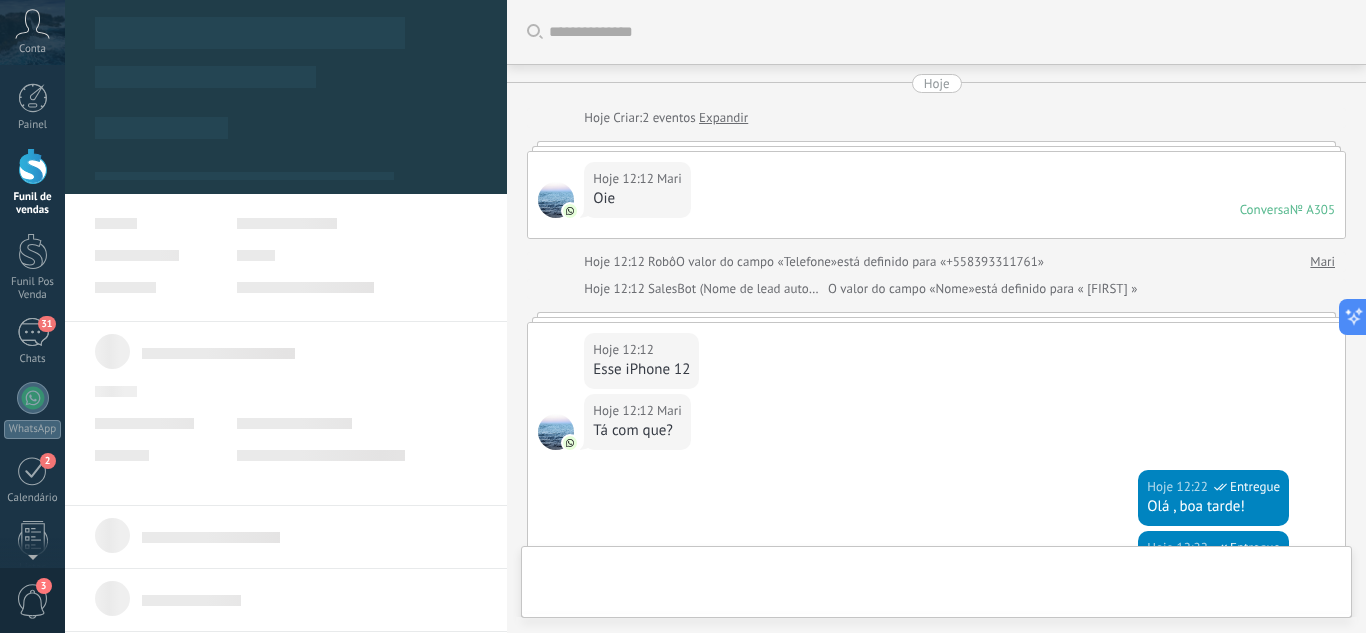 type on "****" 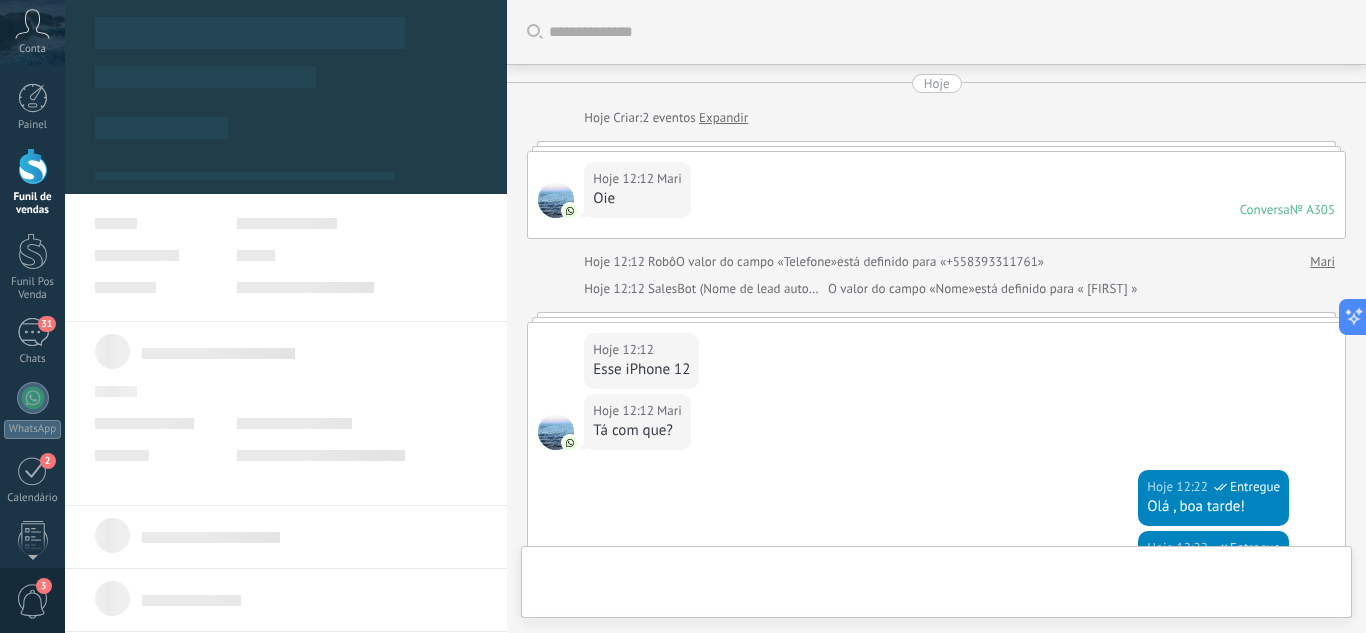 scroll, scrollTop: 30, scrollLeft: 0, axis: vertical 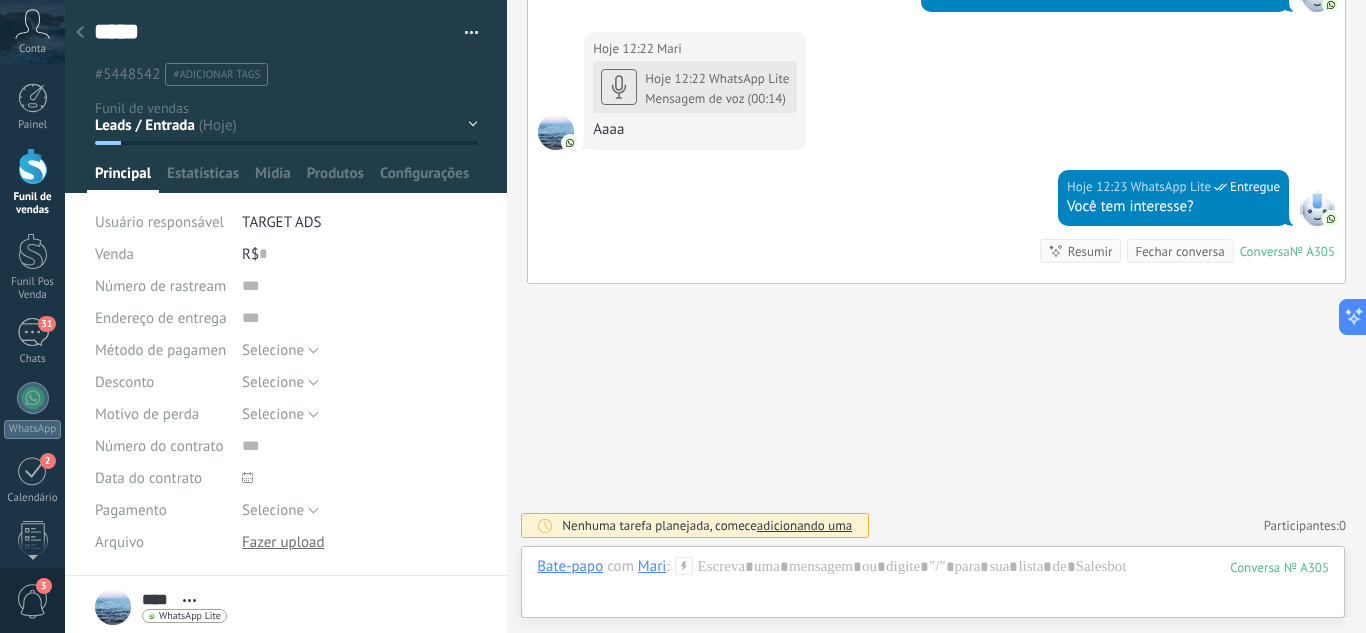 click on "Leads / Entrada
Atendimento
Atendimento Responder
Orçamento Enviado
Orçamento Responder
Negociação / Fechamento
-" at bounding box center [0, 0] 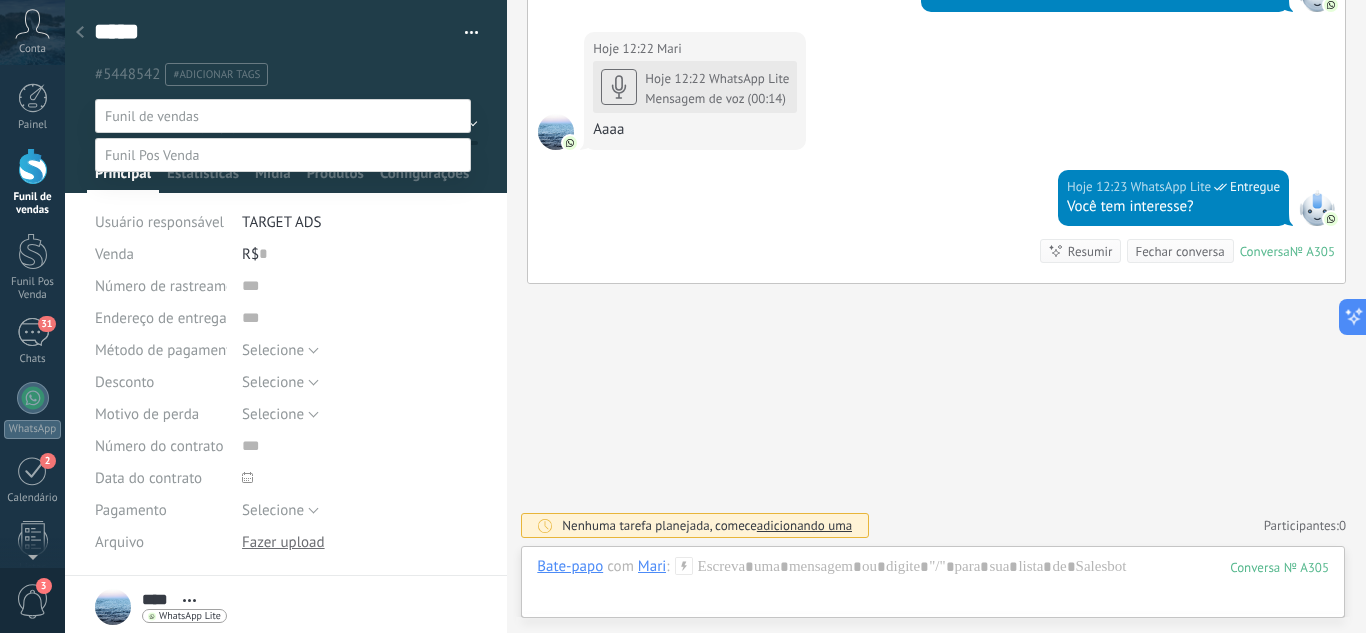 click on "Perdido / Desqualificado" at bounding box center [0, 0] 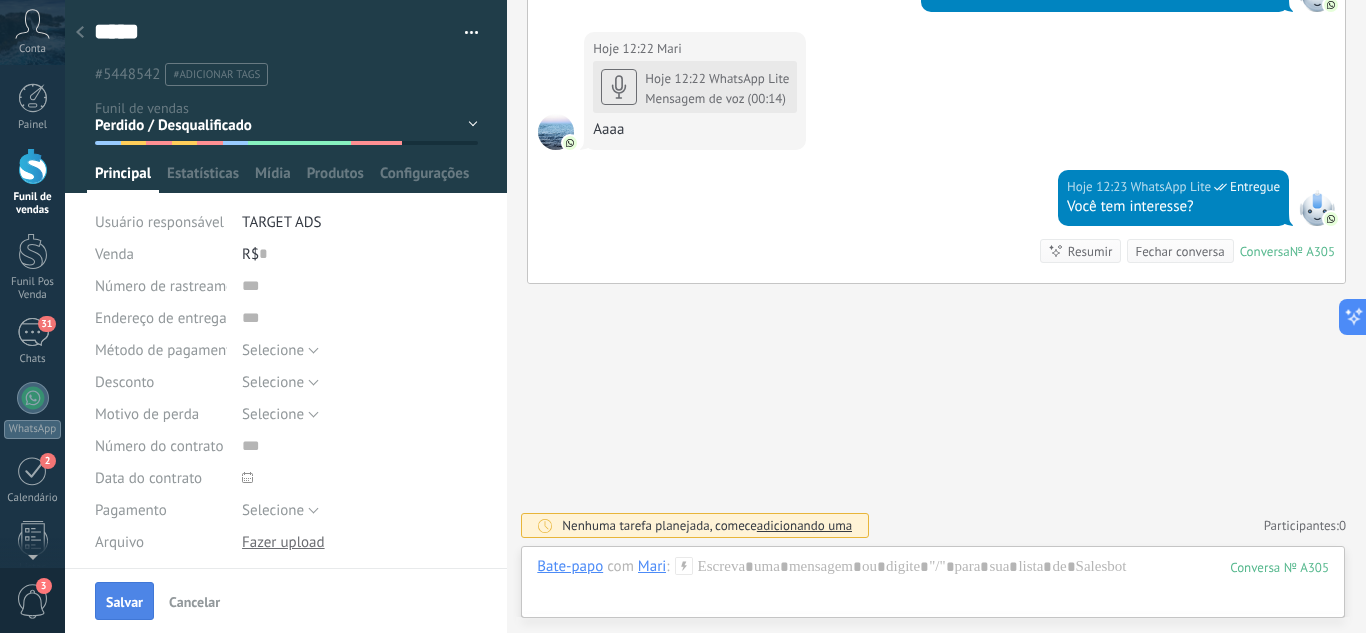 click on "Salvar" at bounding box center (124, 602) 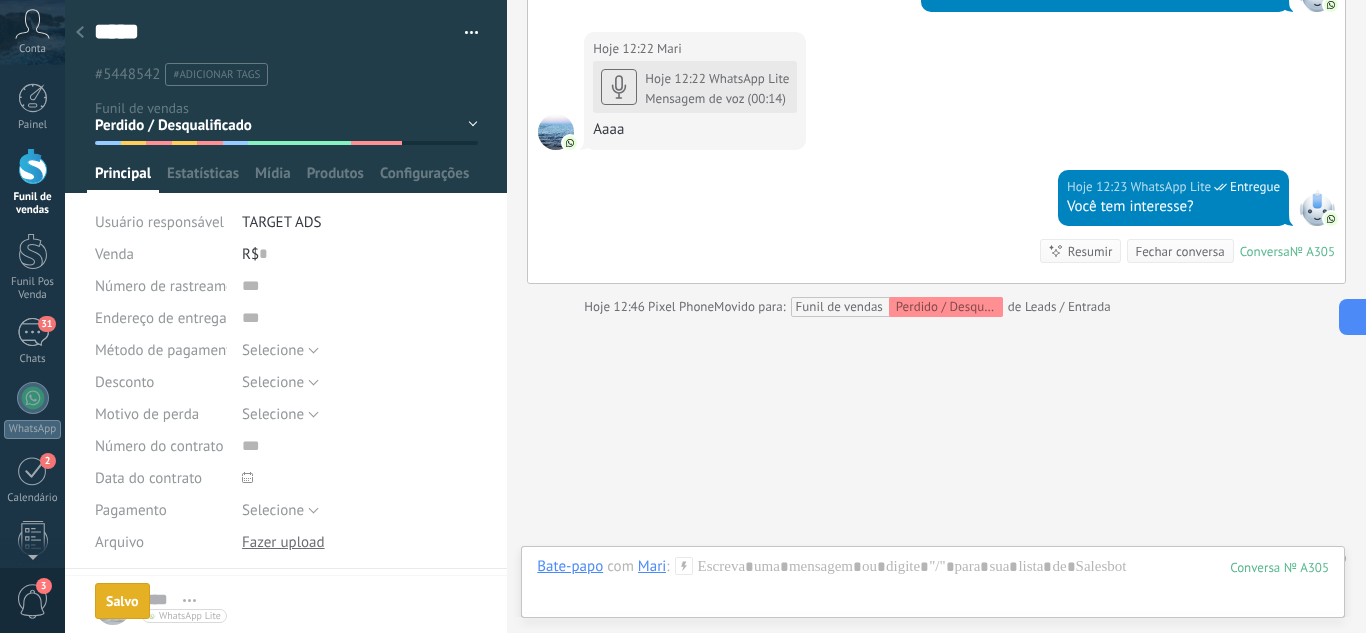 scroll, scrollTop: 816, scrollLeft: 0, axis: vertical 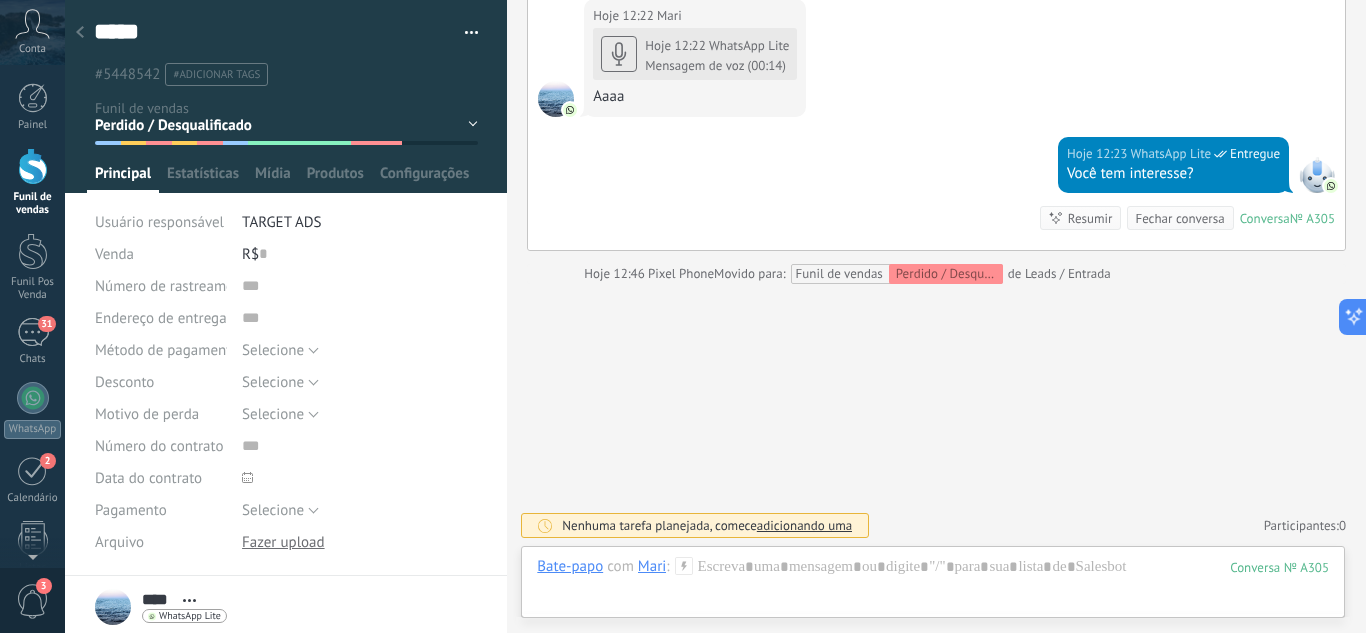 click at bounding box center [80, 33] 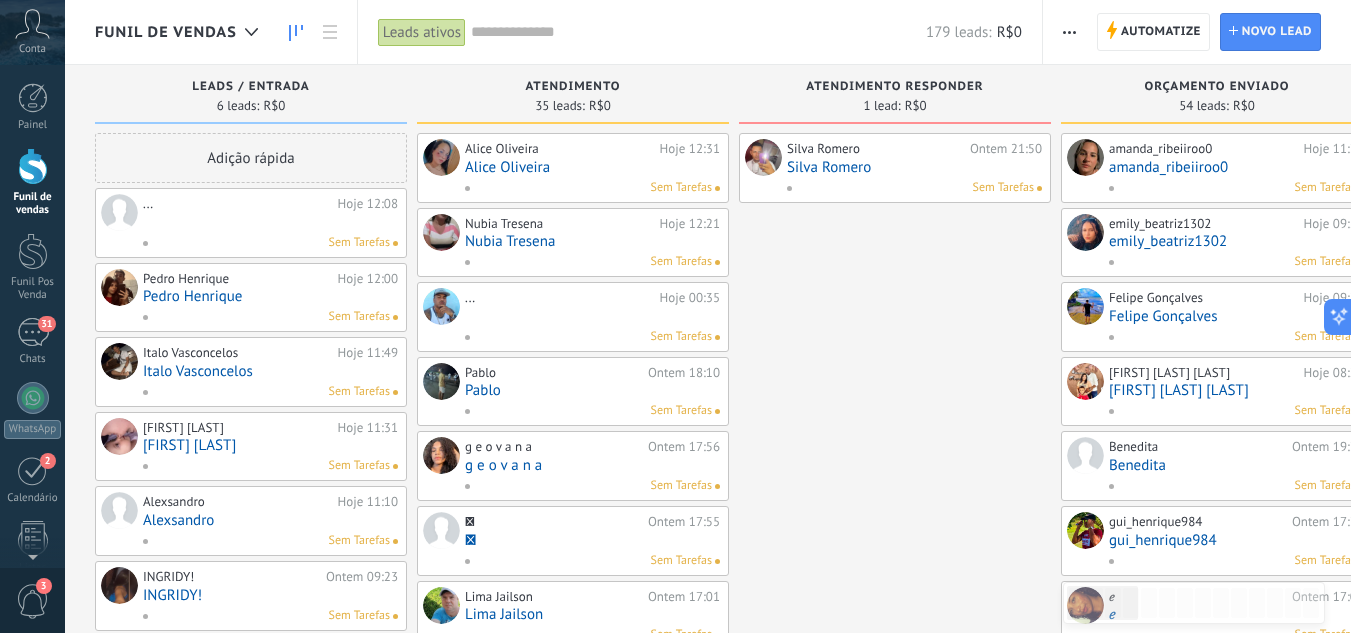 click on "..." at bounding box center [238, 204] 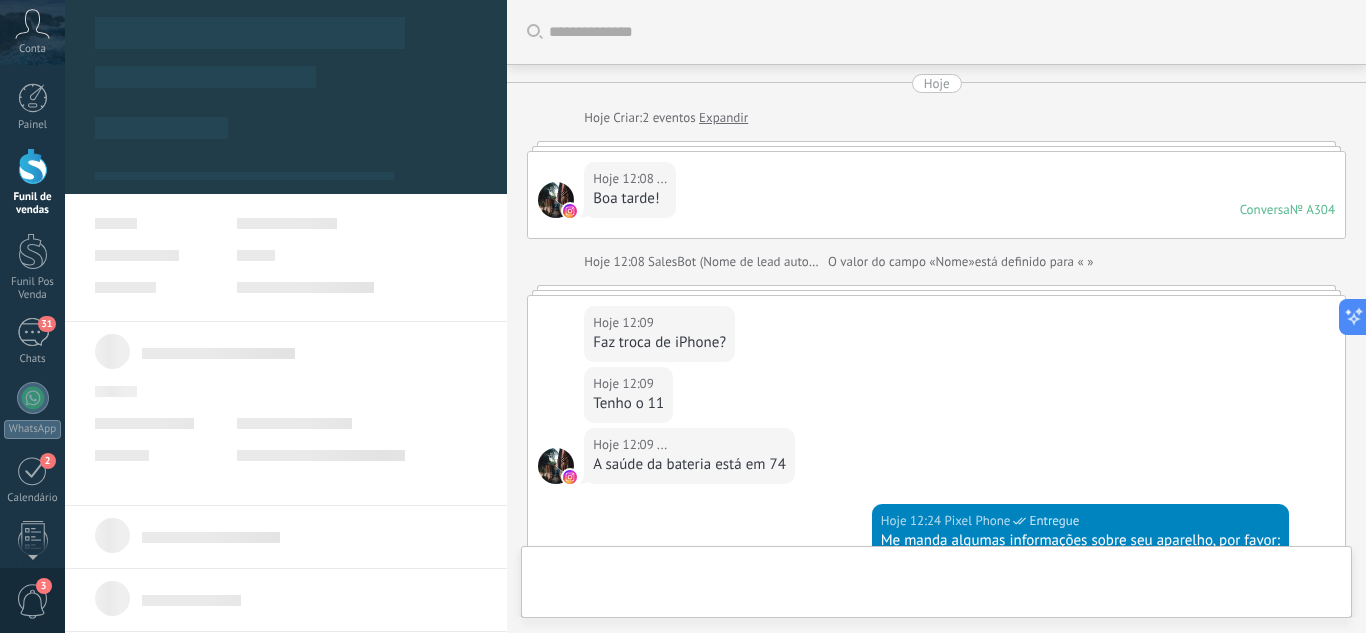 scroll, scrollTop: 494, scrollLeft: 0, axis: vertical 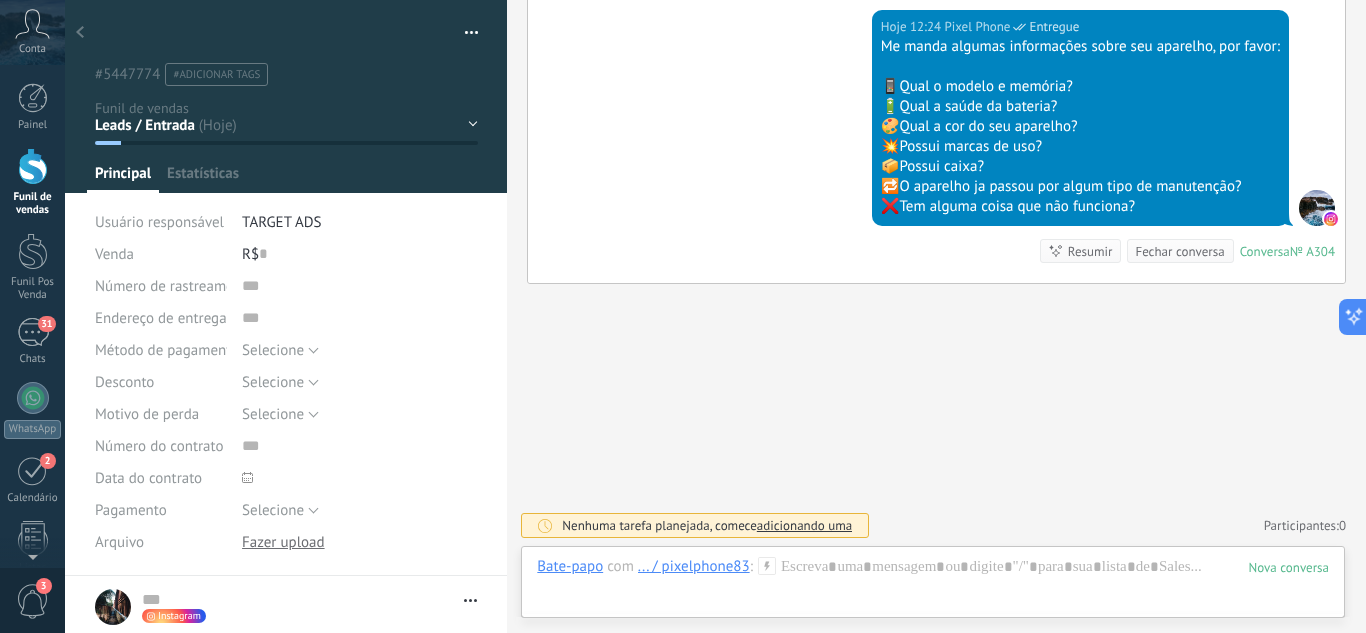 click on "Leads / Entrada
Atendimento
Atendimento Responder
Orçamento Enviado
Orçamento Responder
Negociação / Fechamento
-" at bounding box center (0, 0) 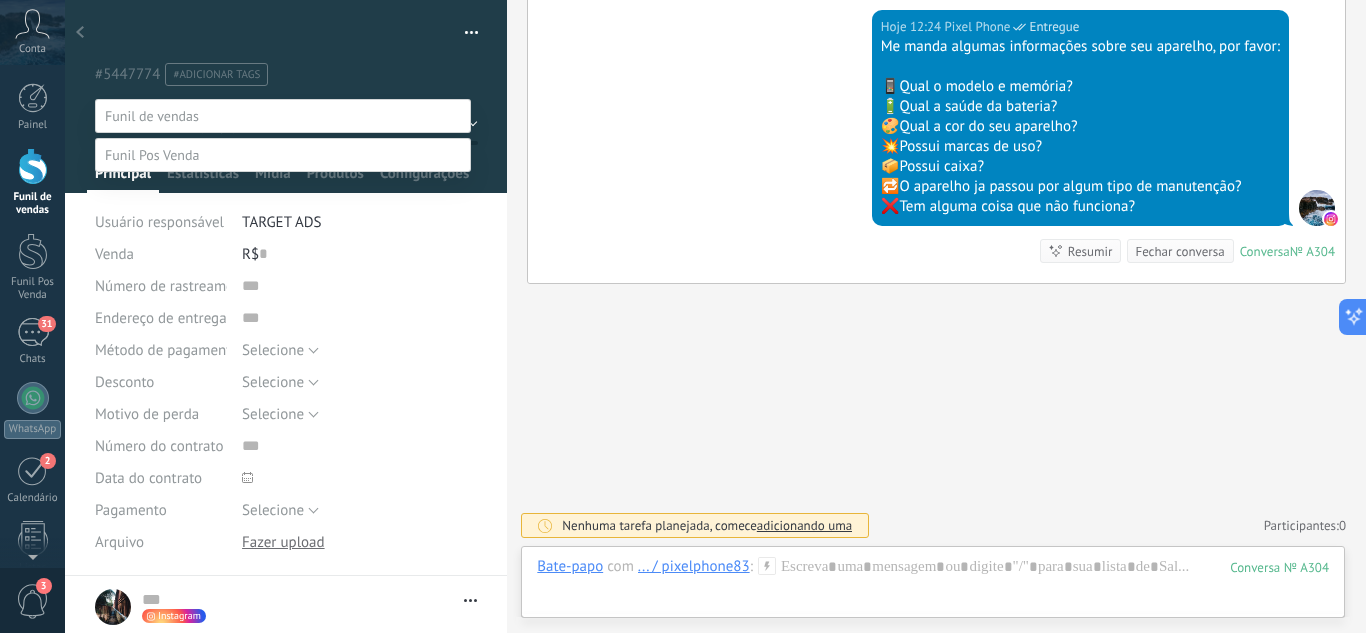 click on "Negociação / Fechamento" at bounding box center (0, 0) 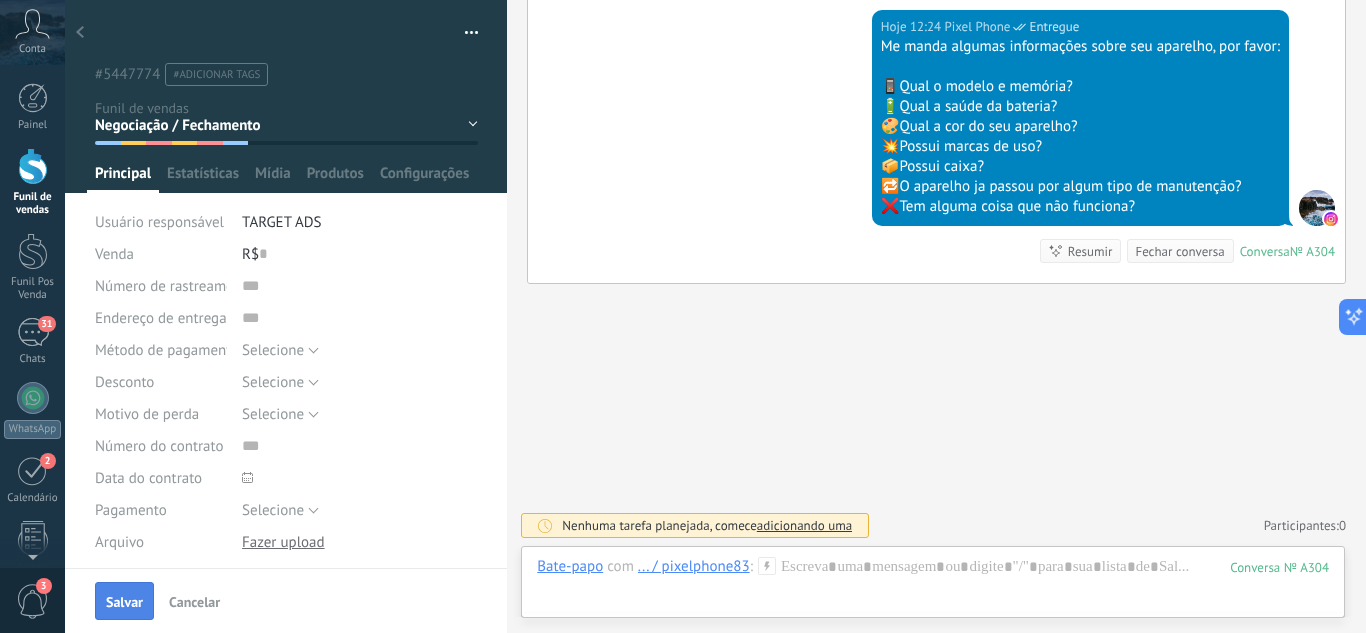 click on "Salvar" at bounding box center (124, 601) 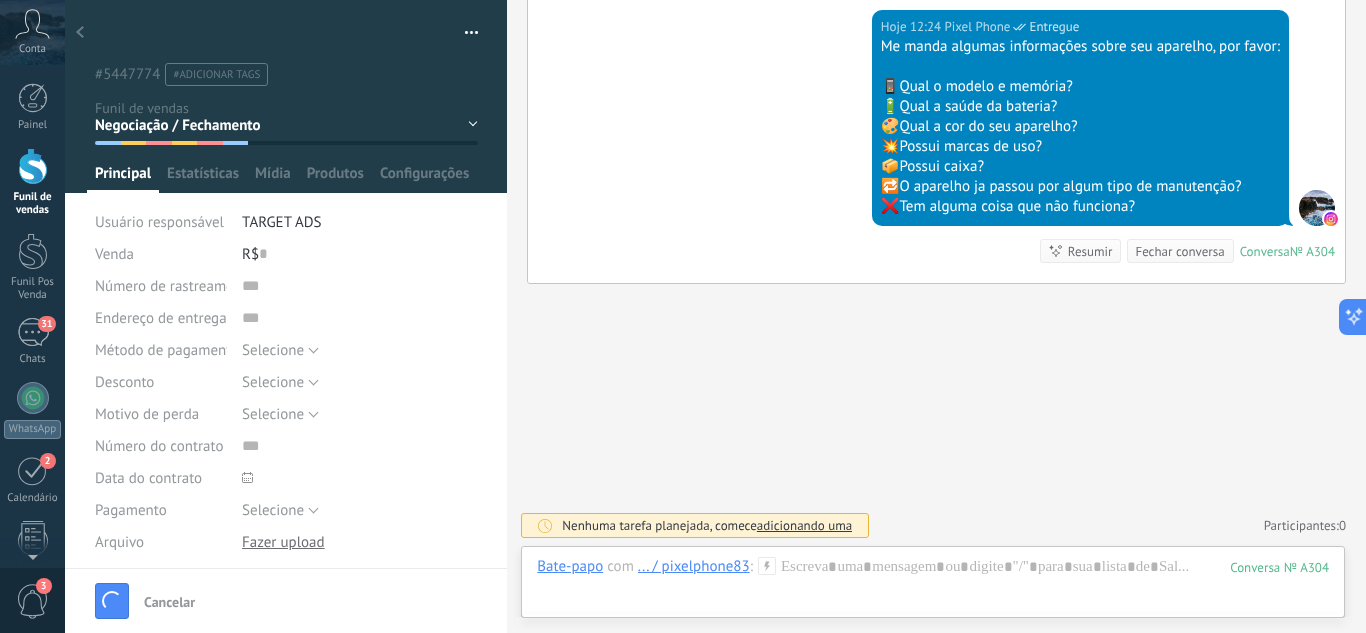 scroll, scrollTop: 527, scrollLeft: 0, axis: vertical 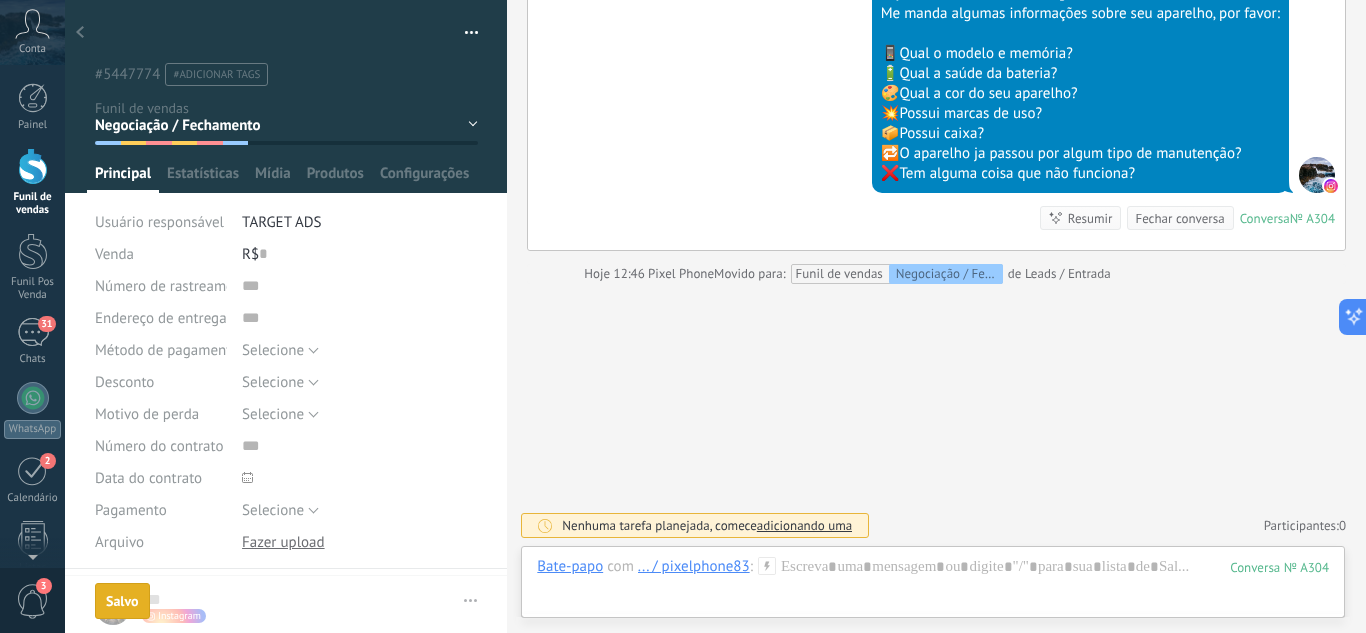 click at bounding box center [80, 33] 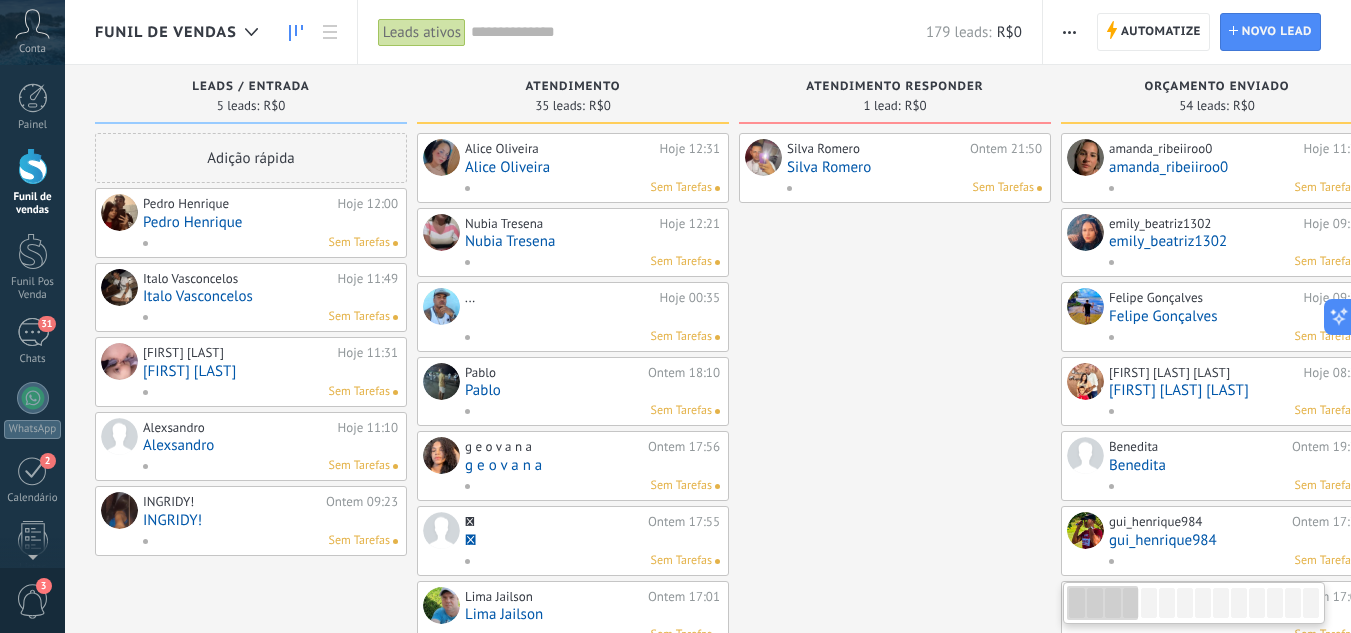 click on "Pedro Henrique" at bounding box center [270, 222] 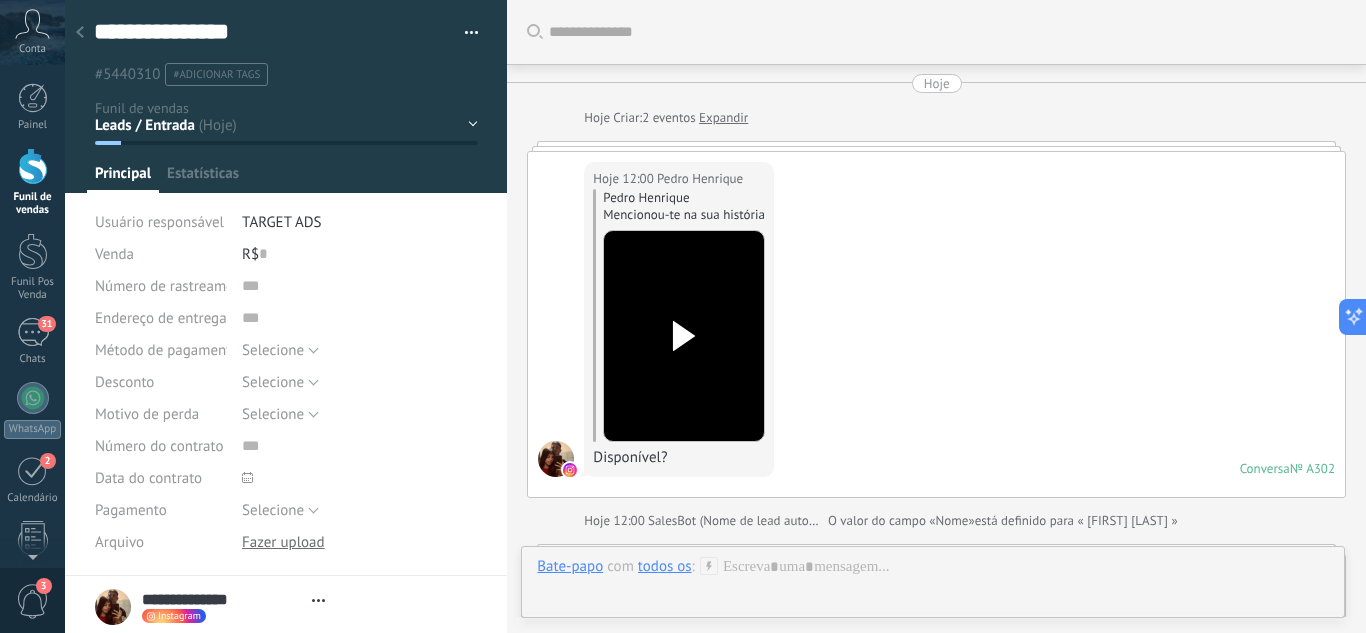 scroll, scrollTop: 30, scrollLeft: 0, axis: vertical 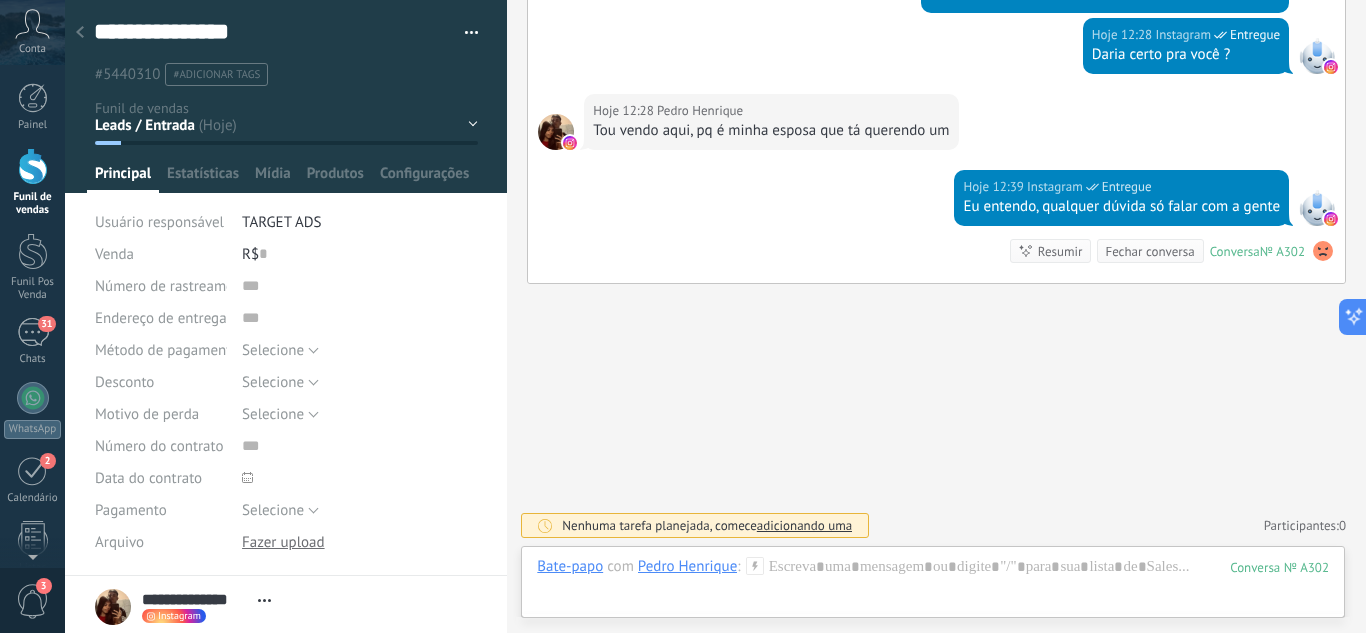 click on "Leads / Entrada
Atendimento
Atendimento Responder
Orçamento Enviado
Orçamento Responder
Negociação / Fechamento
-" at bounding box center [0, 0] 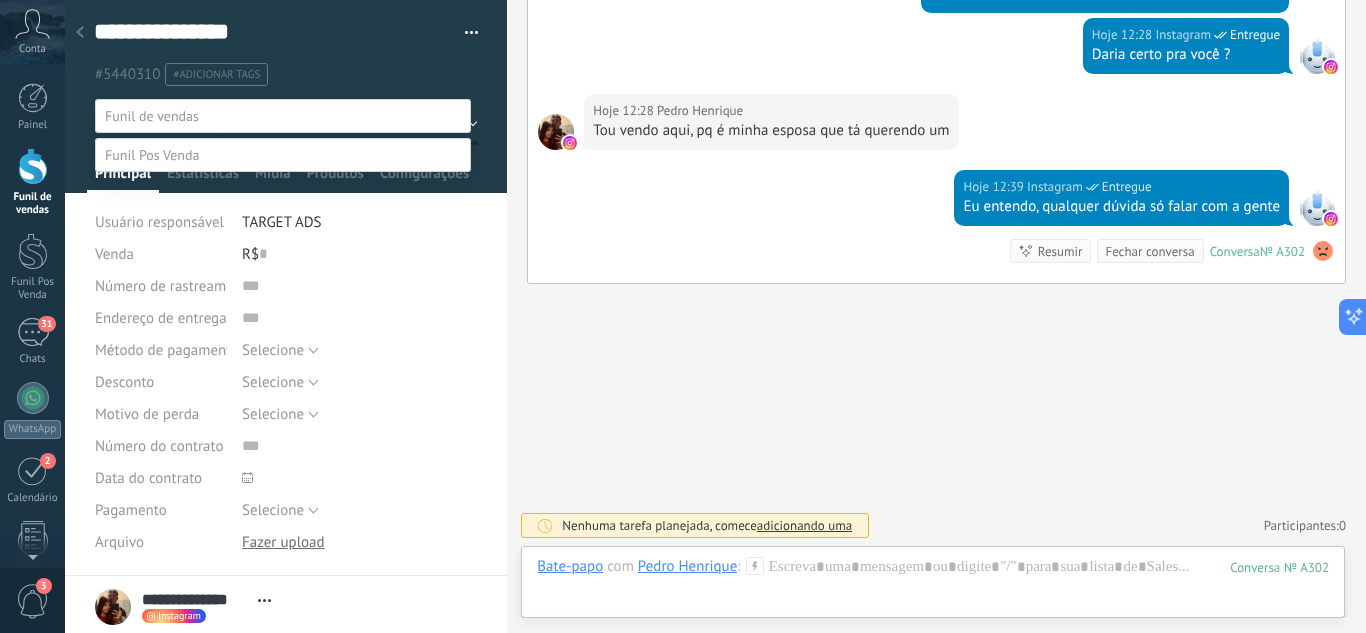 click on "Agendado Para Venda" at bounding box center (0, 0) 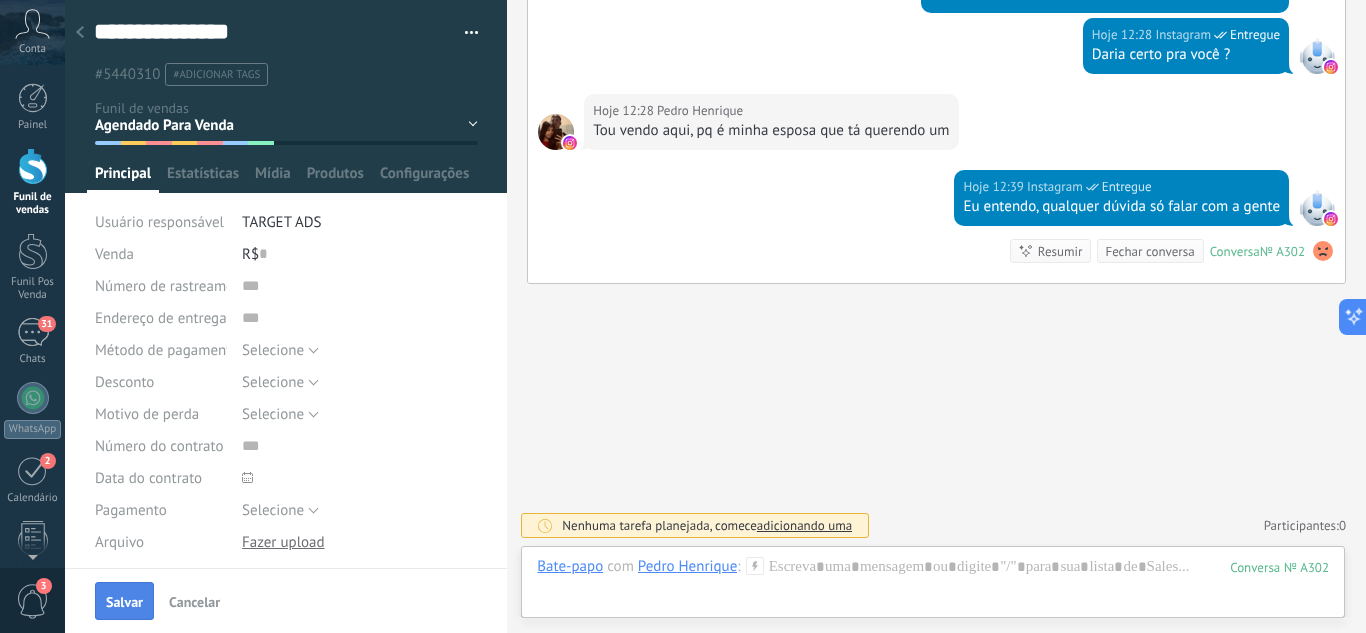 click on "Salvar" at bounding box center [124, 602] 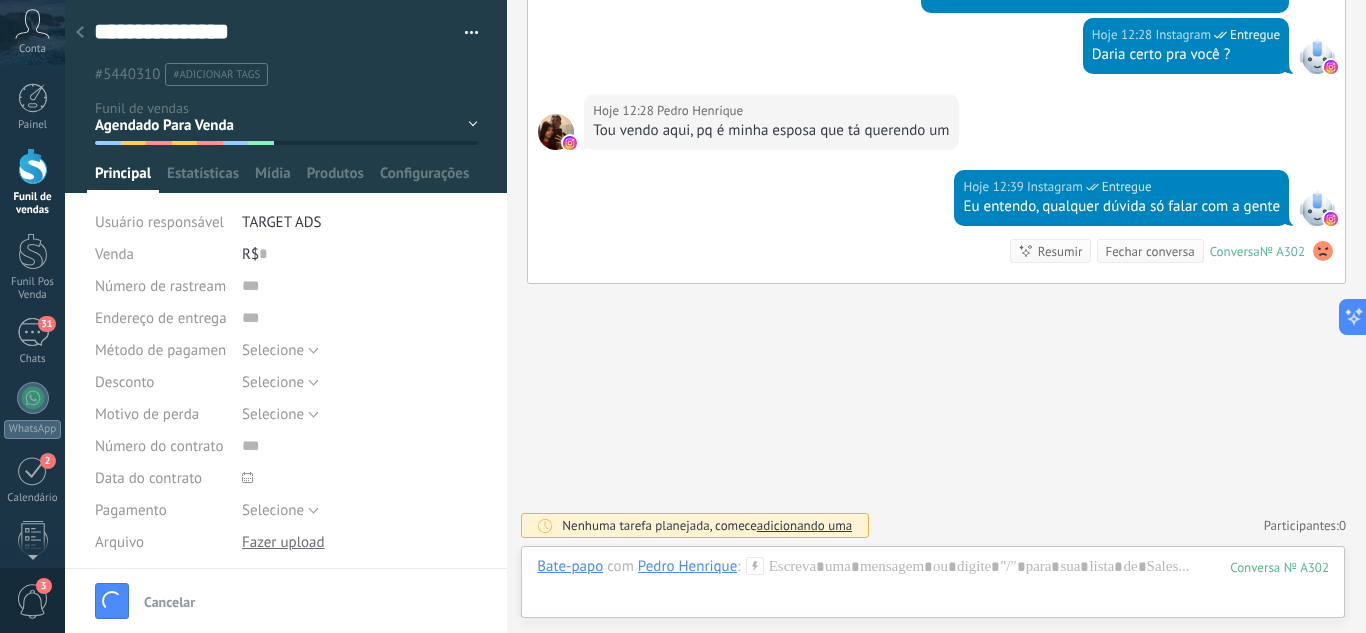 scroll, scrollTop: 1285, scrollLeft: 0, axis: vertical 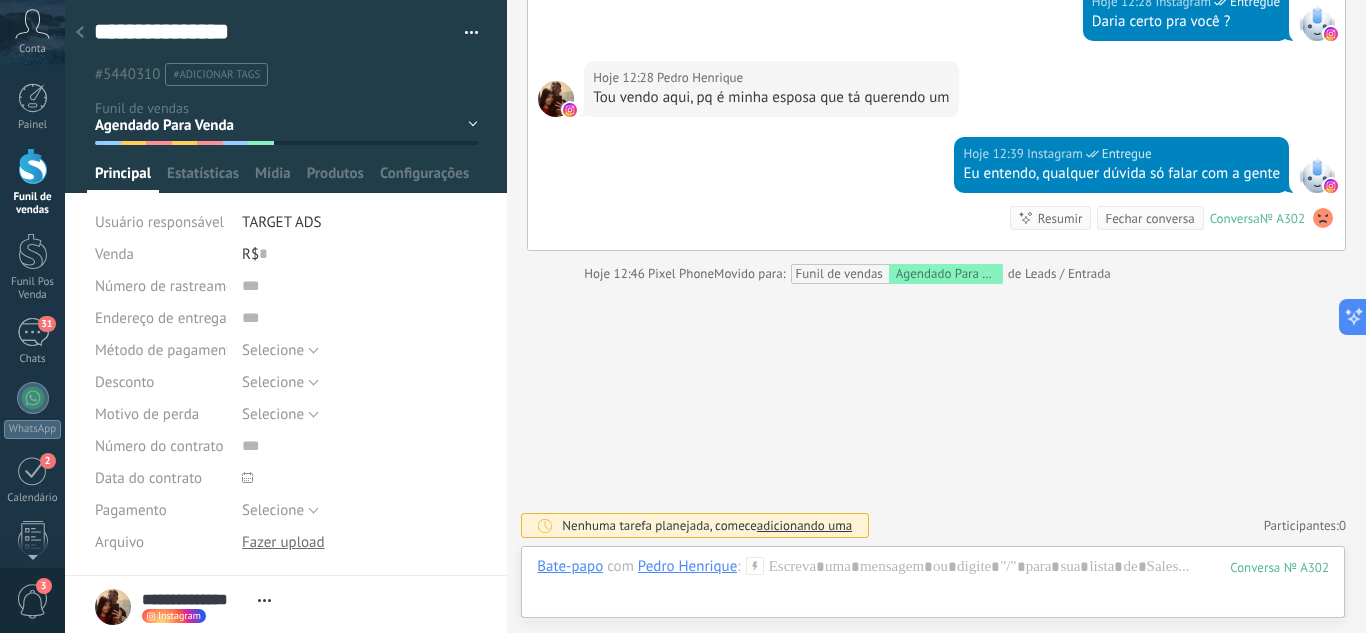 click 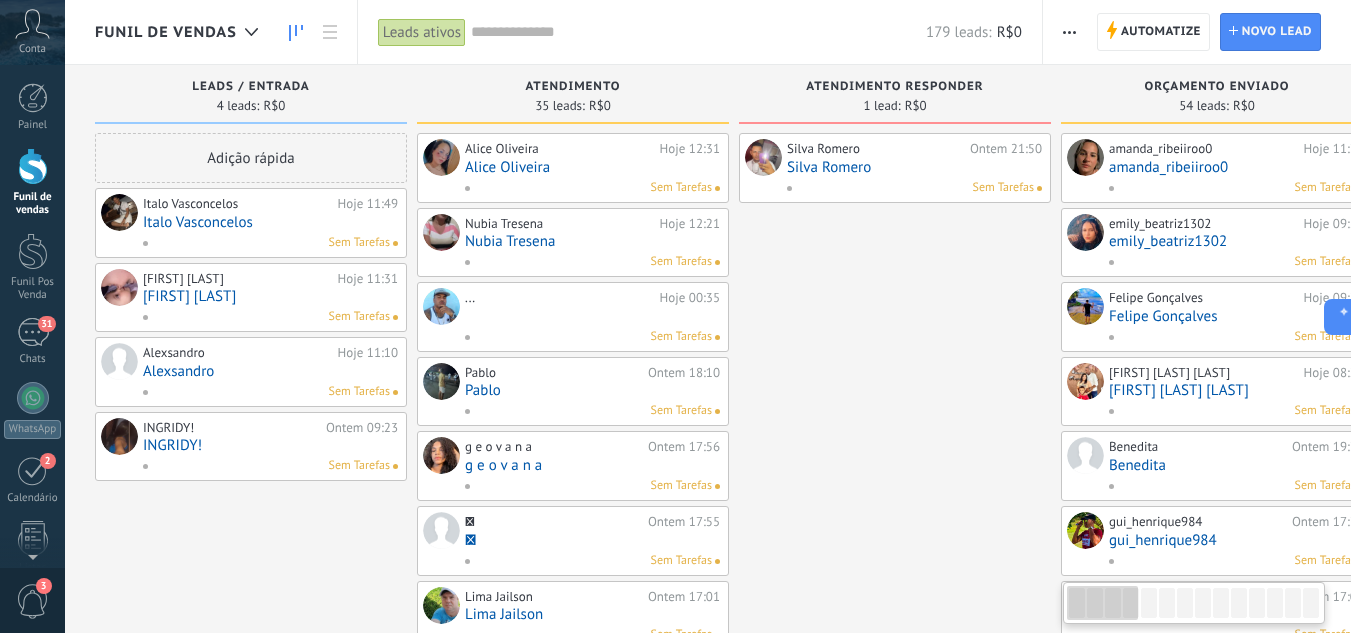 click on "Italo Vasconcelos" at bounding box center (270, 222) 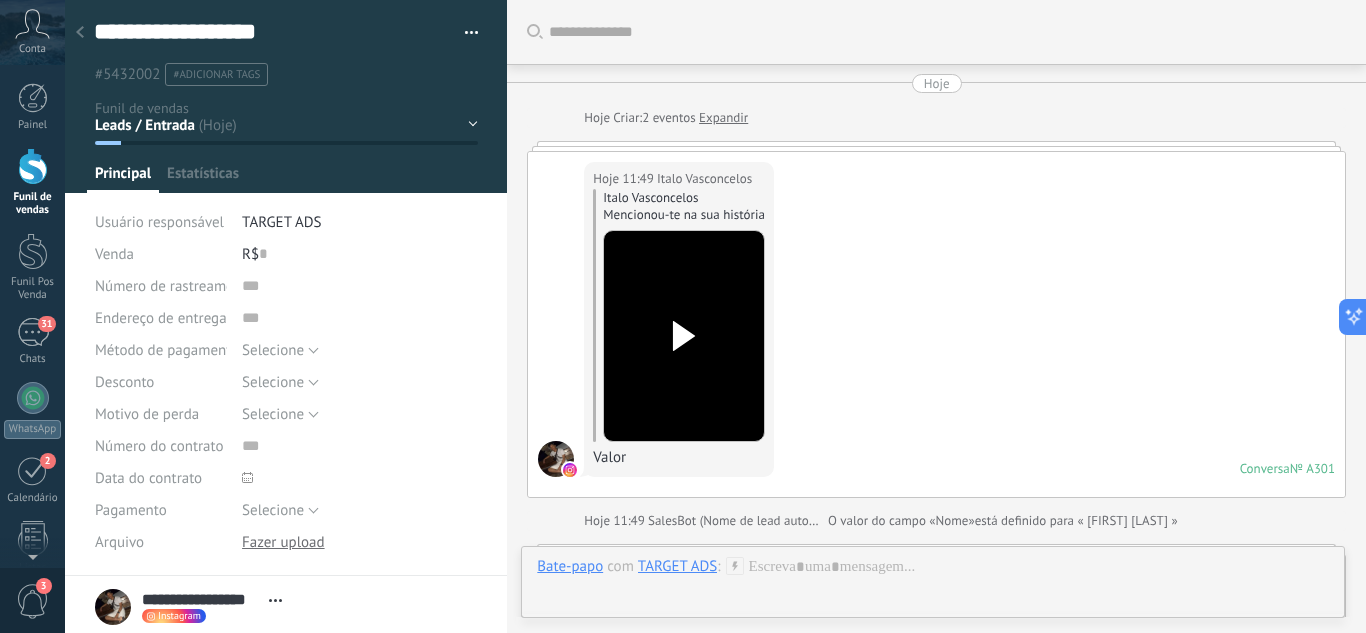 scroll, scrollTop: 30, scrollLeft: 0, axis: vertical 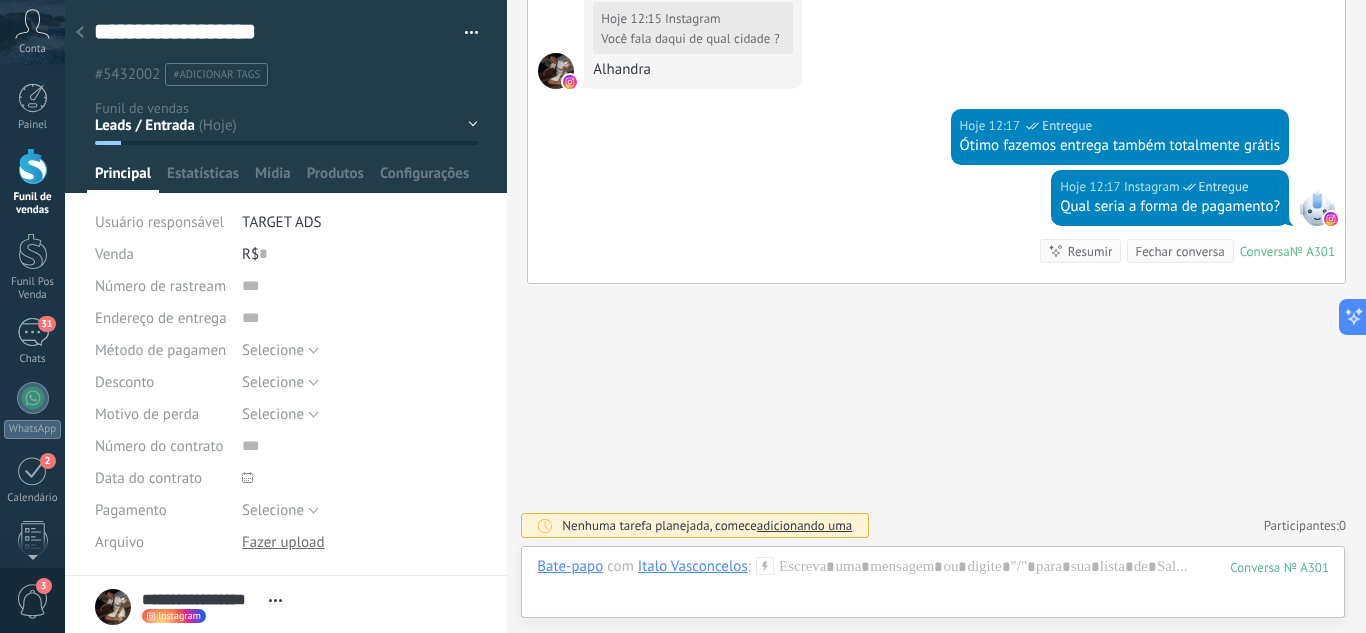 click on "Leads / Entrada
Atendimento
Atendimento Responder
Orçamento Enviado
Orçamento Responder
Negociação / Fechamento
-" at bounding box center [0, 0] 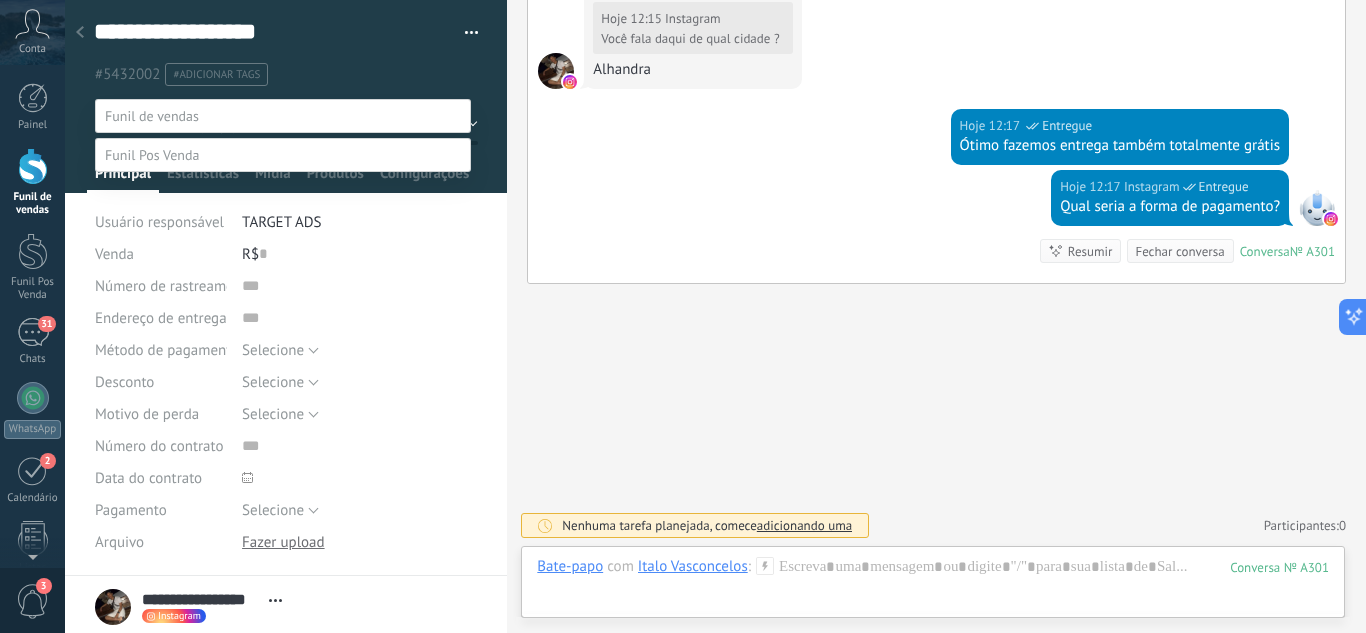 click on "Orçamento Enviado" at bounding box center (0, 0) 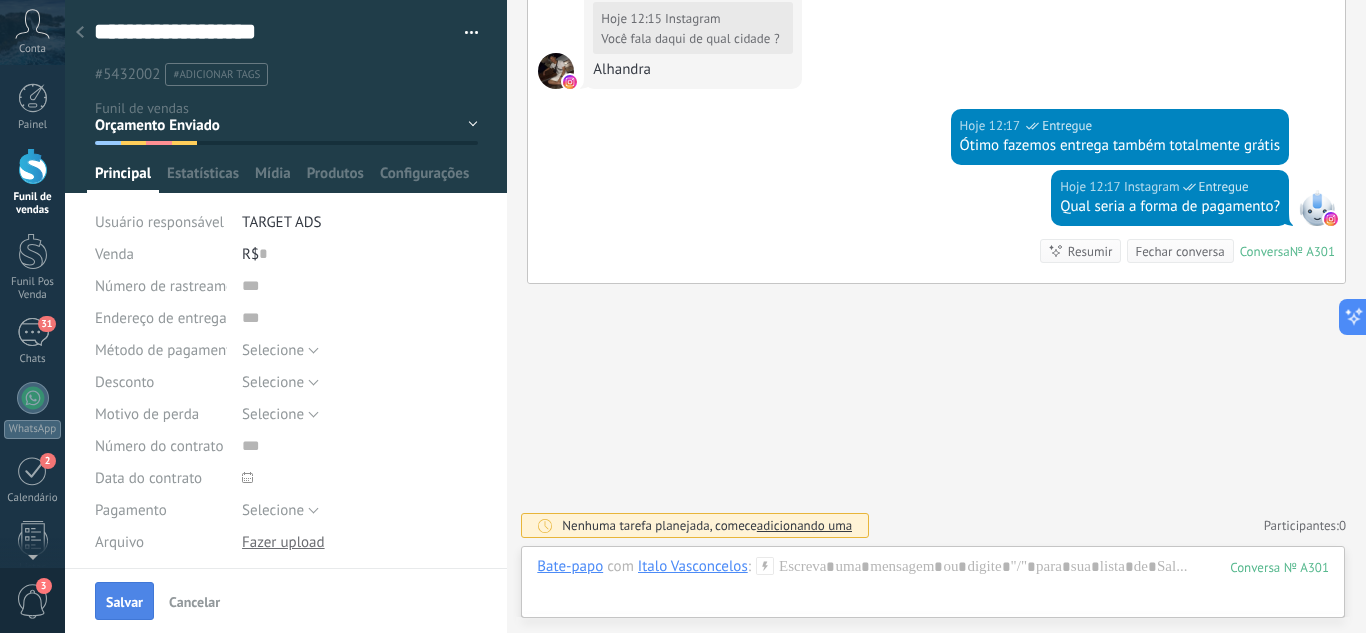 click on "Salvar" at bounding box center [124, 602] 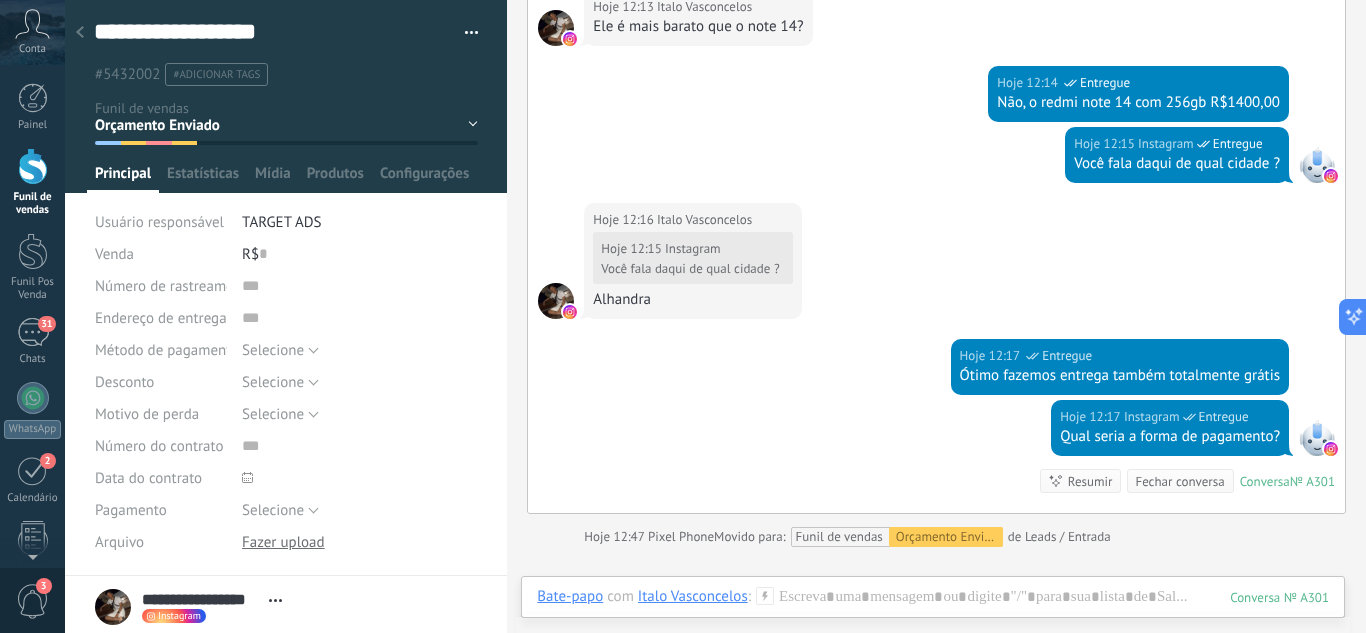 scroll, scrollTop: 885, scrollLeft: 0, axis: vertical 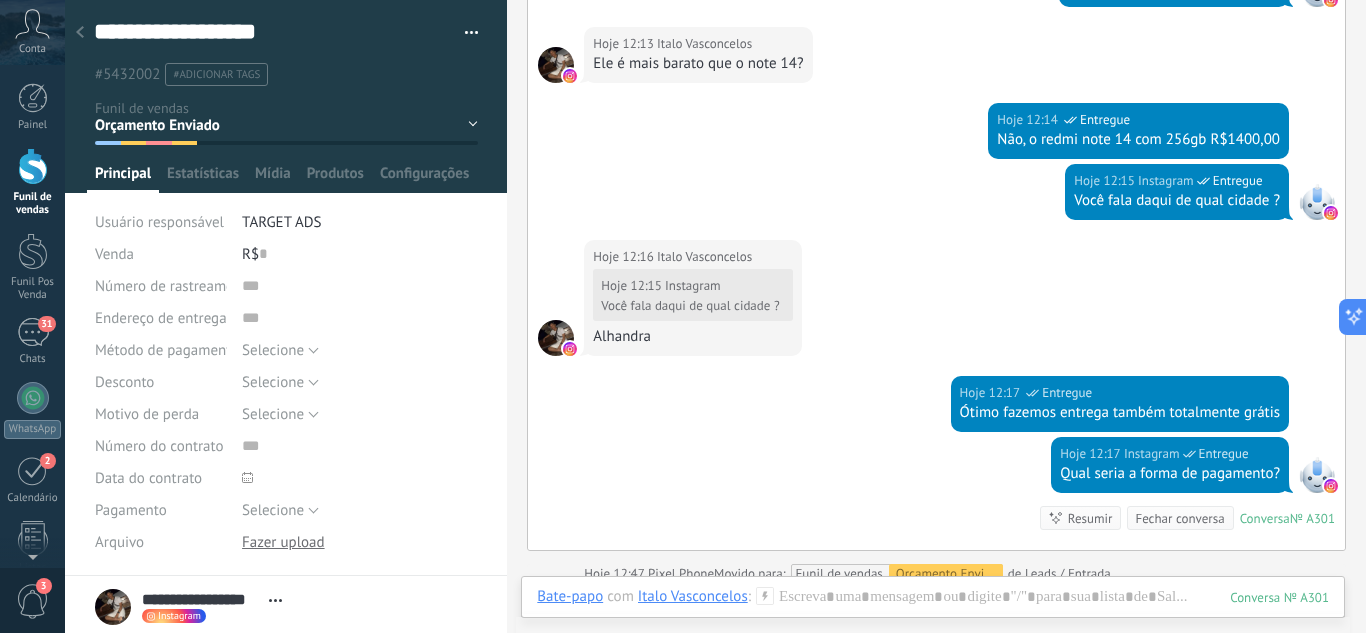 click at bounding box center [80, 33] 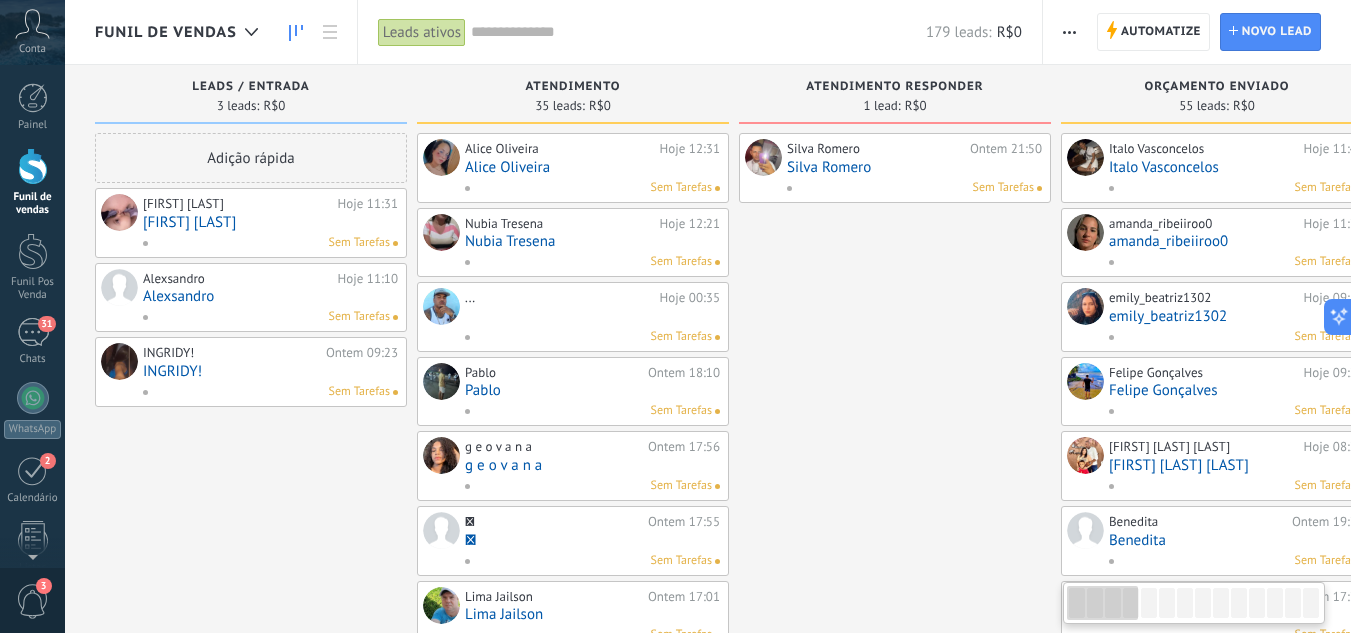 click on "[FIRST] [LAST]" at bounding box center [270, 222] 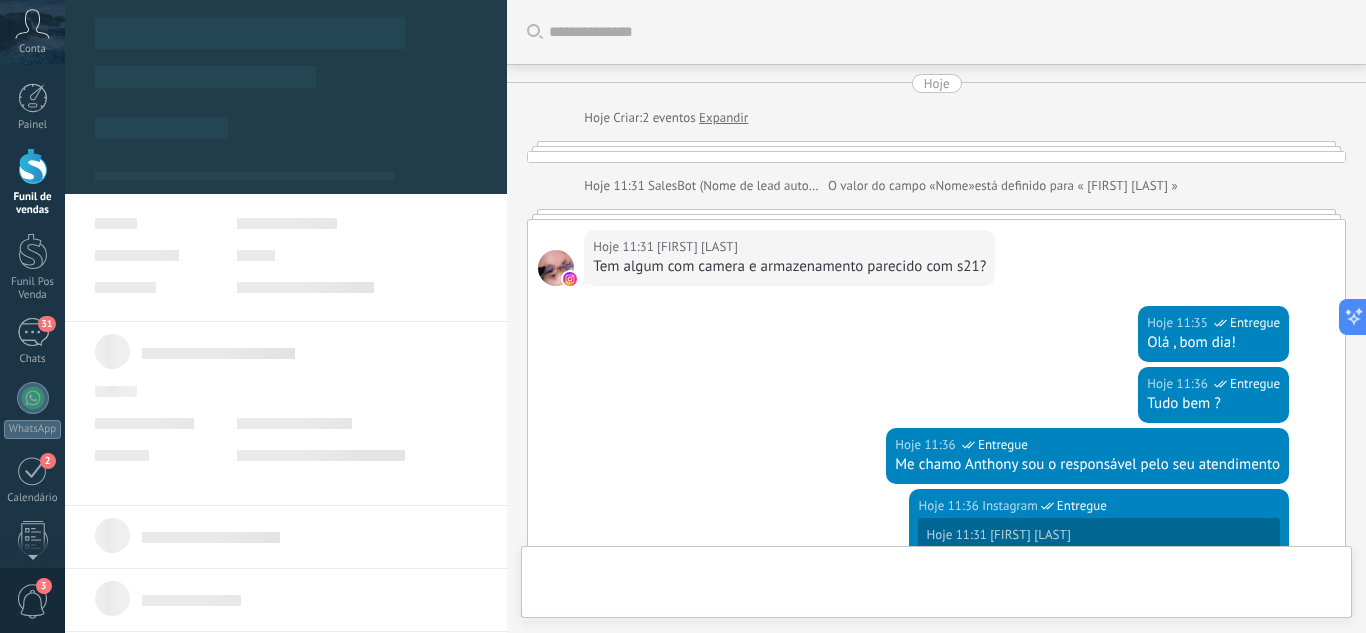 type on "**********" 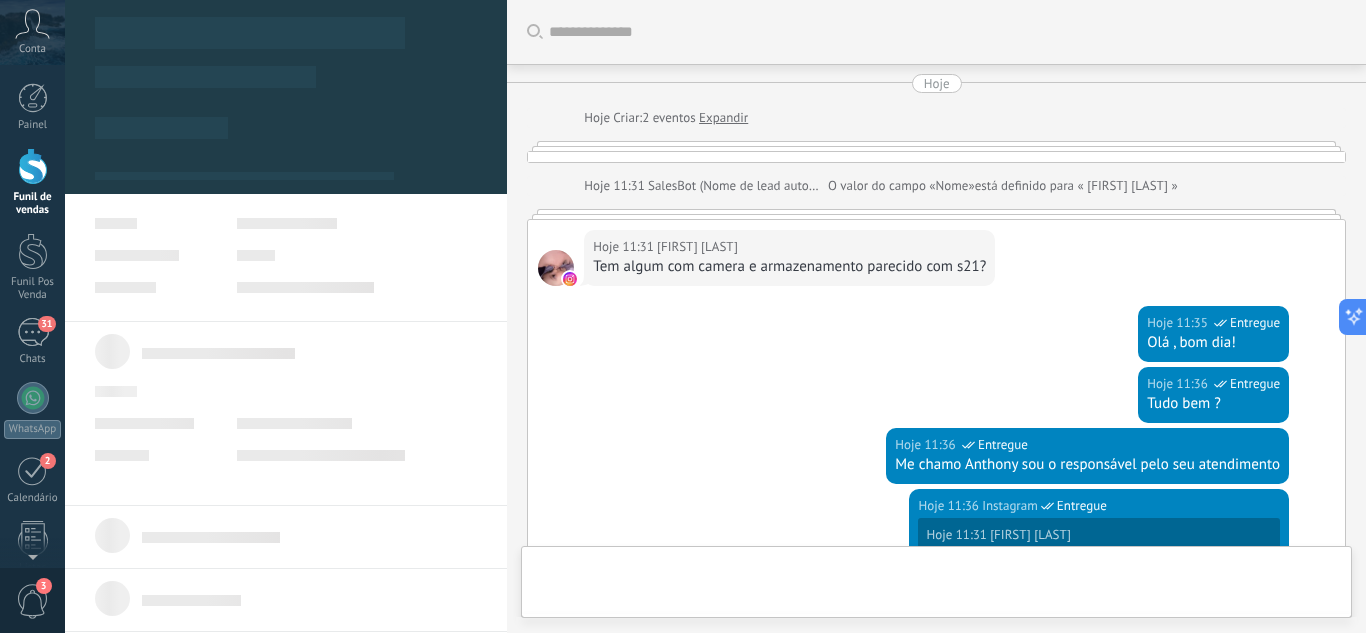 scroll, scrollTop: 30, scrollLeft: 0, axis: vertical 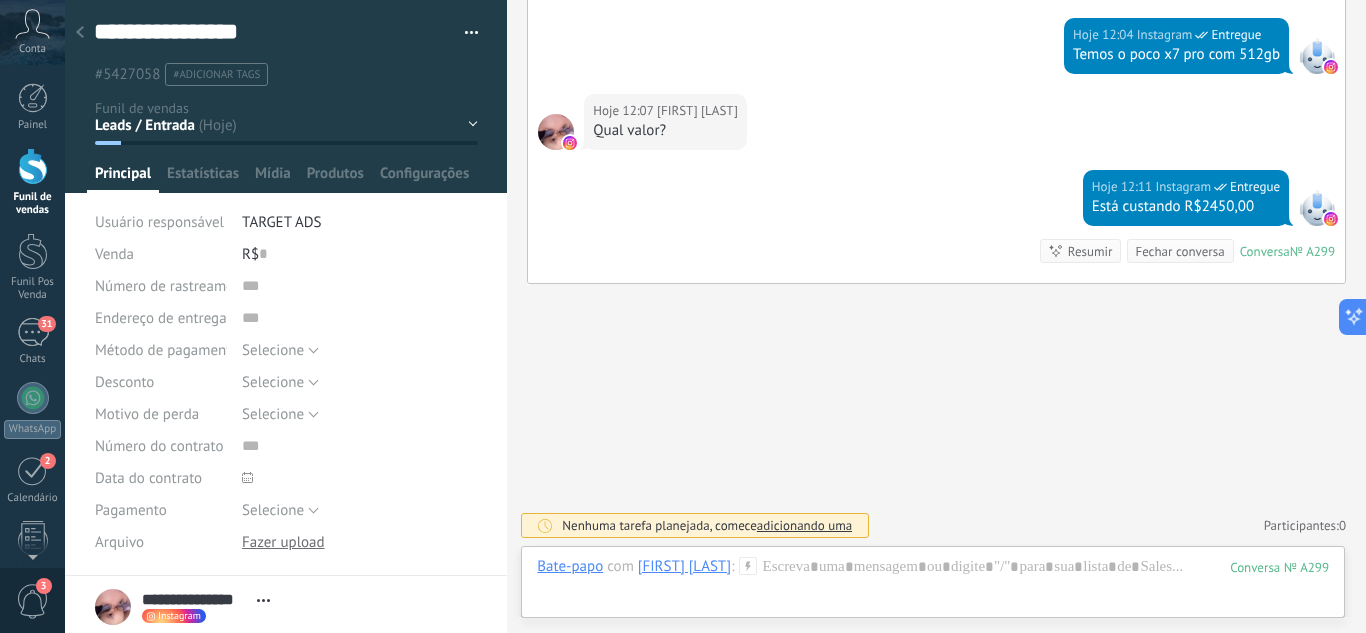 click on "Leads / Entrada
Atendimento
Atendimento Responder
Orçamento Enviado
Orçamento Responder
Negociação / Fechamento
-" at bounding box center [0, 0] 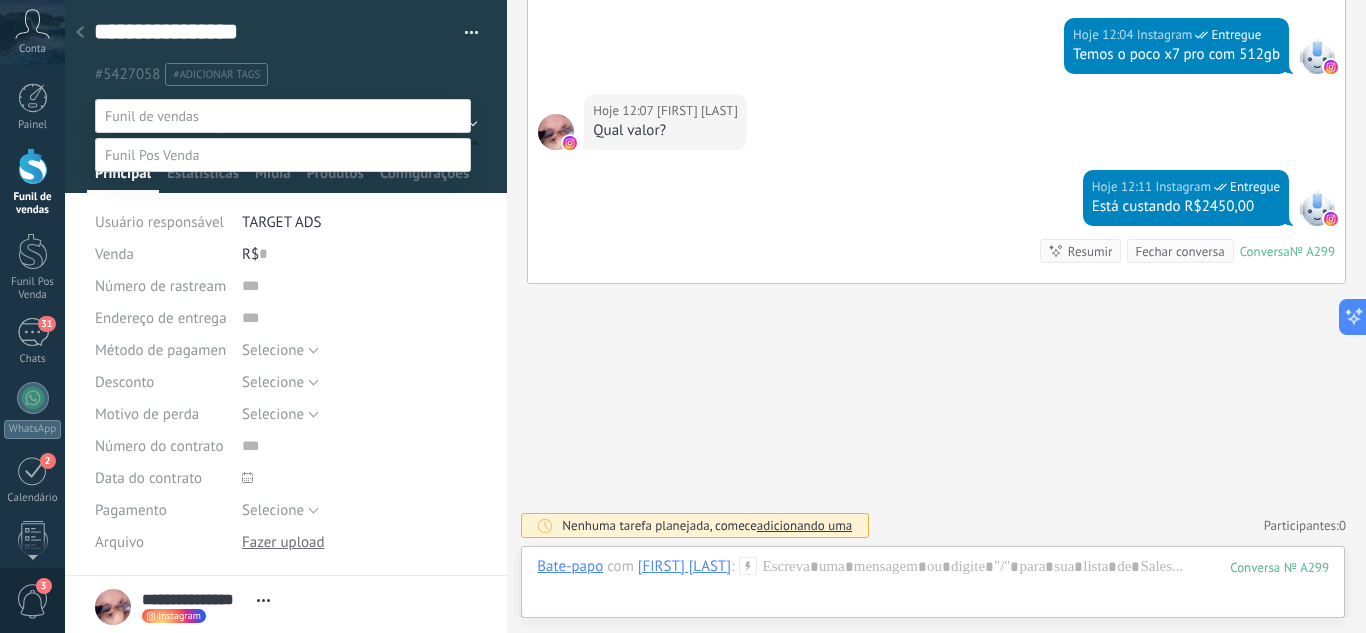 click on "Orçamento Enviado" at bounding box center (0, 0) 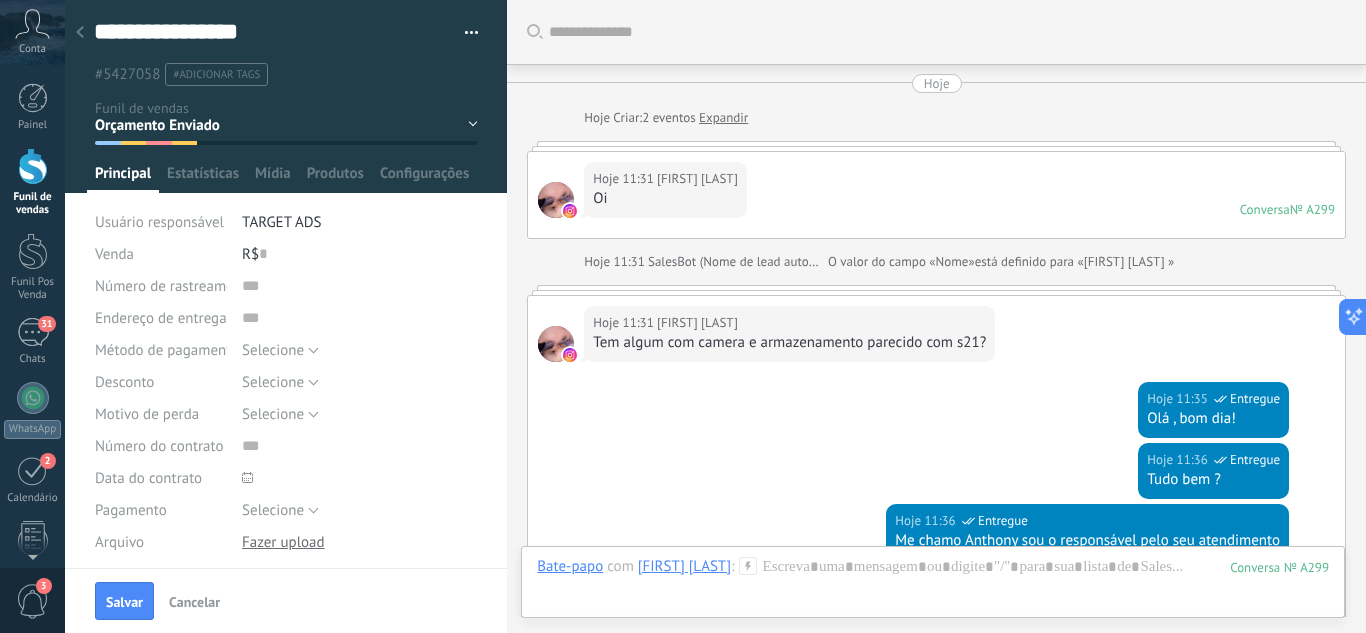 scroll, scrollTop: 0, scrollLeft: 0, axis: both 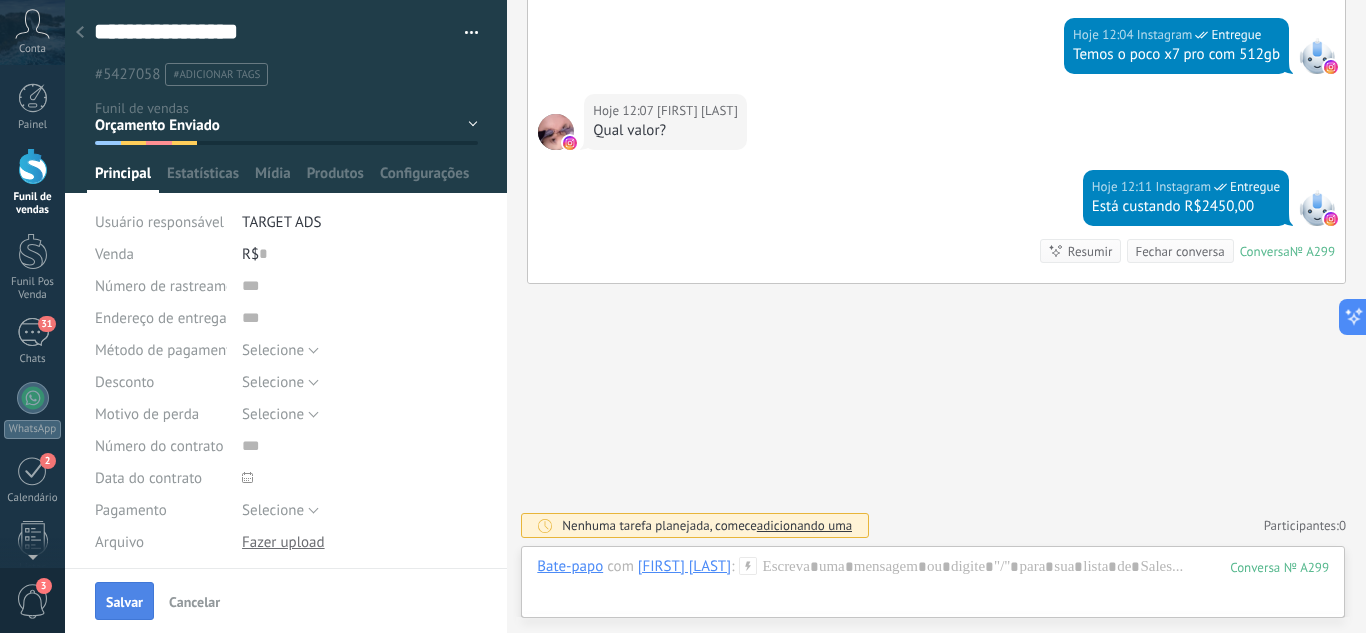 click on "Salvar" at bounding box center (124, 602) 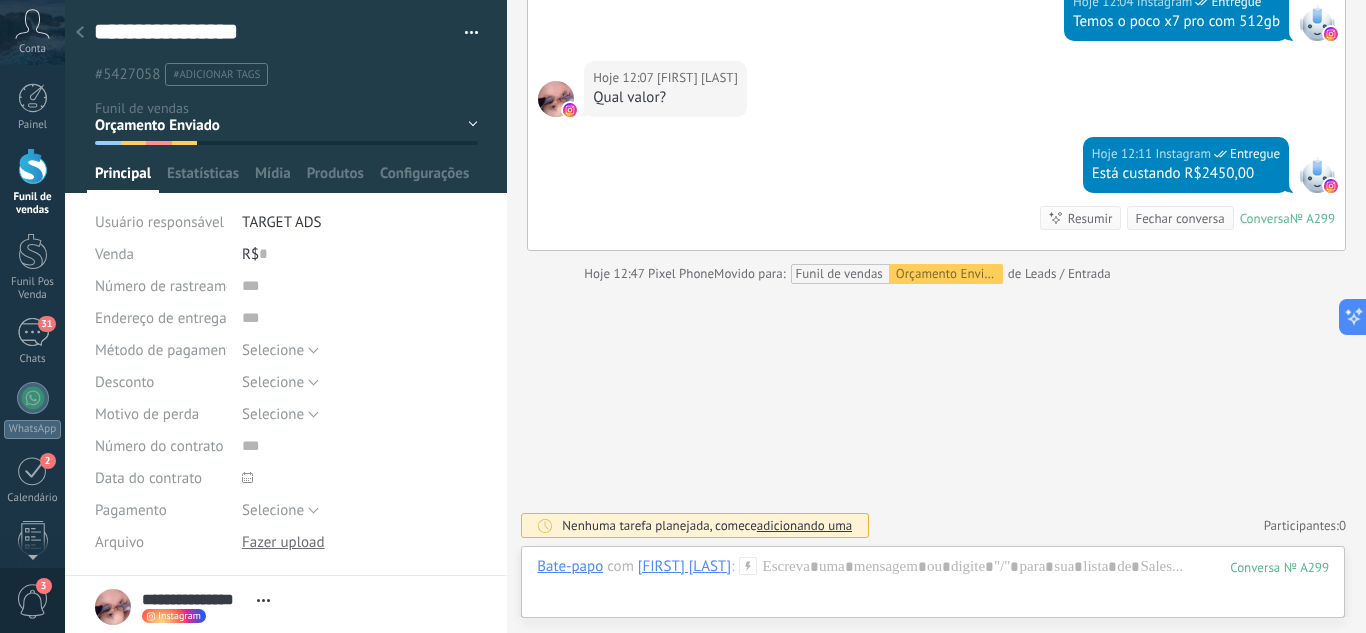 scroll, scrollTop: 840, scrollLeft: 0, axis: vertical 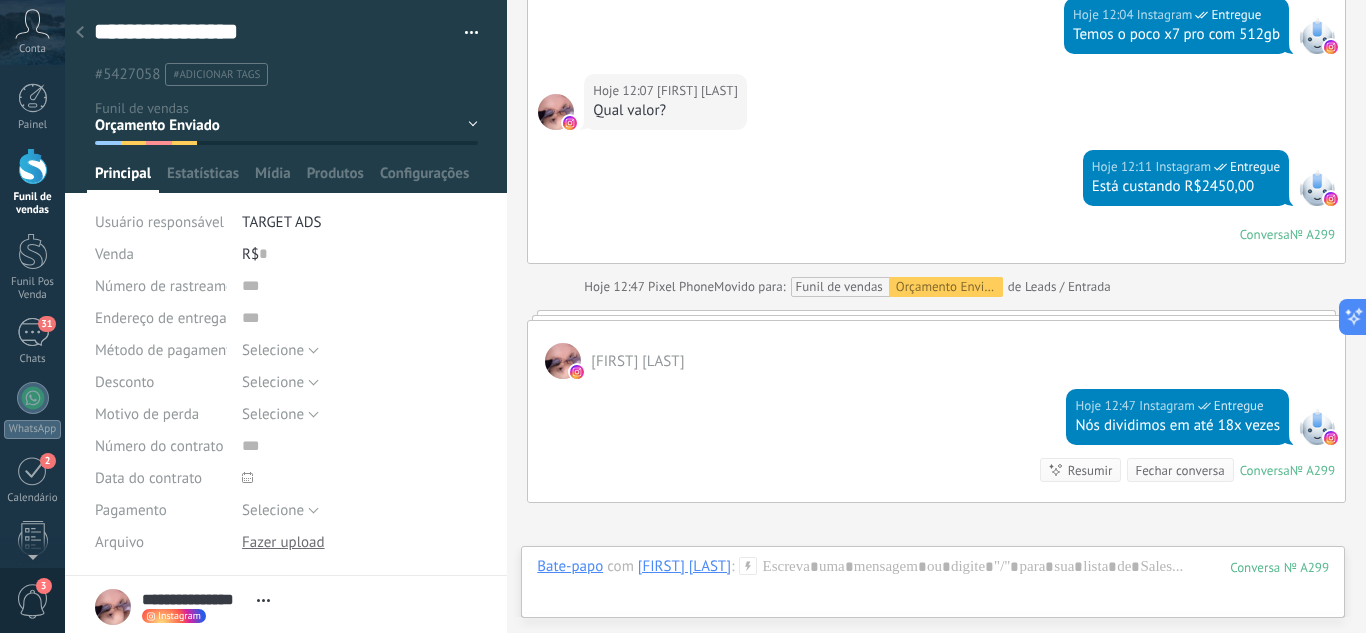 click on "Leads / Entrada
Atendimento
Atendimento Responder
Orçamento Enviado
Orçamento Responder
Negociação / Fechamento
-" at bounding box center (0, 0) 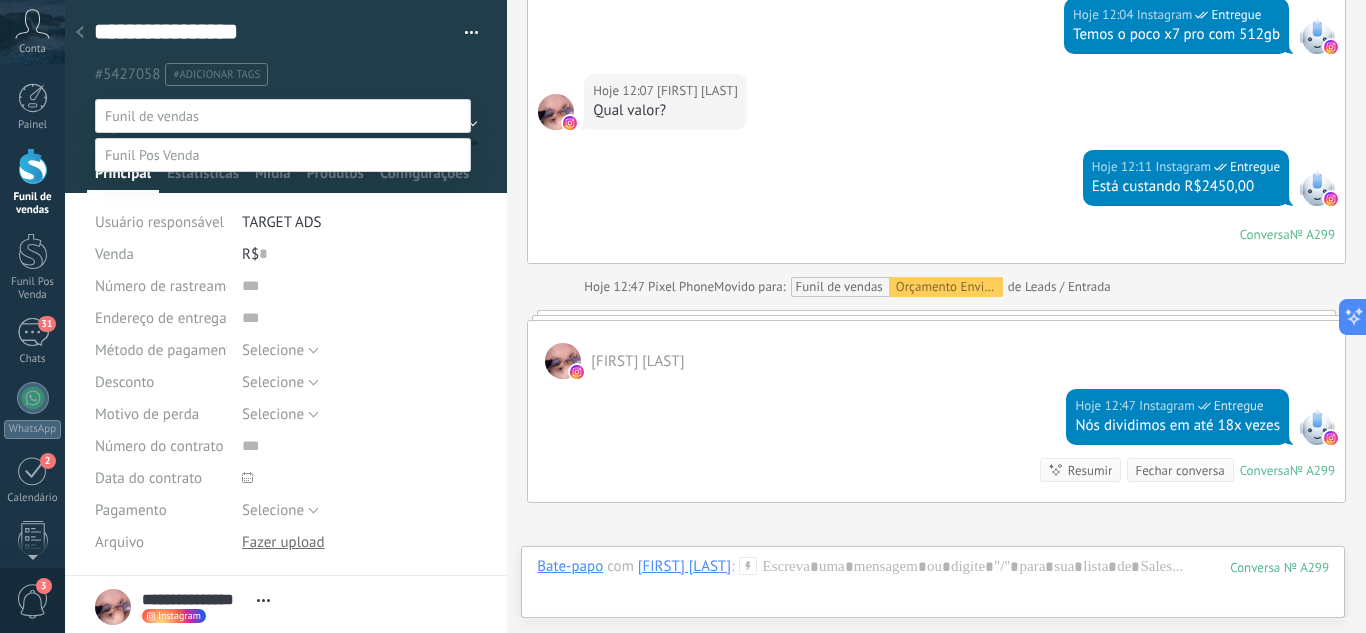 click on "Orçamento Enviado" at bounding box center (0, 0) 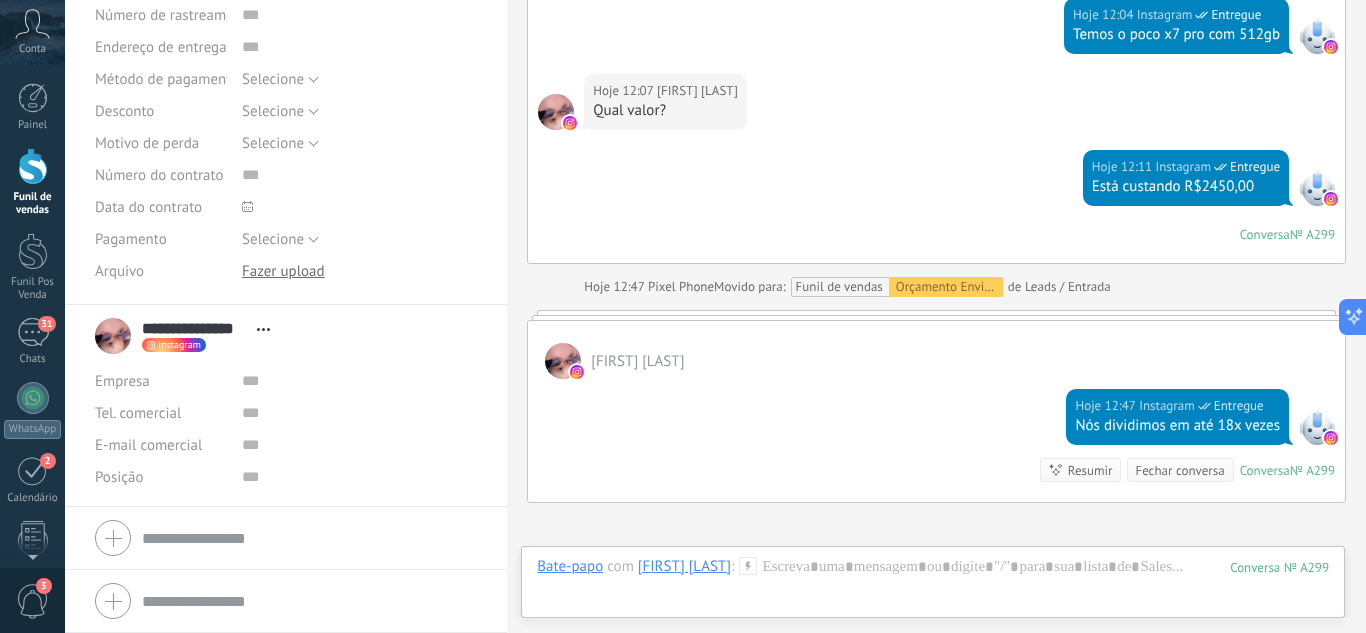 scroll, scrollTop: 0, scrollLeft: 0, axis: both 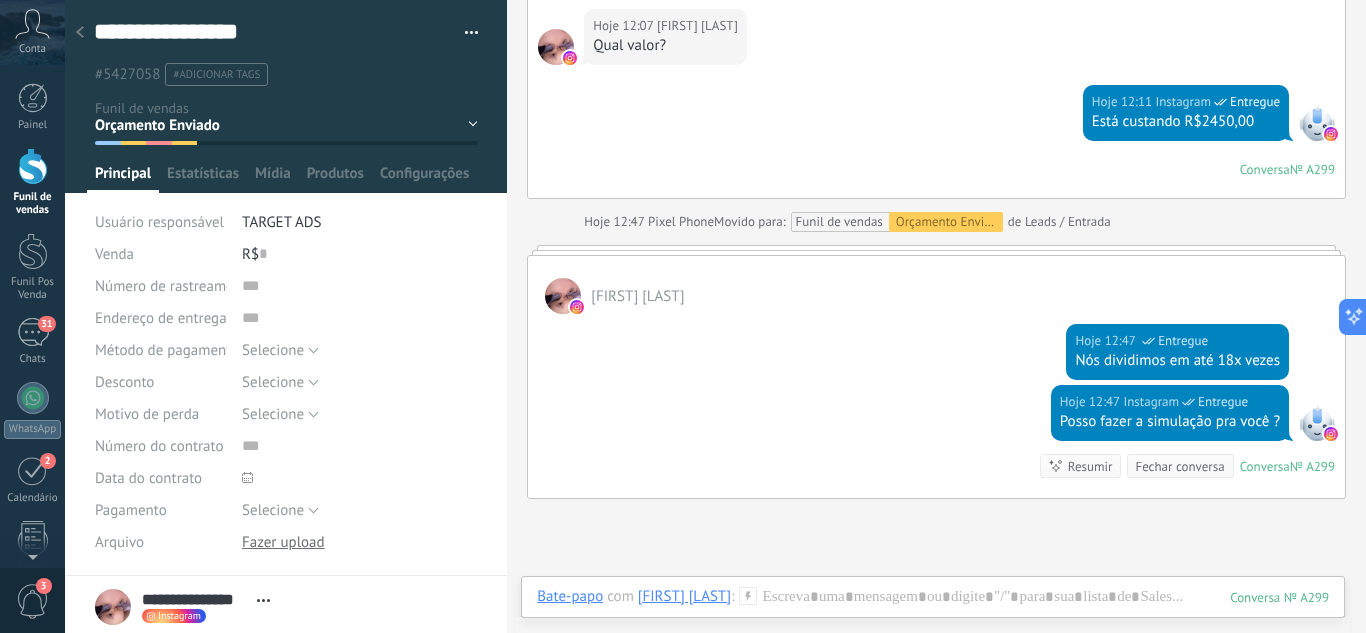click on "Conta" at bounding box center [32, 32] 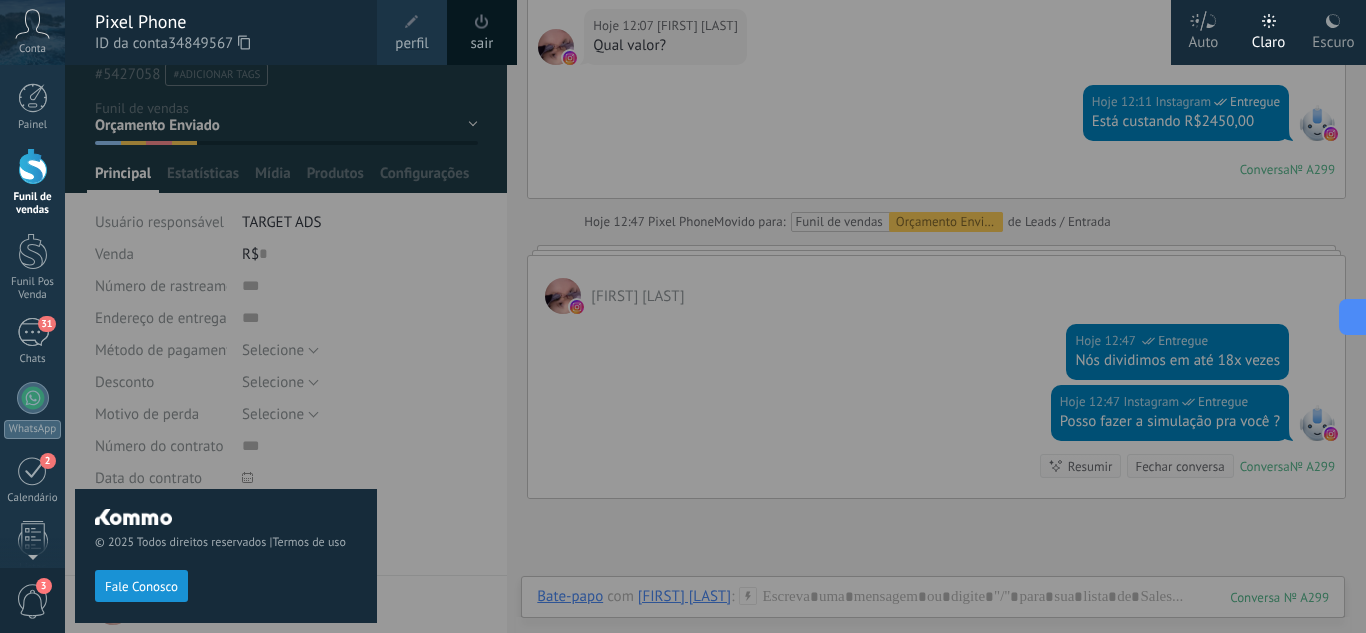 click at bounding box center [748, 316] 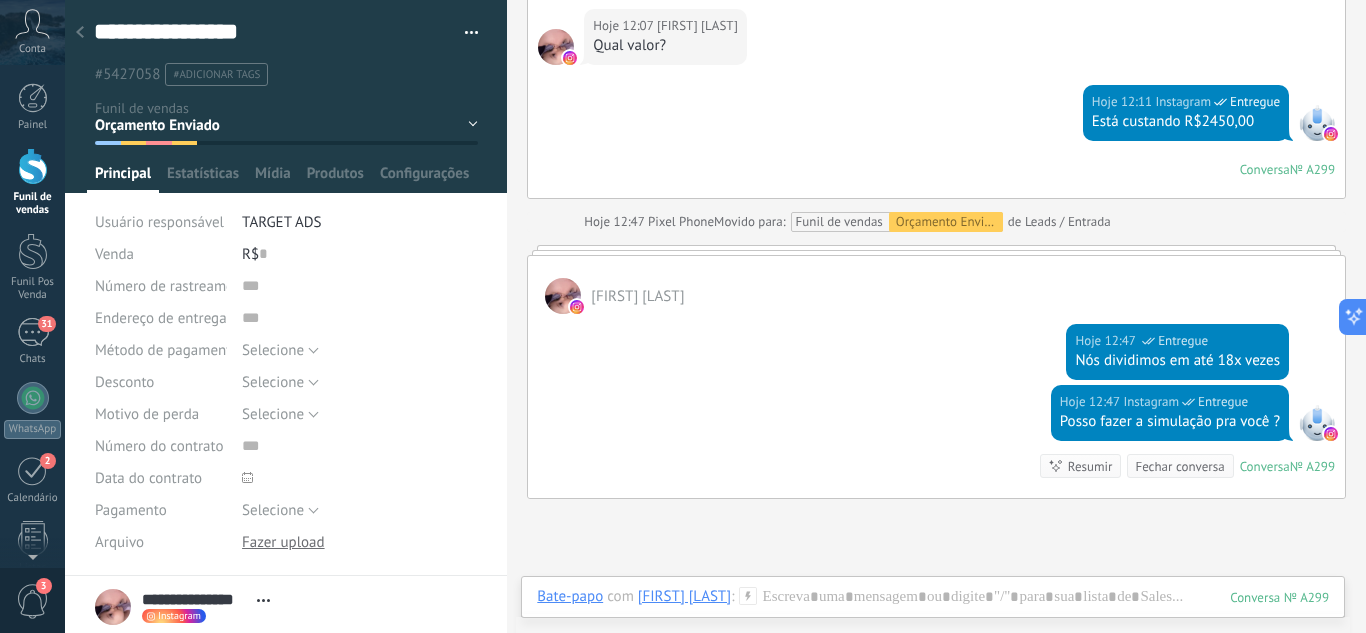 click 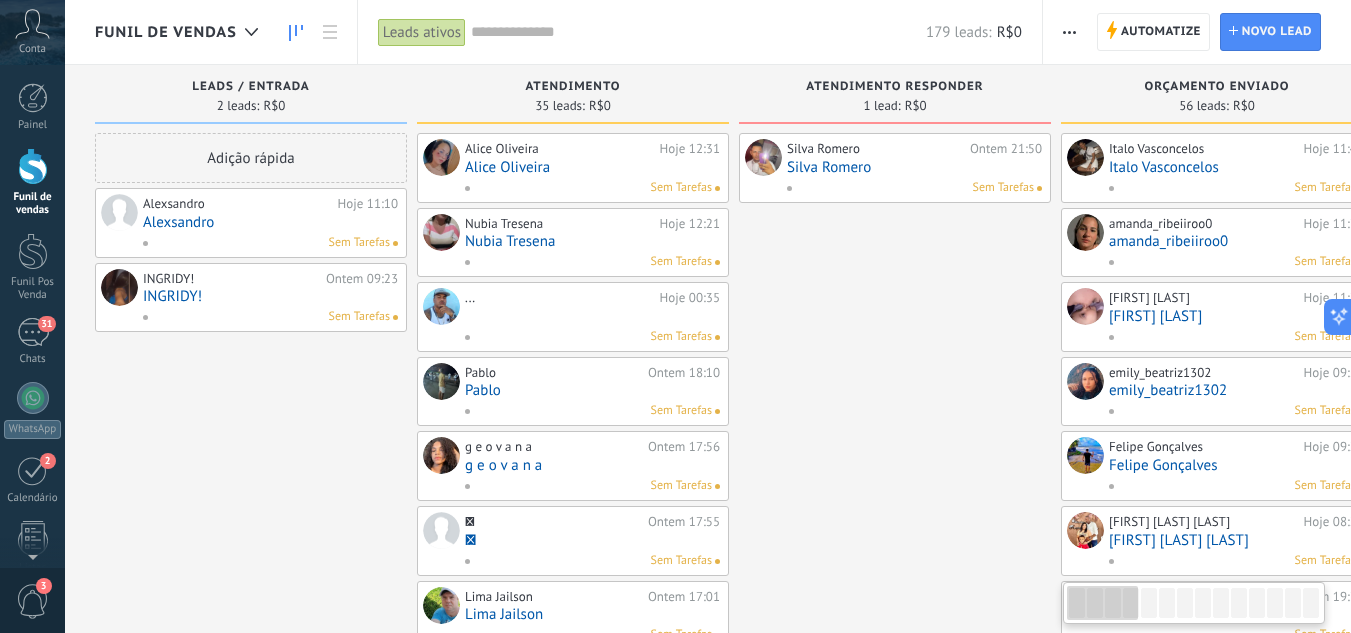 click on "Alexsandro" at bounding box center [270, 222] 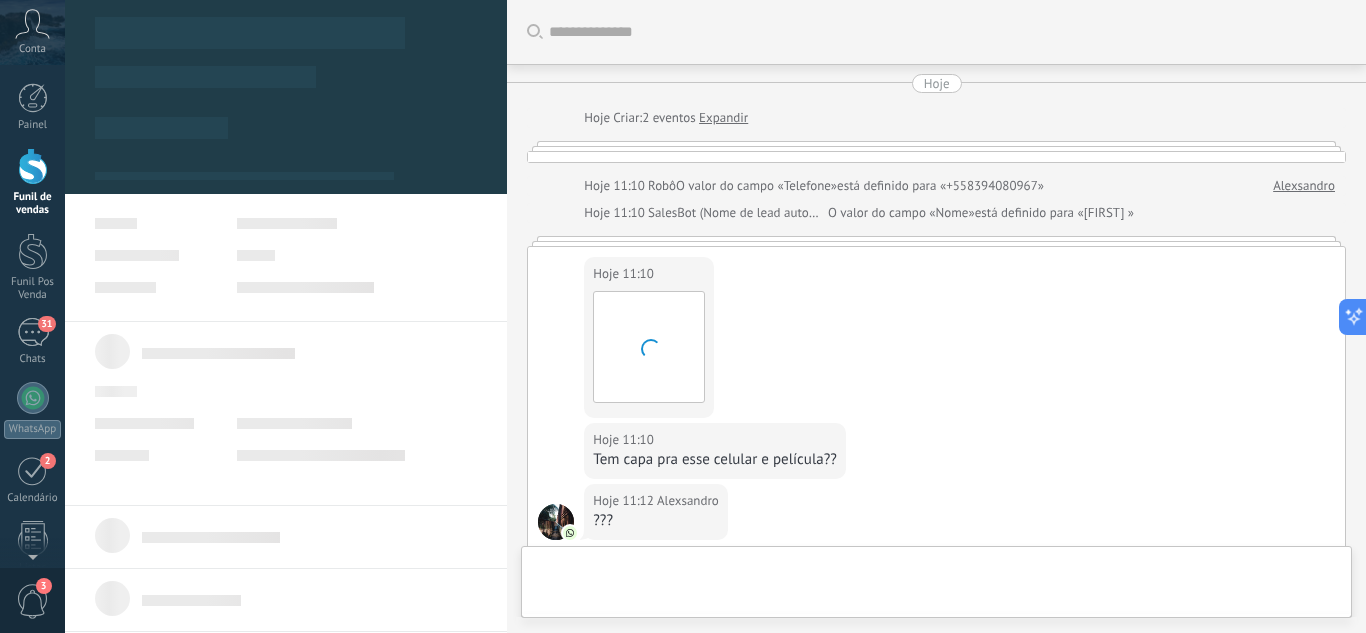 scroll, scrollTop: 1028, scrollLeft: 0, axis: vertical 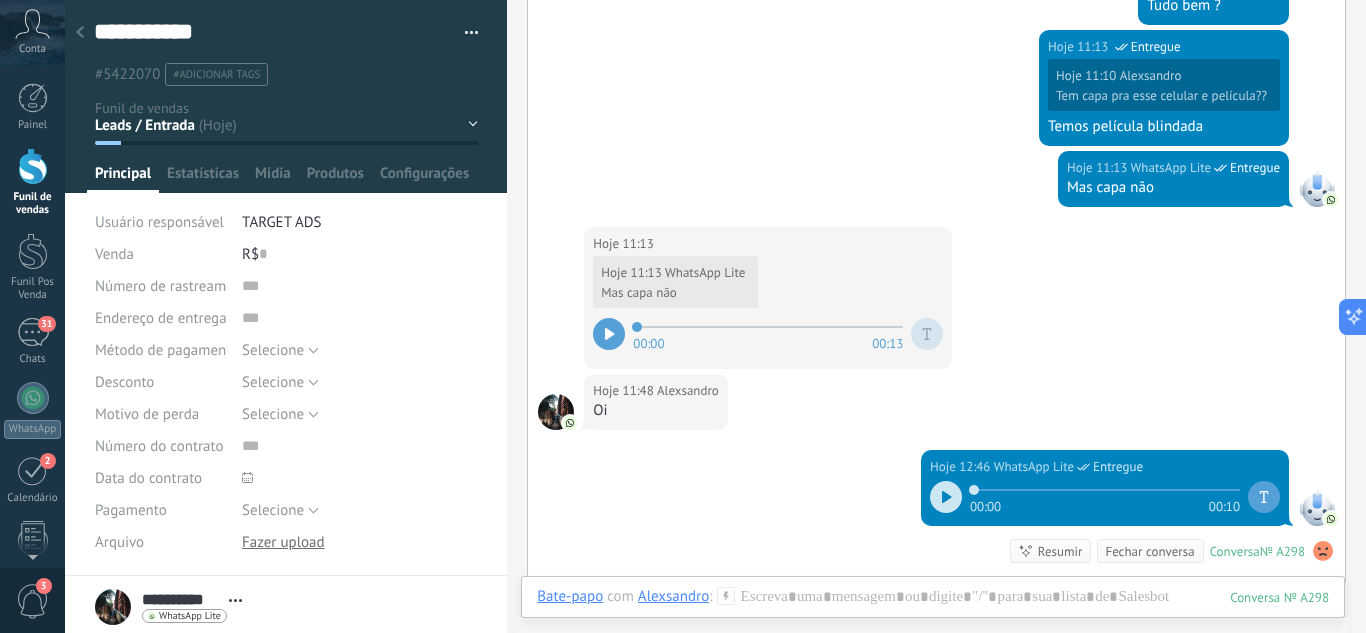 drag, startPoint x: 469, startPoint y: 119, endPoint x: 433, endPoint y: 143, distance: 43.266617 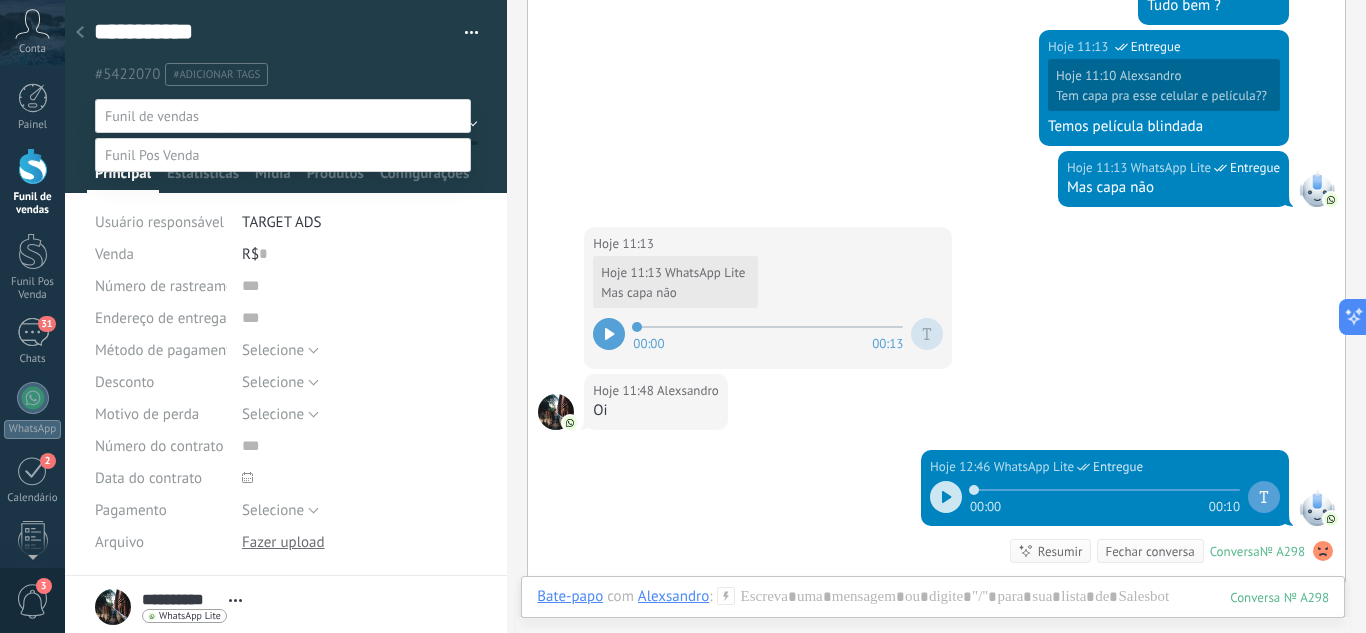 click on "Atendimento" at bounding box center (0, 0) 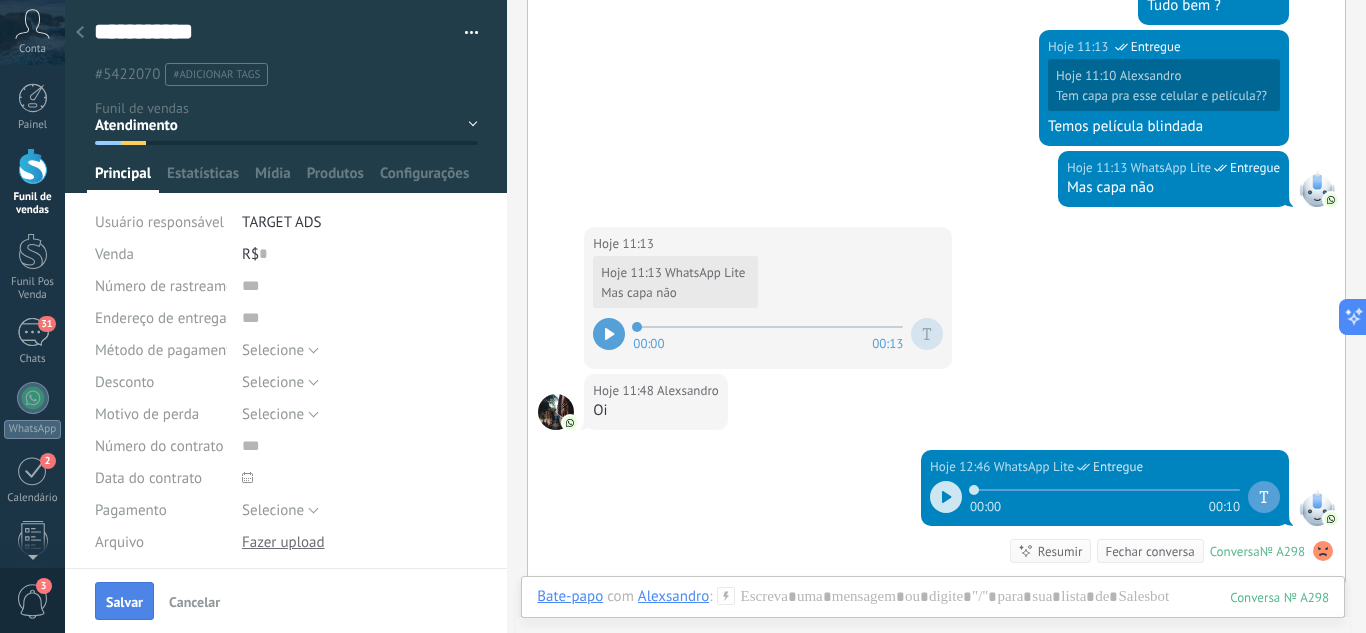 click on "Salvar" at bounding box center [124, 602] 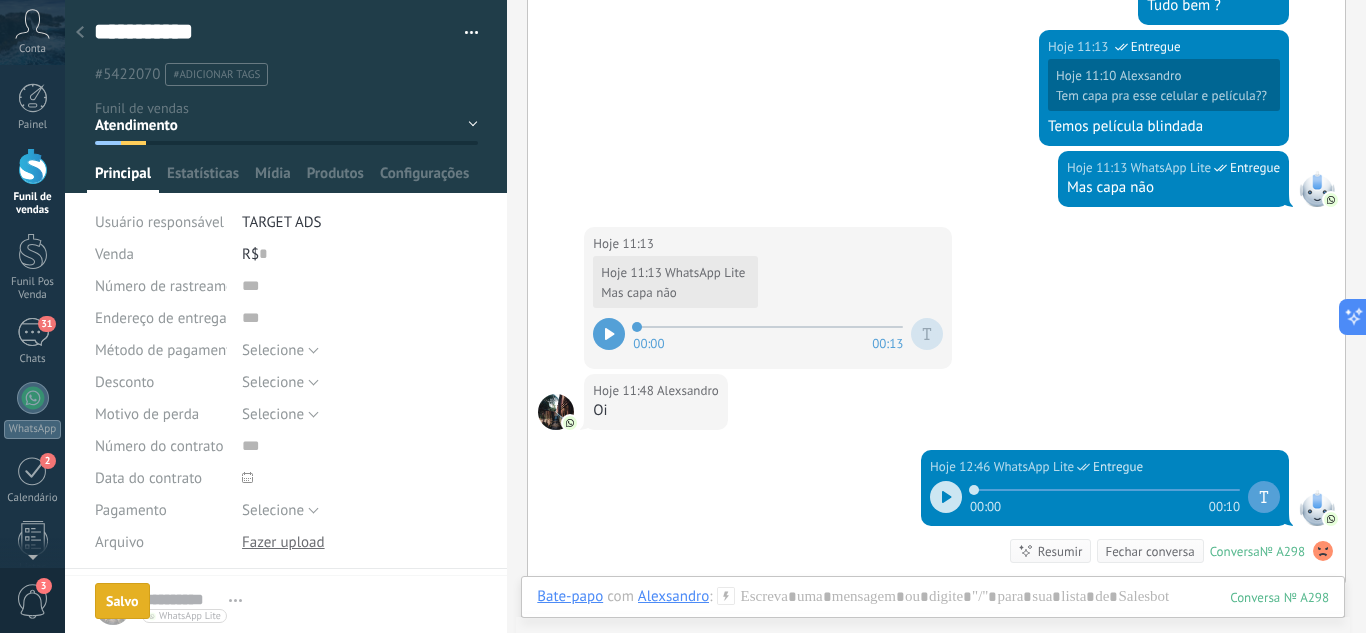 scroll, scrollTop: 761, scrollLeft: 0, axis: vertical 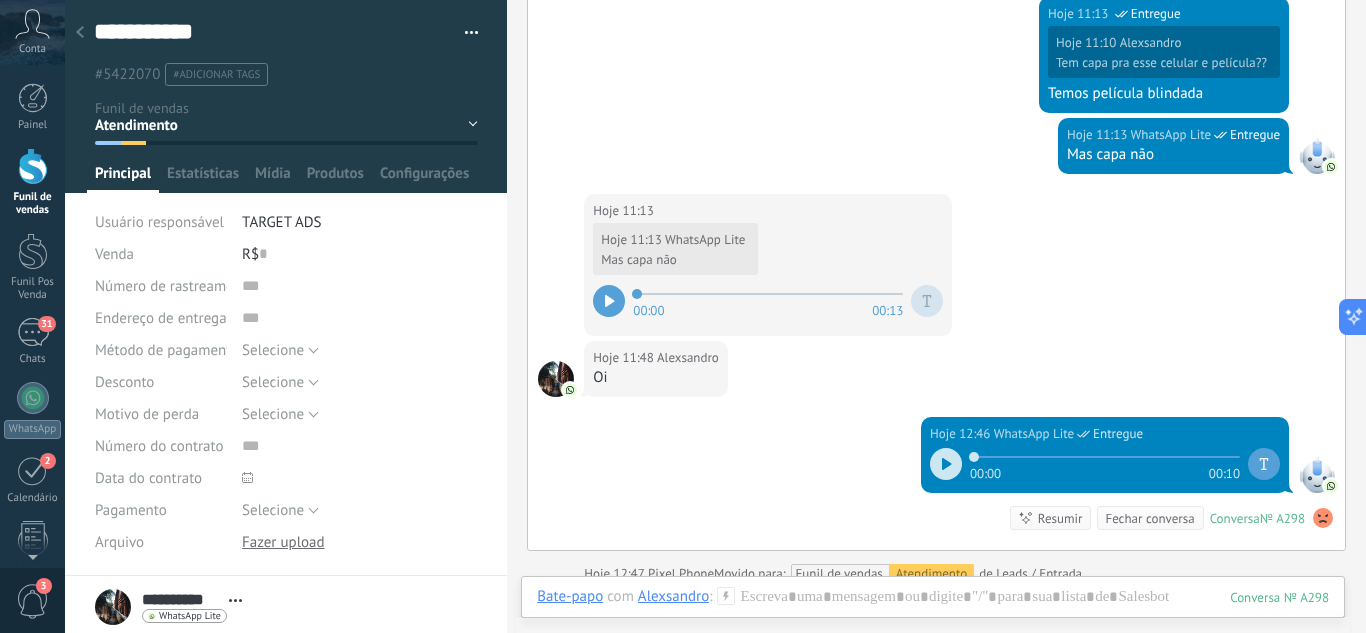 click 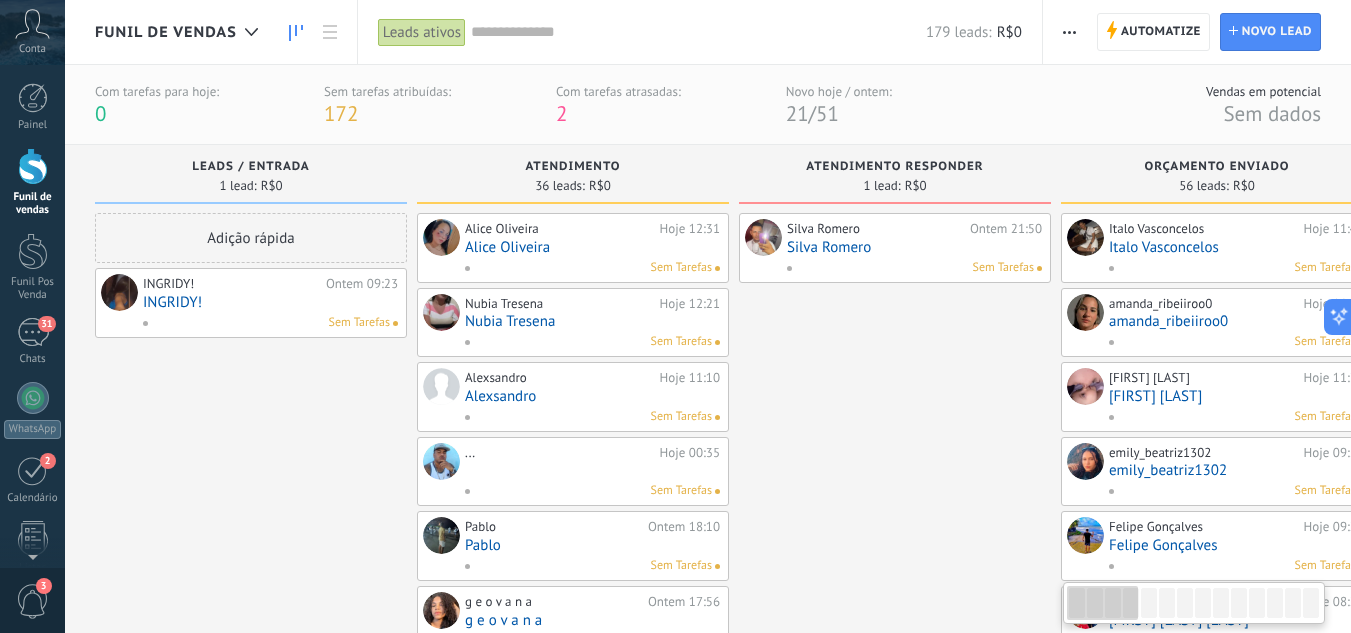 click on "Silva Romero" at bounding box center (914, 247) 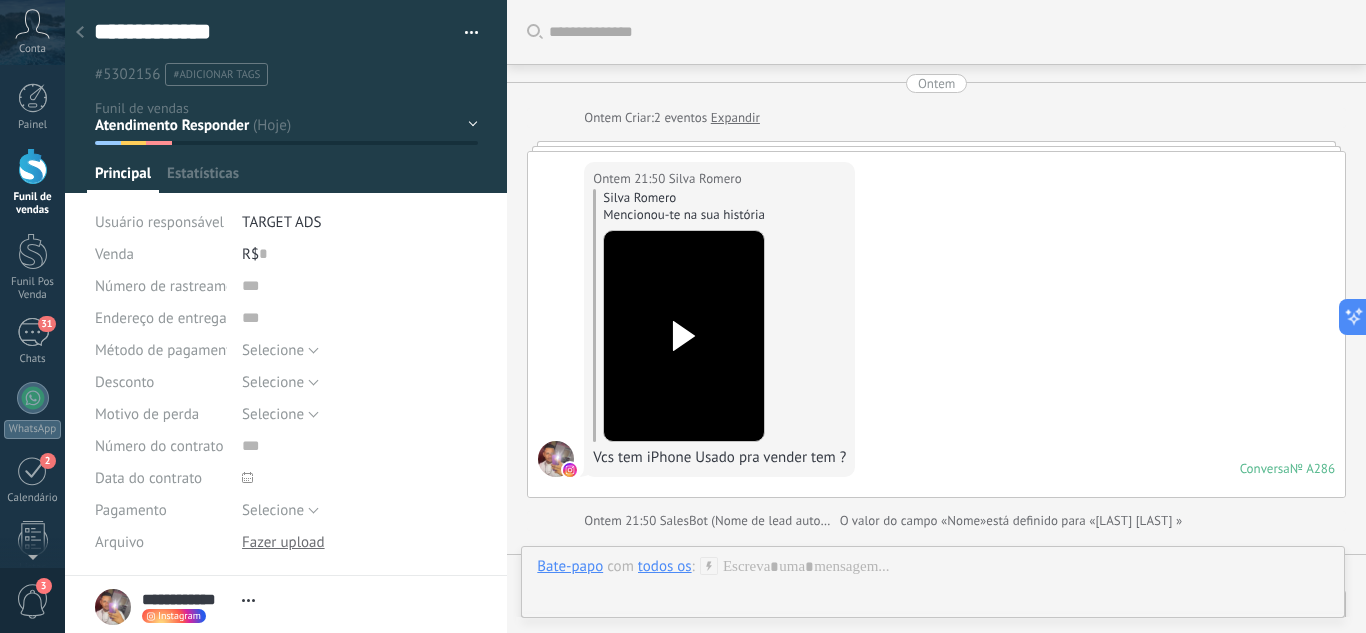scroll, scrollTop: 30, scrollLeft: 0, axis: vertical 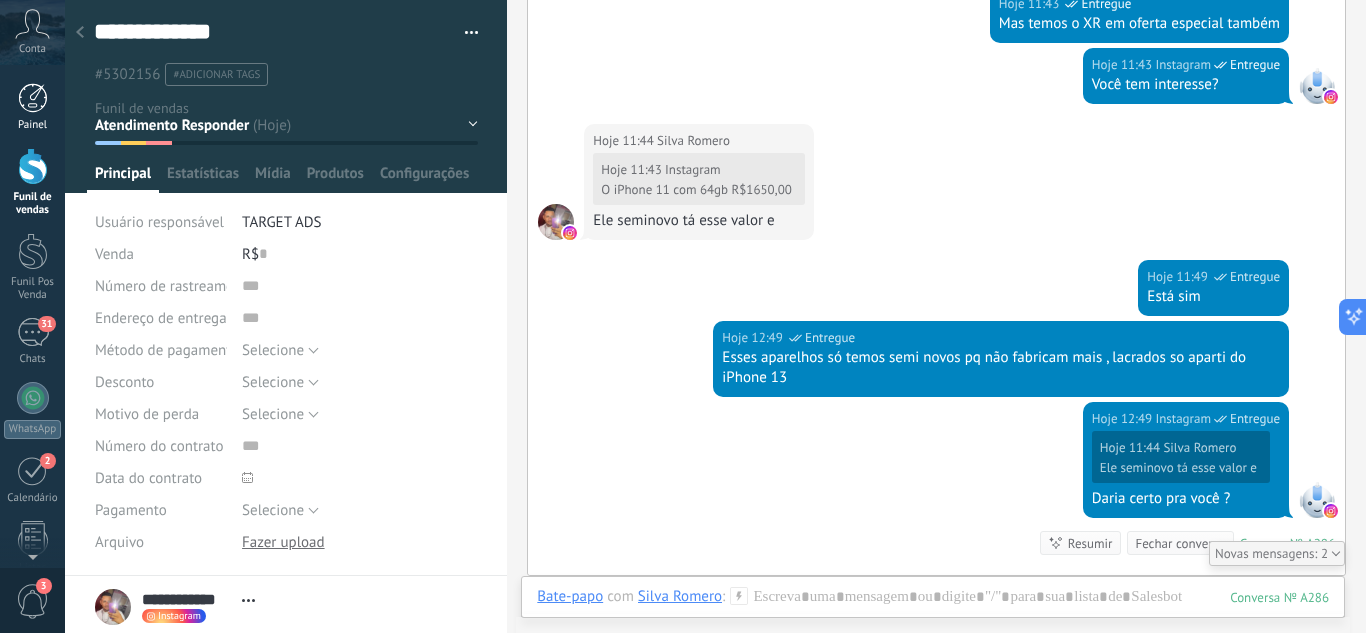 click on "Painel" at bounding box center [33, 125] 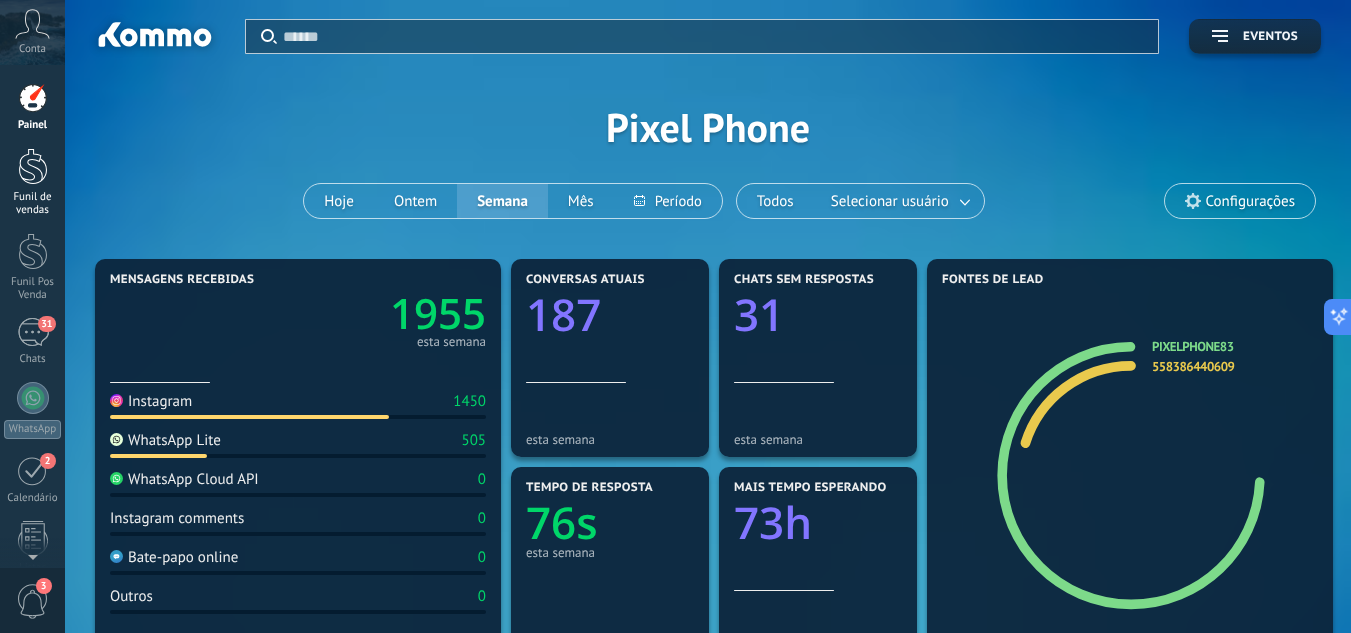 click on "Funil de vendas" at bounding box center [32, 182] 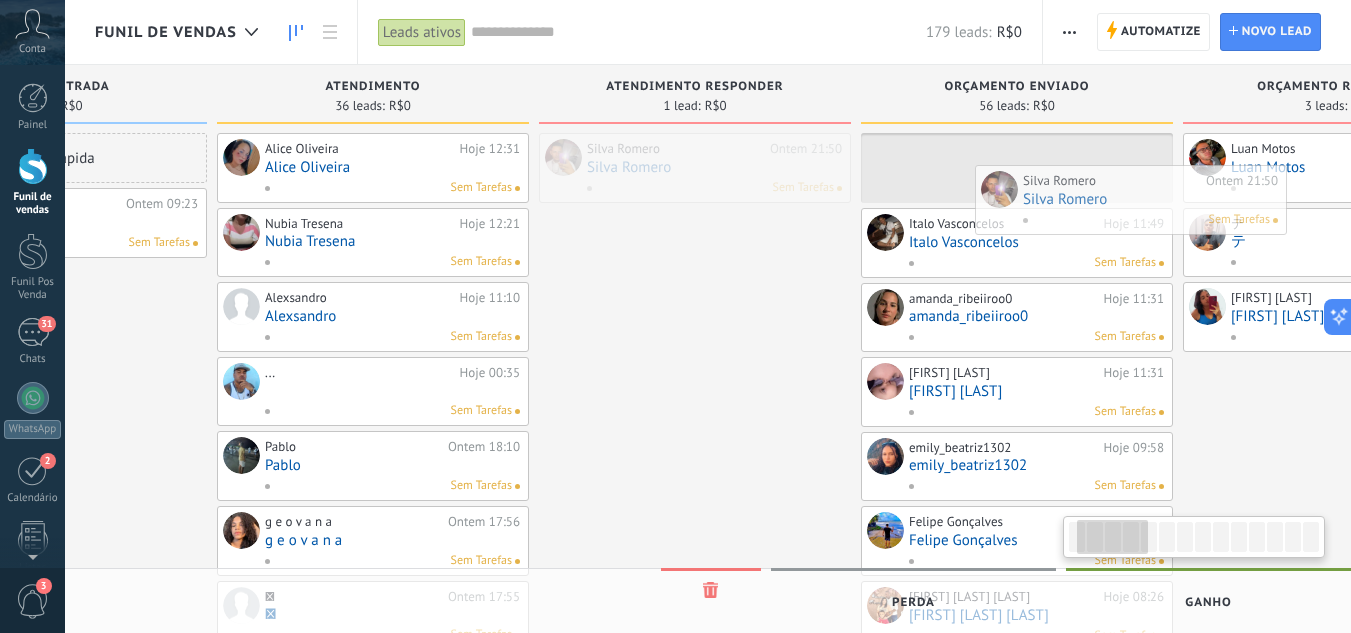 scroll, scrollTop: 0, scrollLeft: 212, axis: horizontal 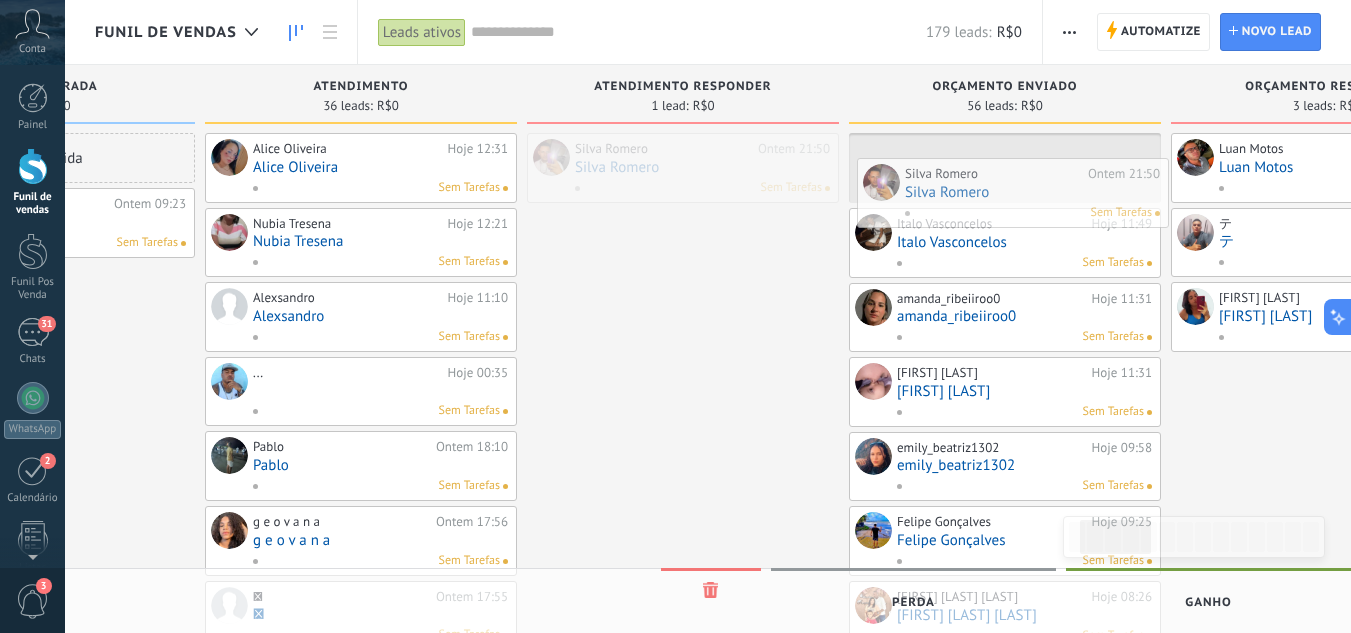 drag, startPoint x: 899, startPoint y: 161, endPoint x: 1017, endPoint y: 186, distance: 120.61923 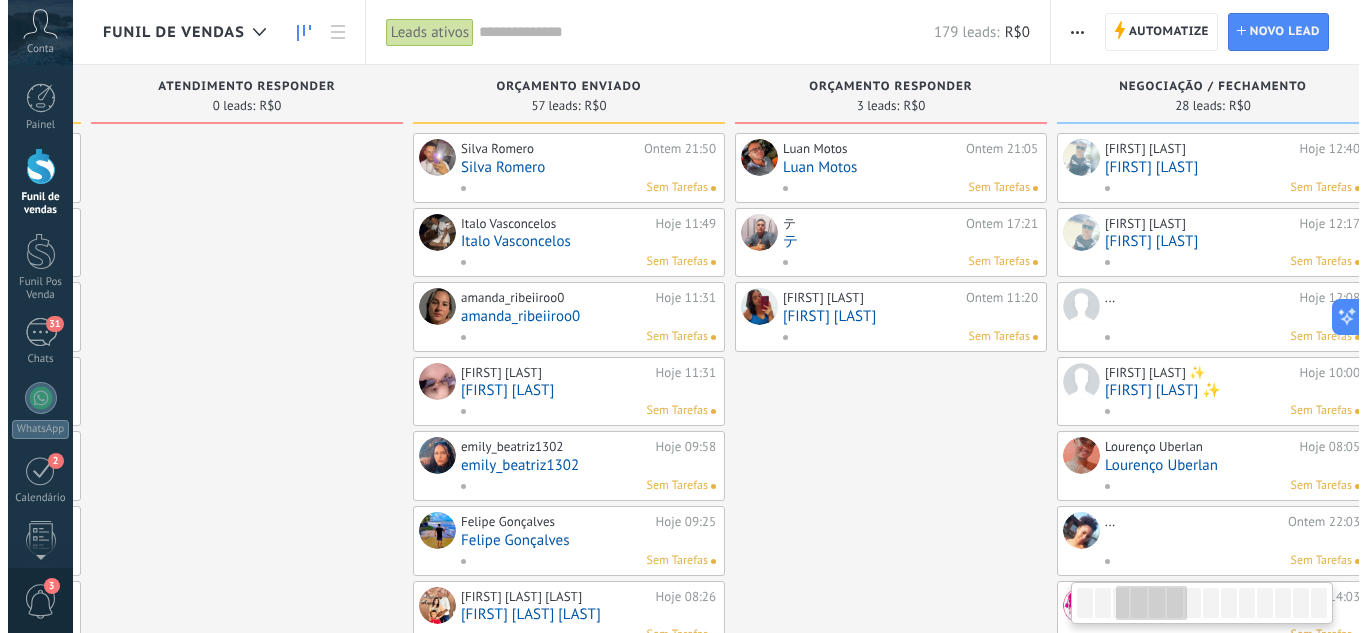 scroll, scrollTop: 0, scrollLeft: 714, axis: horizontal 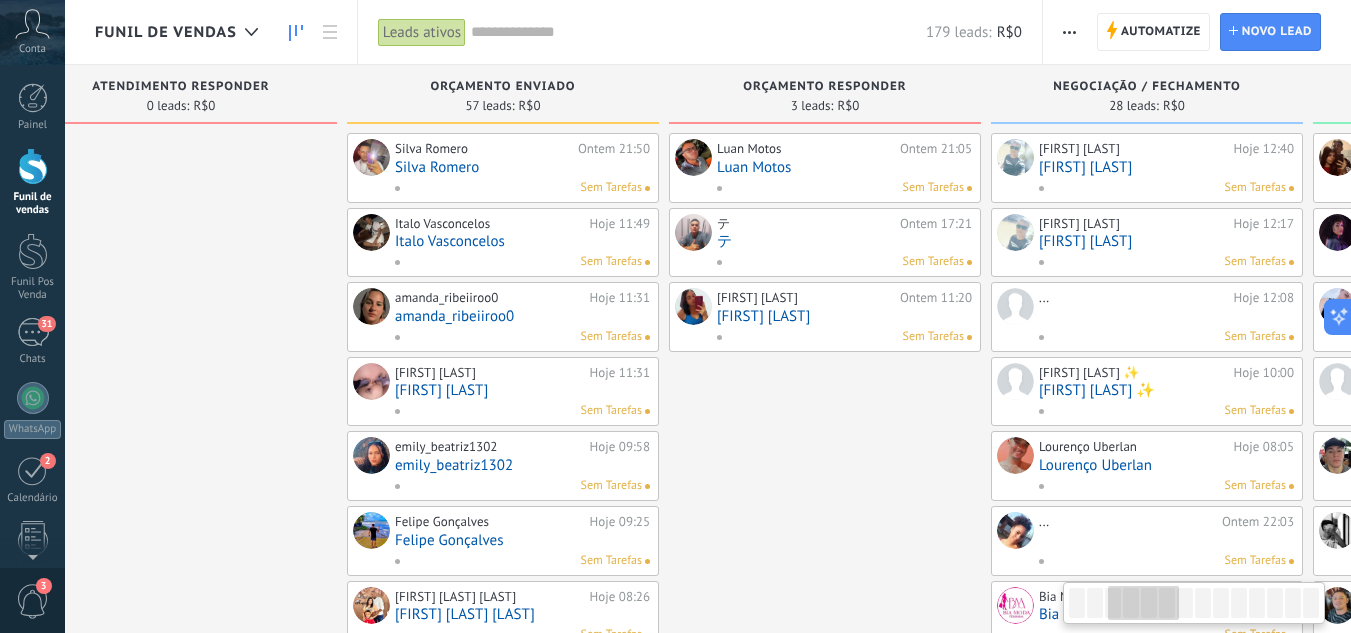 drag, startPoint x: 781, startPoint y: 214, endPoint x: 279, endPoint y: 263, distance: 504.38577 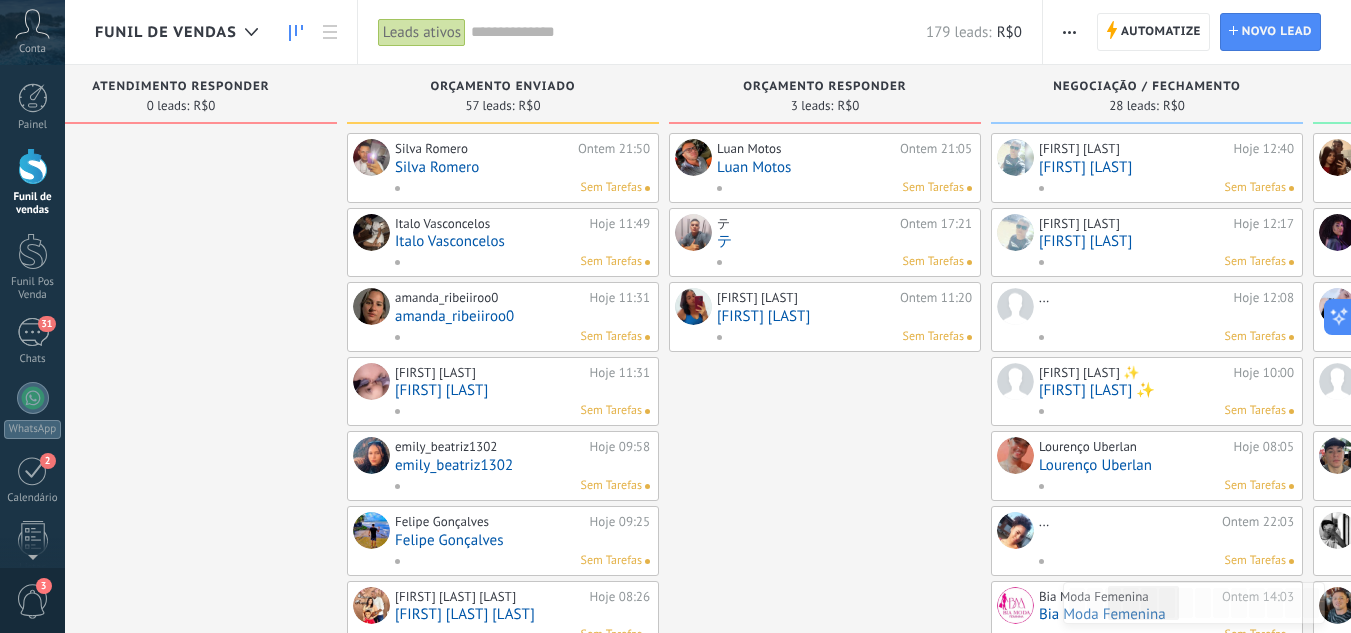 click on "Luan Motos" at bounding box center [844, 167] 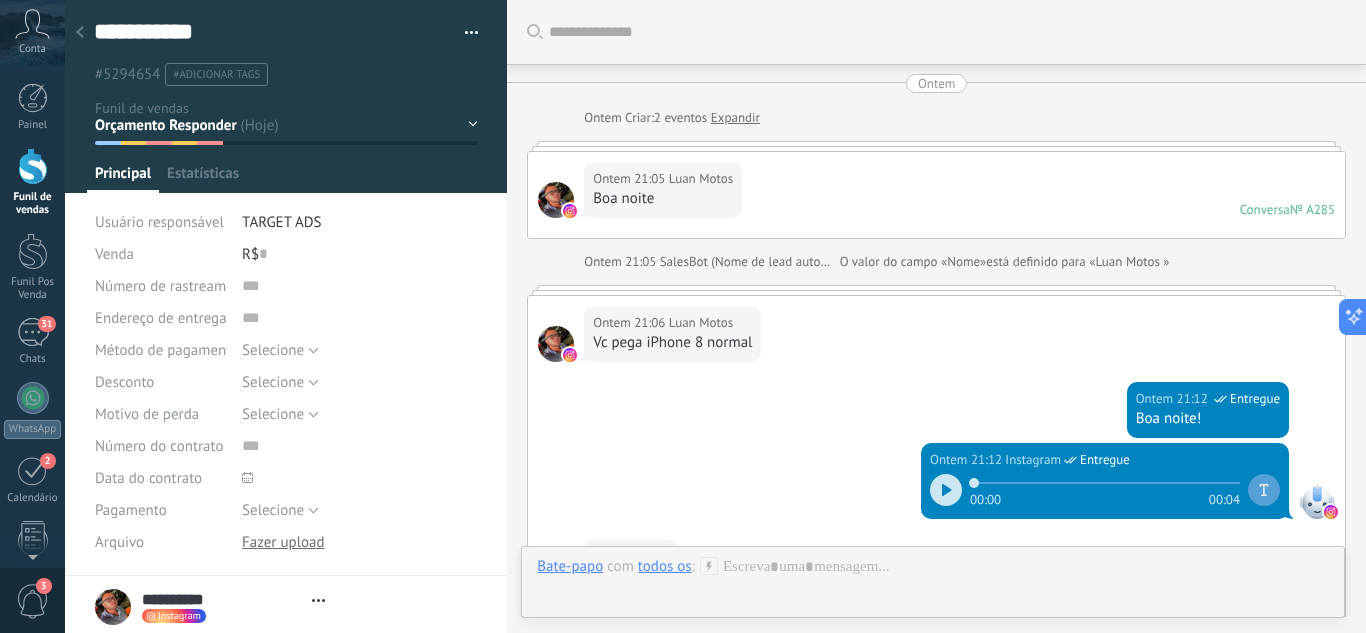 scroll, scrollTop: 30, scrollLeft: 0, axis: vertical 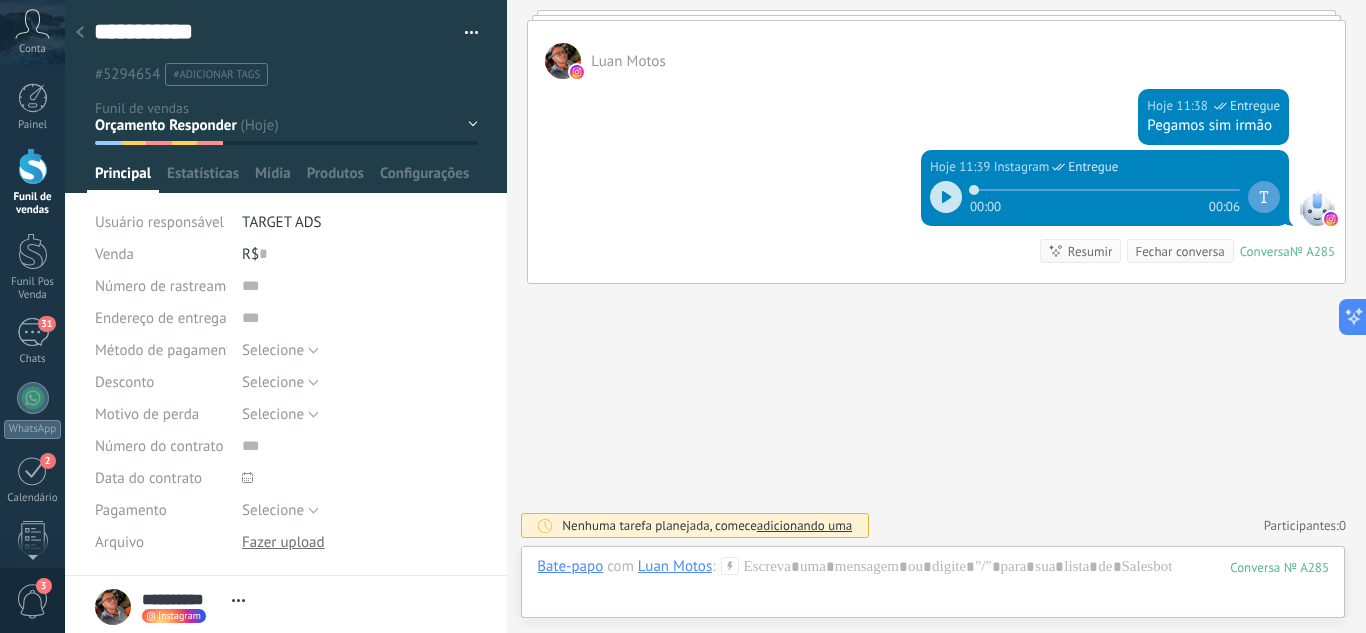 click 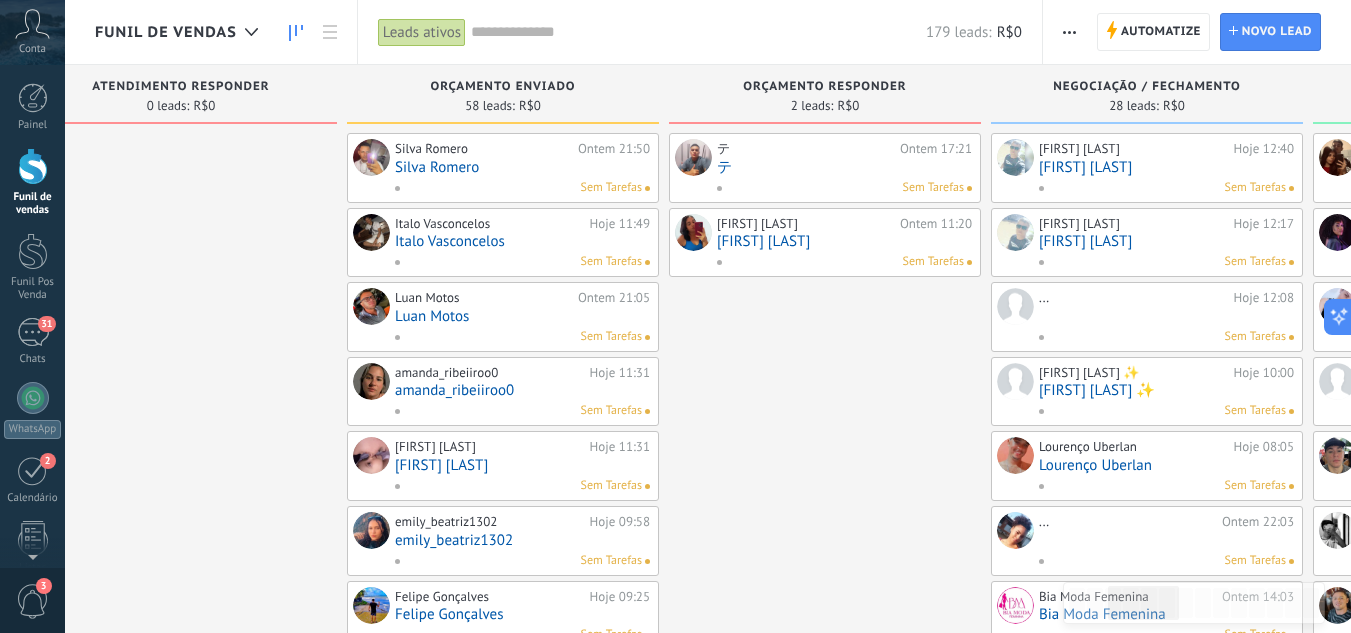 click on "[FIRST] [LAST]" at bounding box center [844, 241] 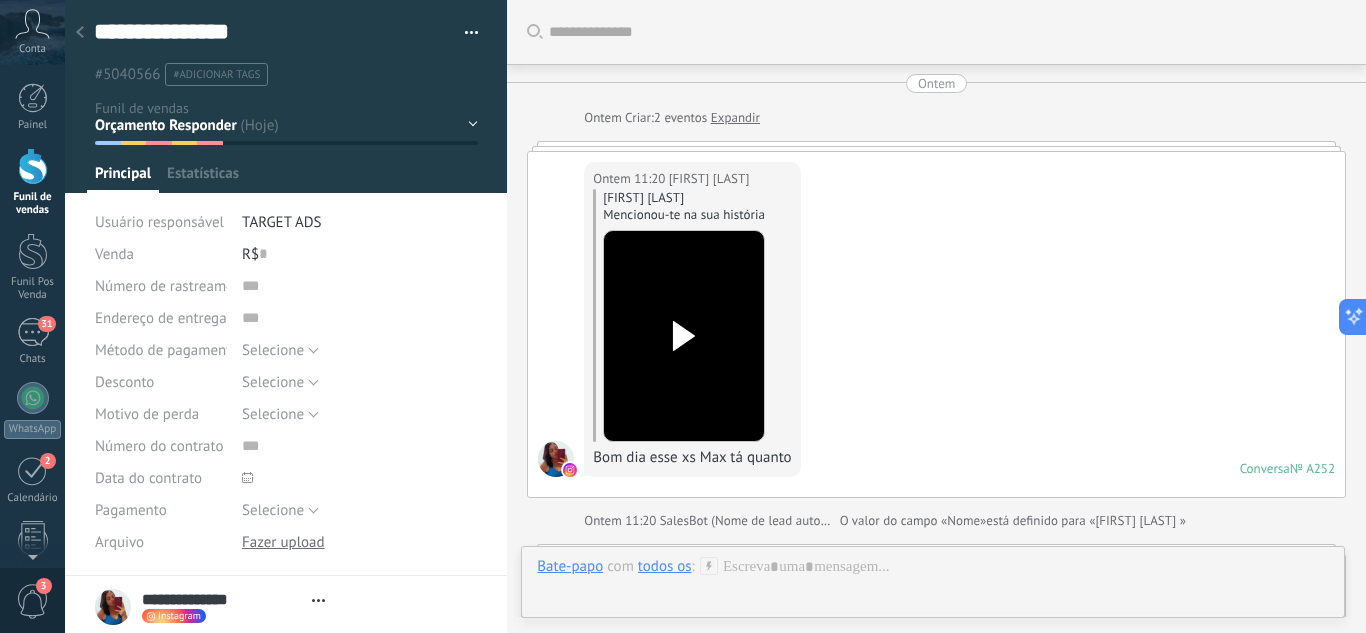 scroll, scrollTop: 30, scrollLeft: 0, axis: vertical 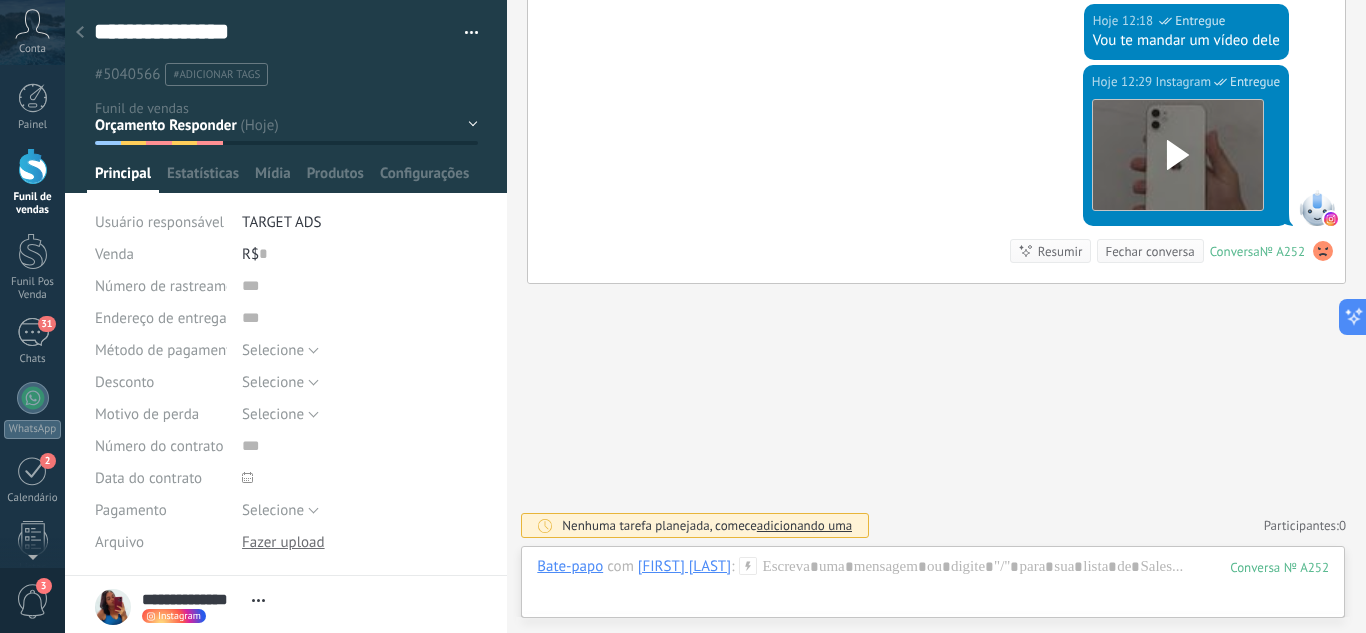 click at bounding box center (80, 33) 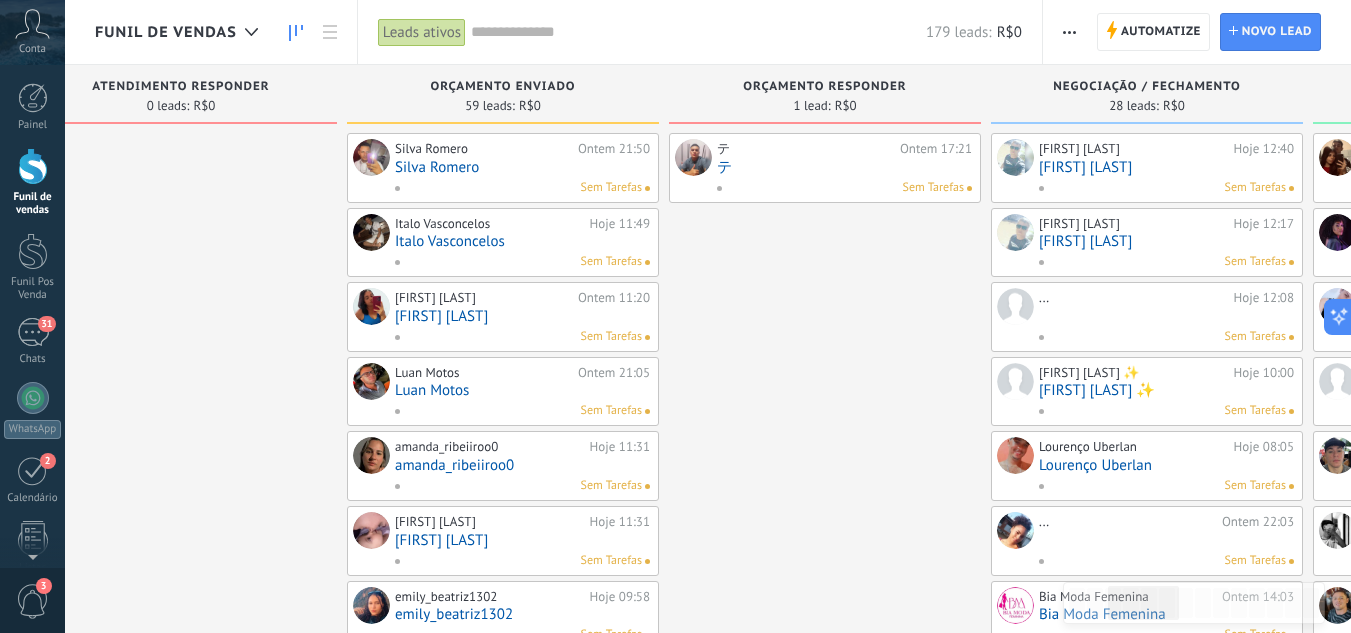 click on "テ" at bounding box center (844, 167) 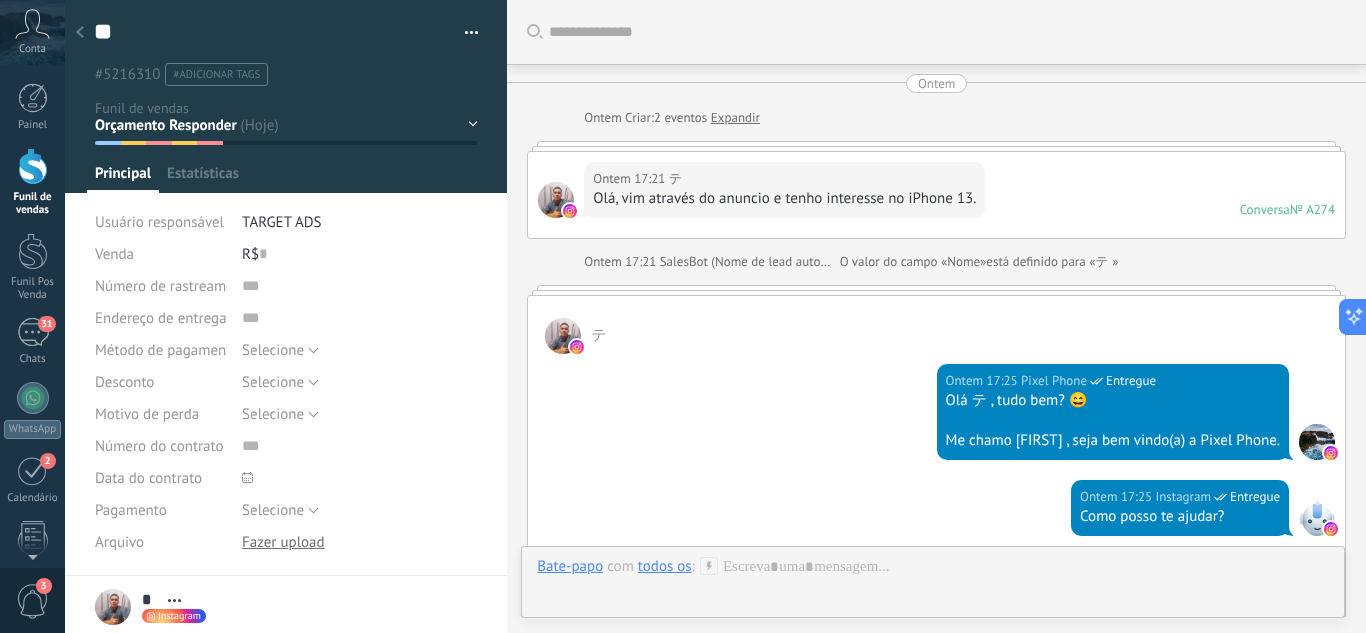 scroll, scrollTop: 30, scrollLeft: 0, axis: vertical 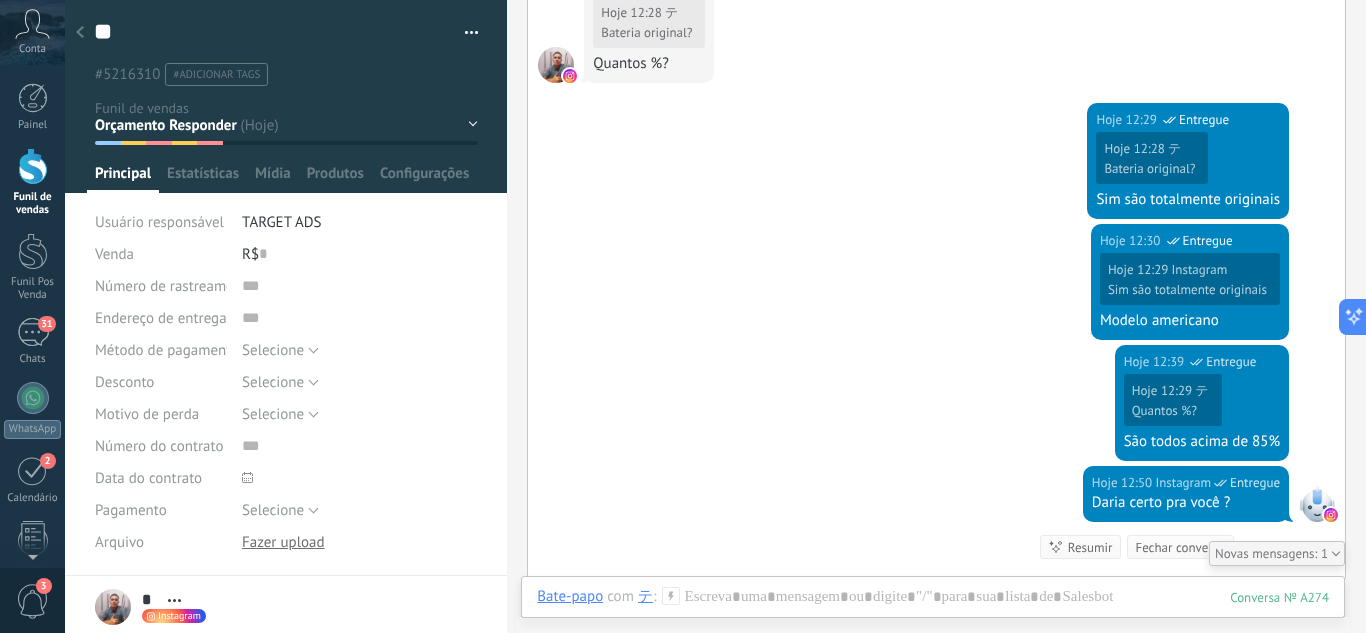 click at bounding box center (33, 166) 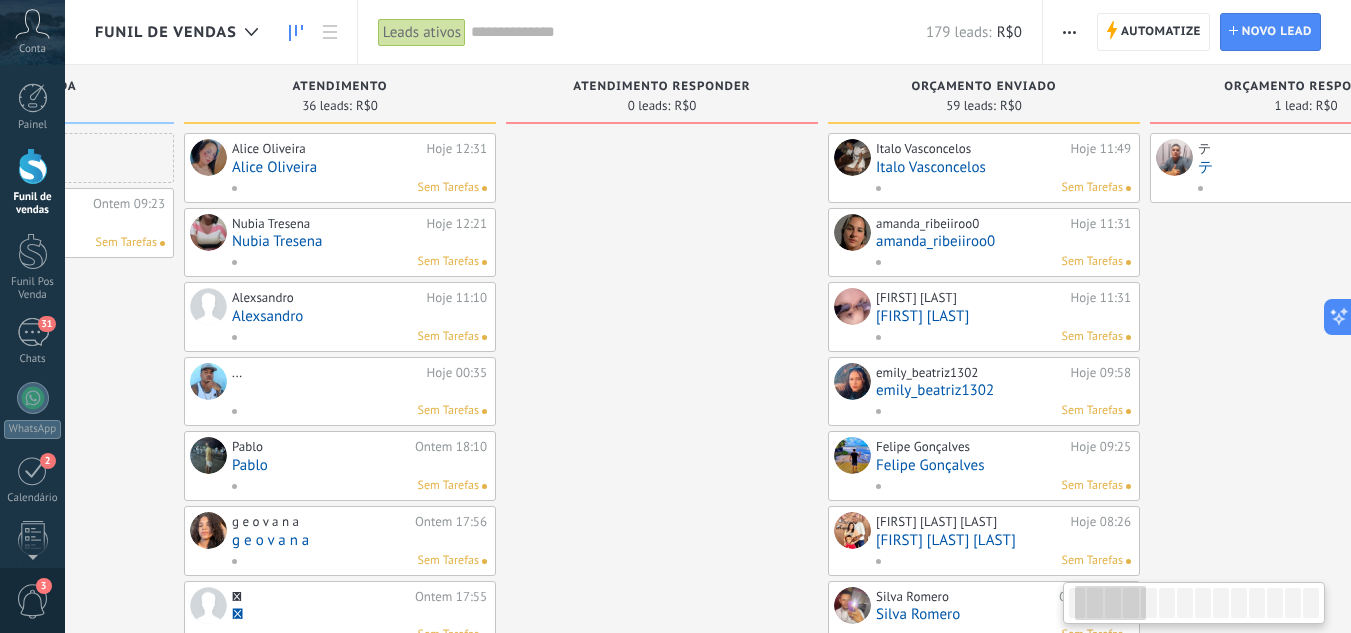 scroll, scrollTop: 0, scrollLeft: 294, axis: horizontal 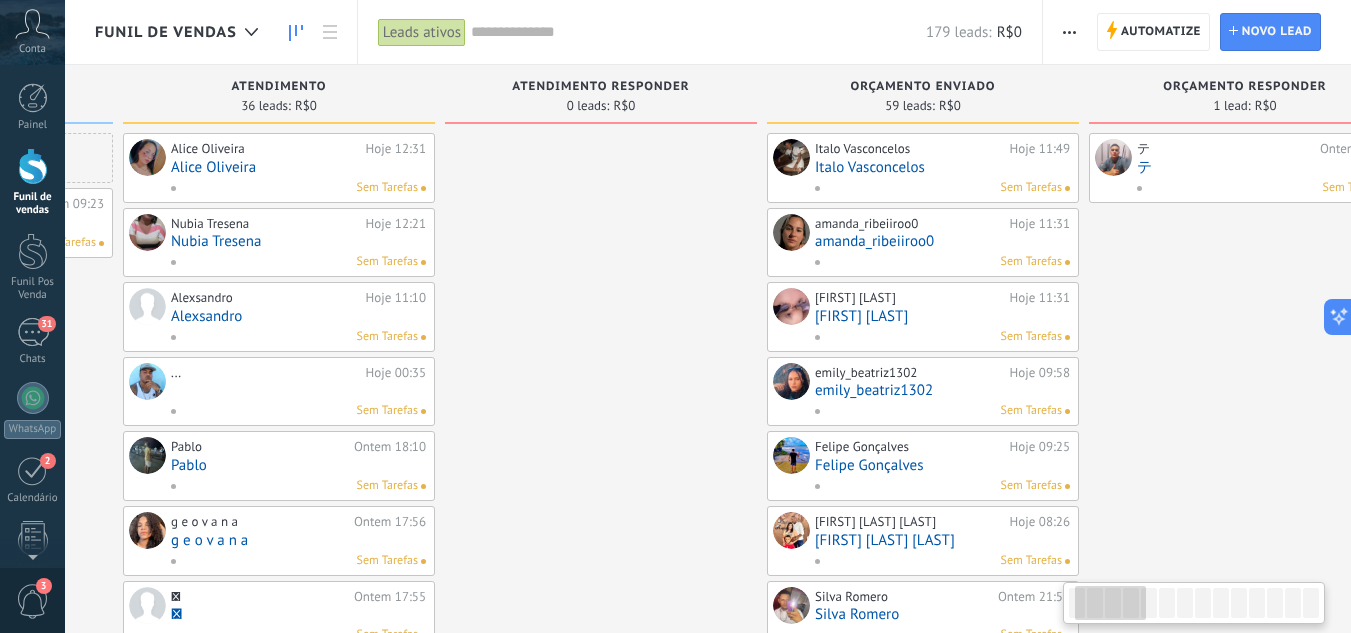 drag, startPoint x: 827, startPoint y: 200, endPoint x: 533, endPoint y: 201, distance: 294.0017 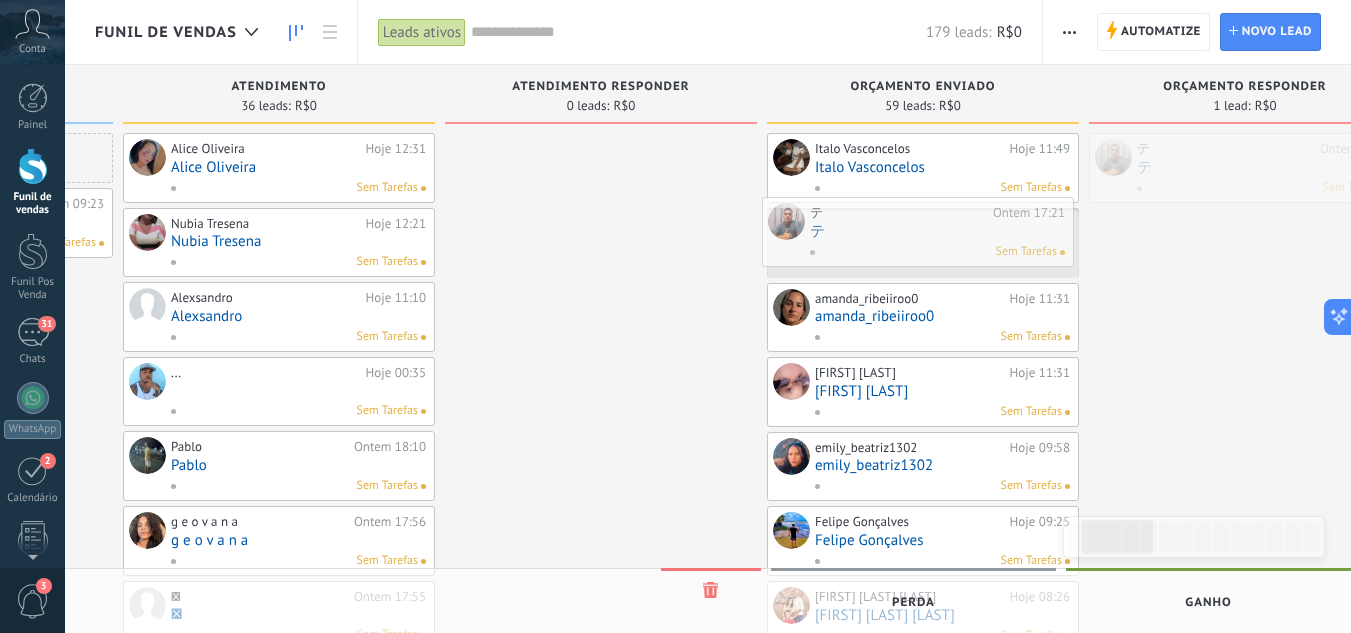 drag, startPoint x: 1227, startPoint y: 184, endPoint x: 900, endPoint y: 248, distance: 333.20413 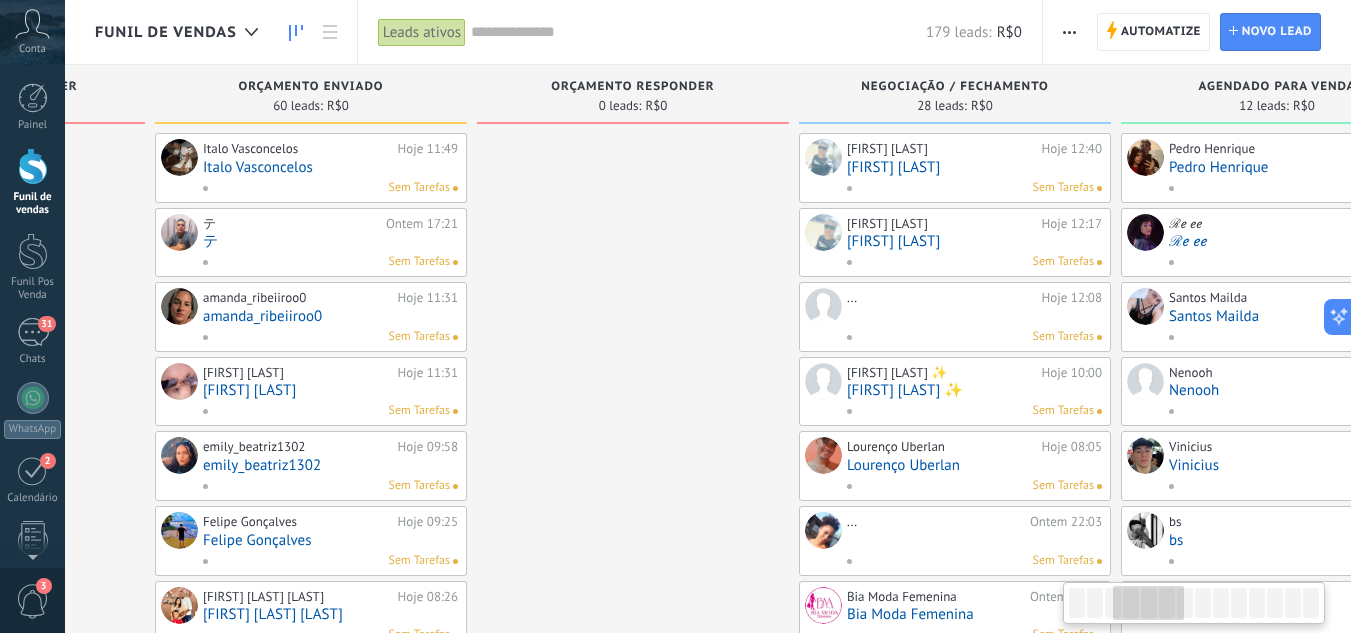 drag, startPoint x: 1169, startPoint y: 276, endPoint x: 503, endPoint y: 266, distance: 666.0751 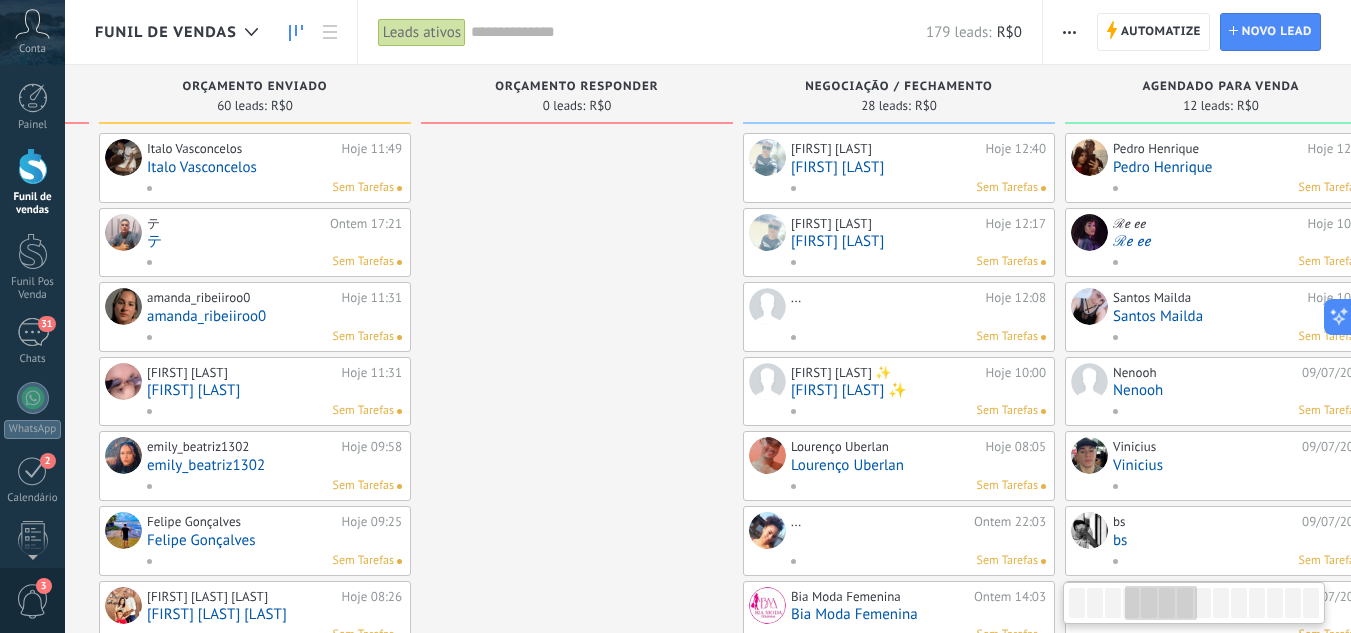 scroll, scrollTop: 0, scrollLeft: 1058, axis: horizontal 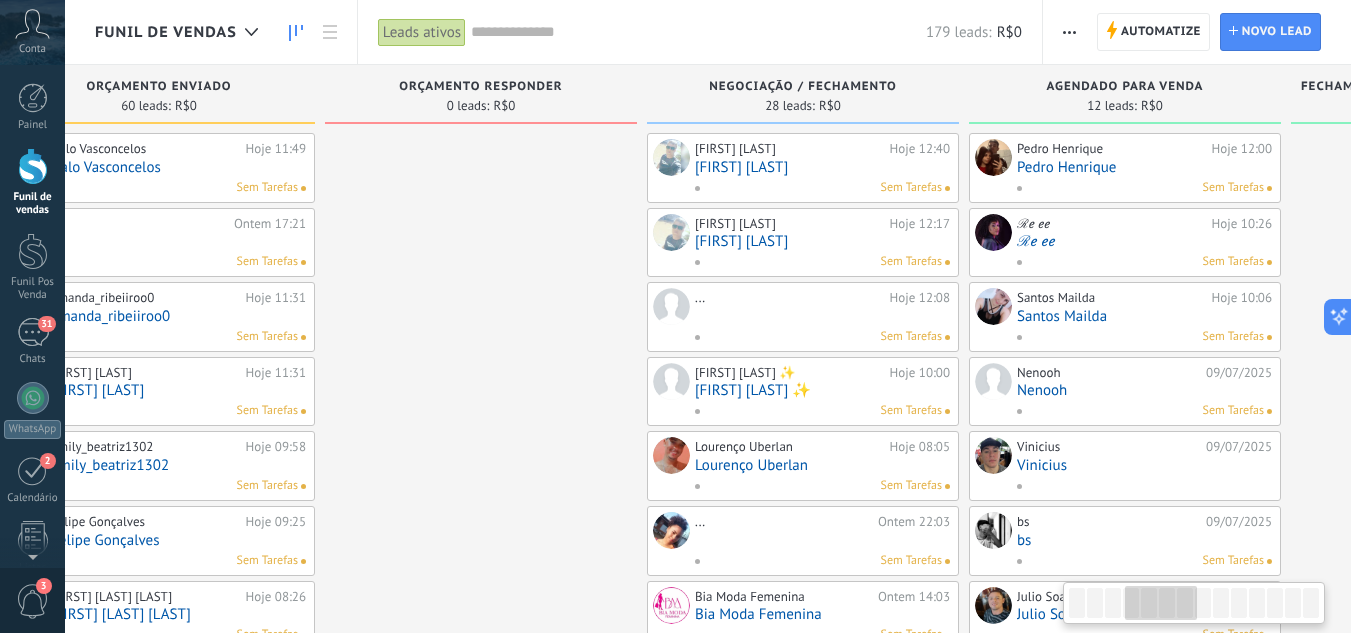 drag, startPoint x: 620, startPoint y: 283, endPoint x: 524, endPoint y: 283, distance: 96 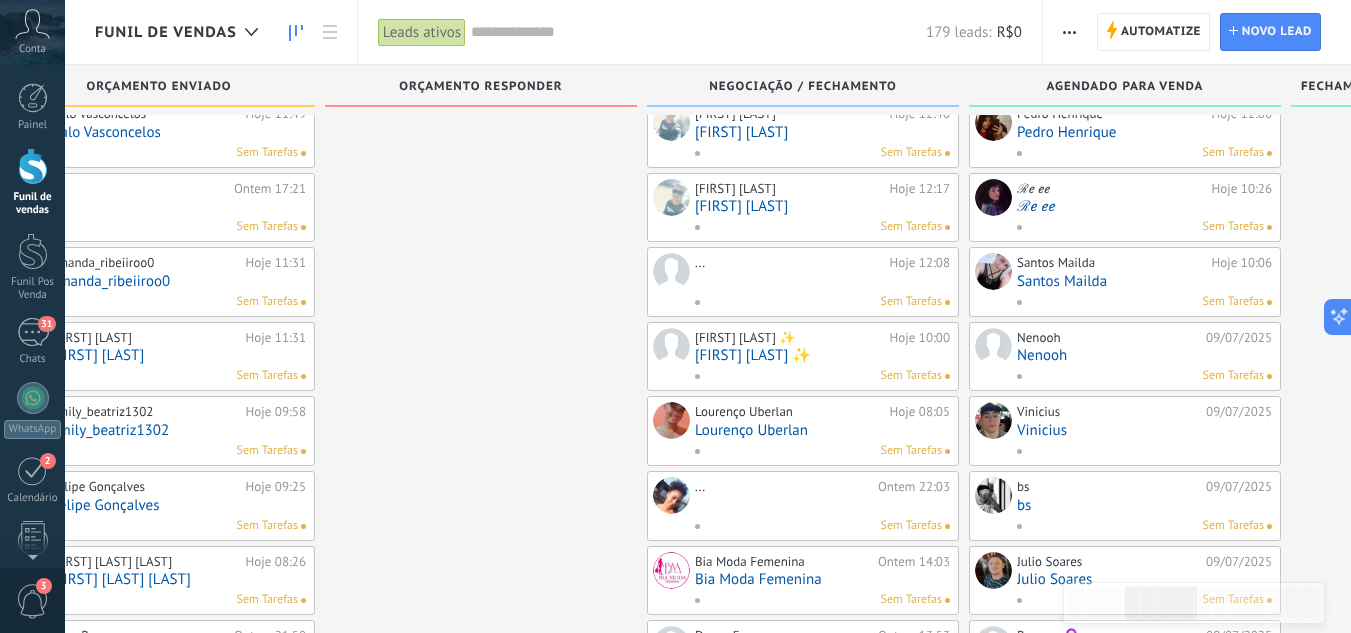 scroll, scrollTop: 0, scrollLeft: 0, axis: both 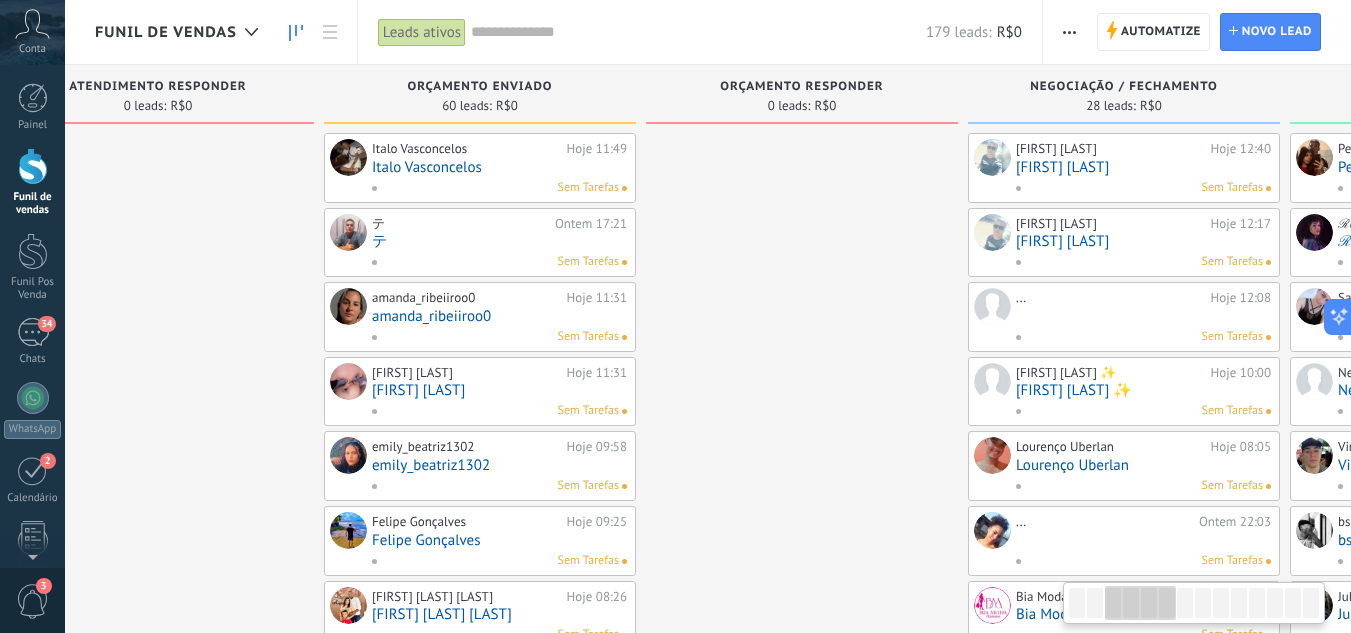 drag, startPoint x: 423, startPoint y: 248, endPoint x: 717, endPoint y: 266, distance: 294.5505 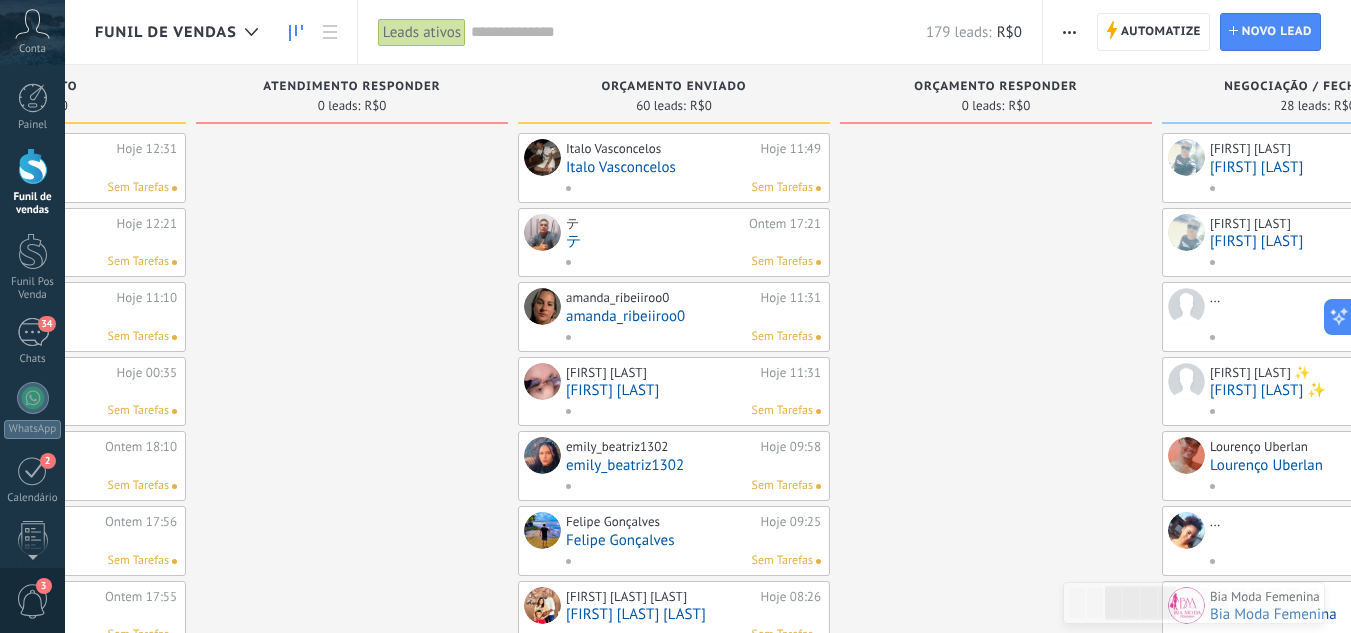 drag, startPoint x: 254, startPoint y: 188, endPoint x: 437, endPoint y: 236, distance: 189.19038 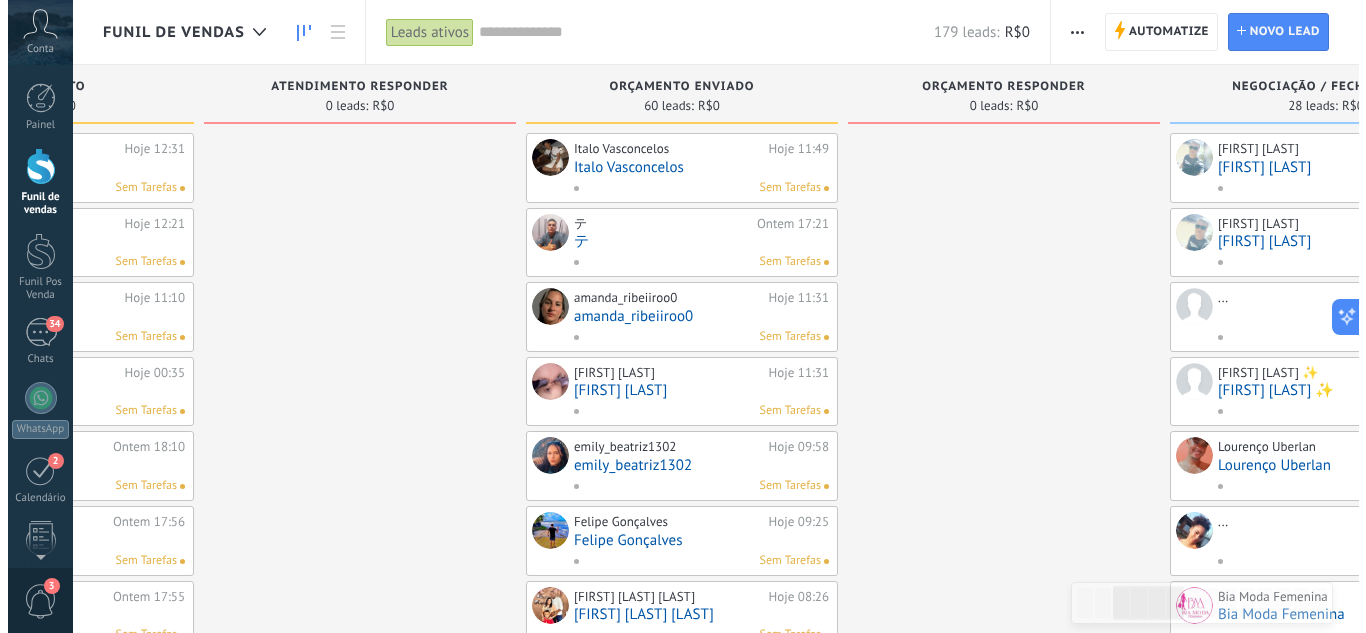 scroll, scrollTop: 0, scrollLeft: 505, axis: horizontal 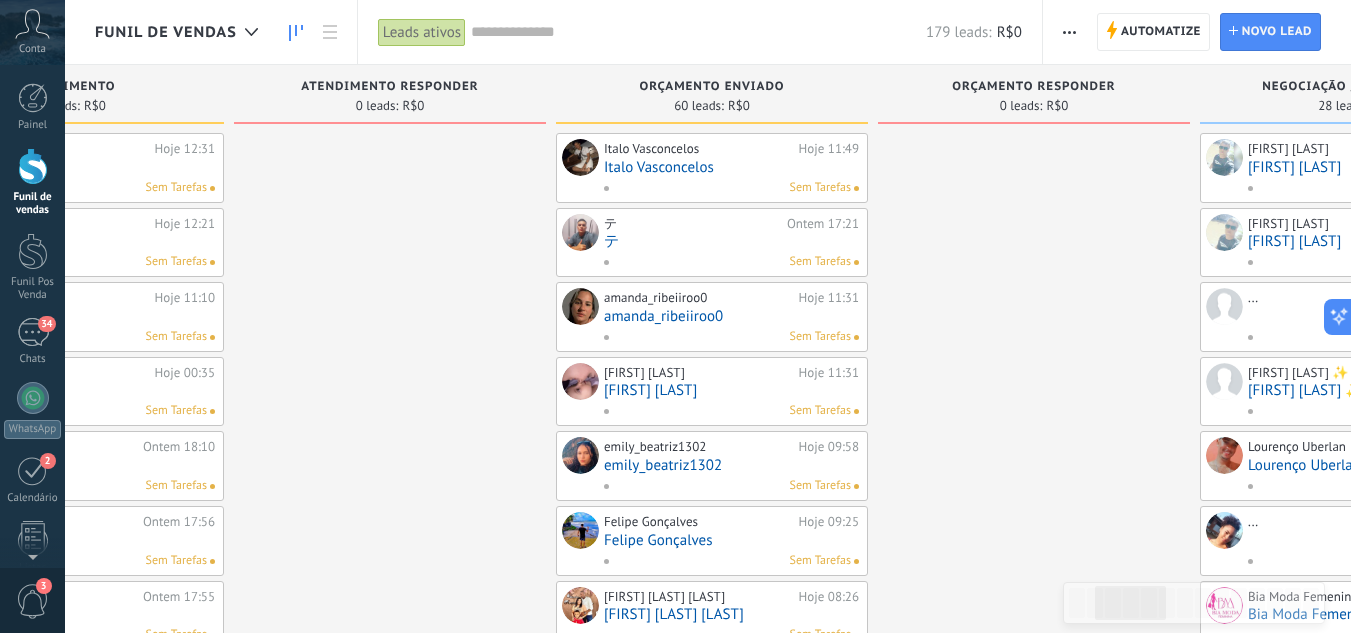 click on "Painel
Funil de vendas
Funil Pos Venda
34
Chats
WhatsApp" at bounding box center (32, 474) 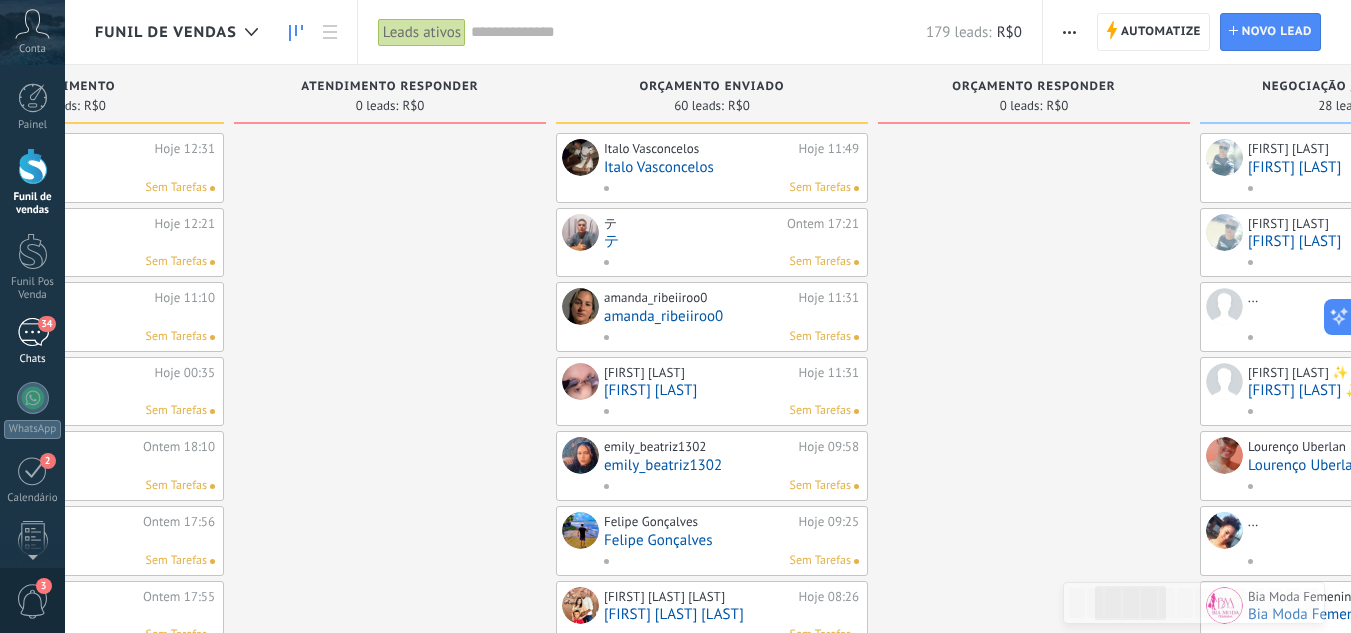 click on "34" at bounding box center [33, 332] 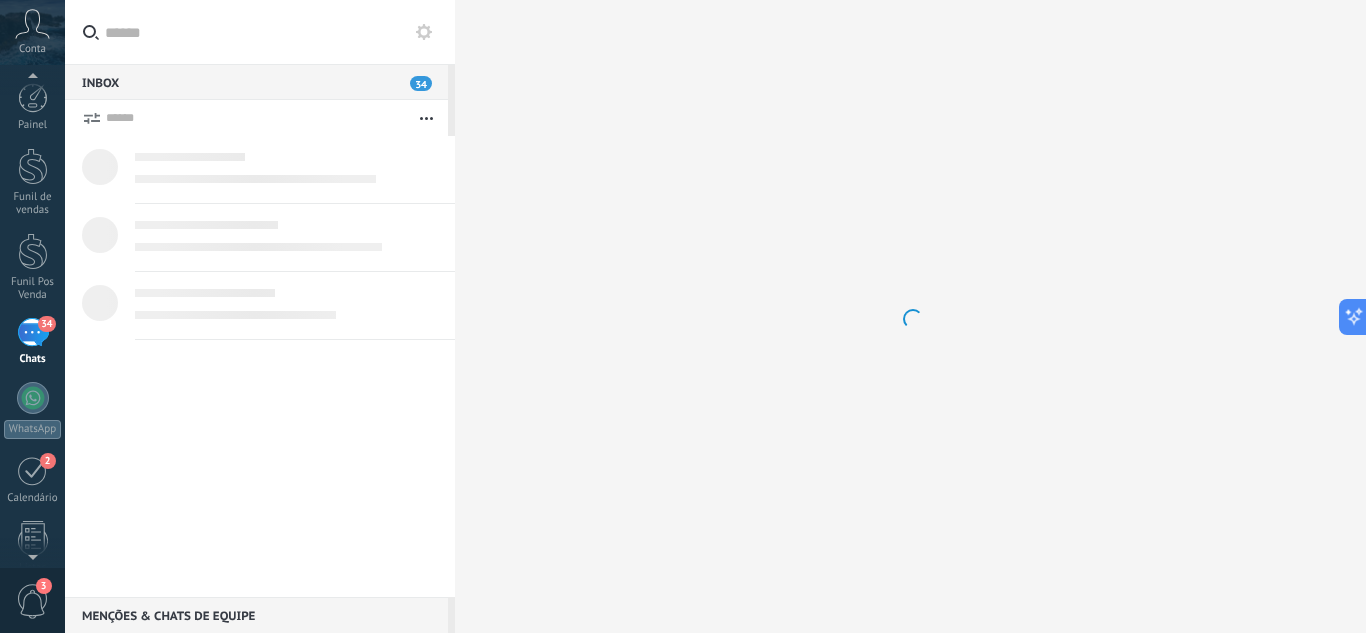 scroll, scrollTop: 19, scrollLeft: 0, axis: vertical 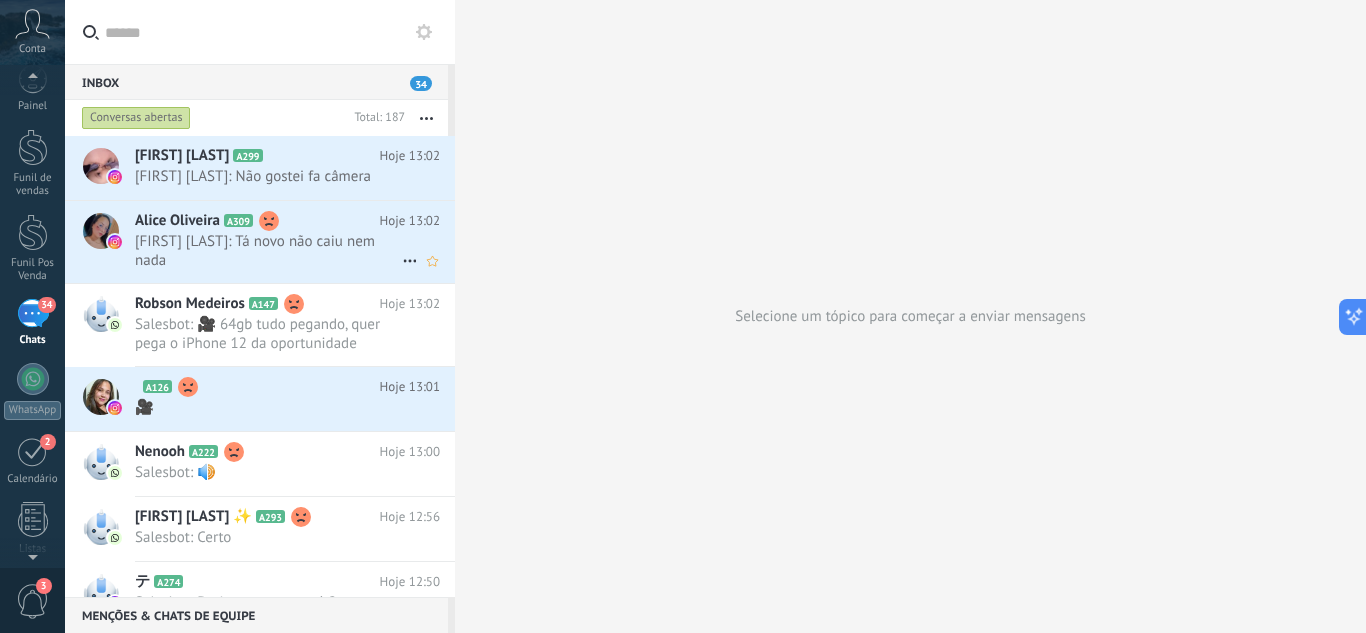click on "Alice Oliveira: Tá novo não caiu nem nada" at bounding box center (268, 251) 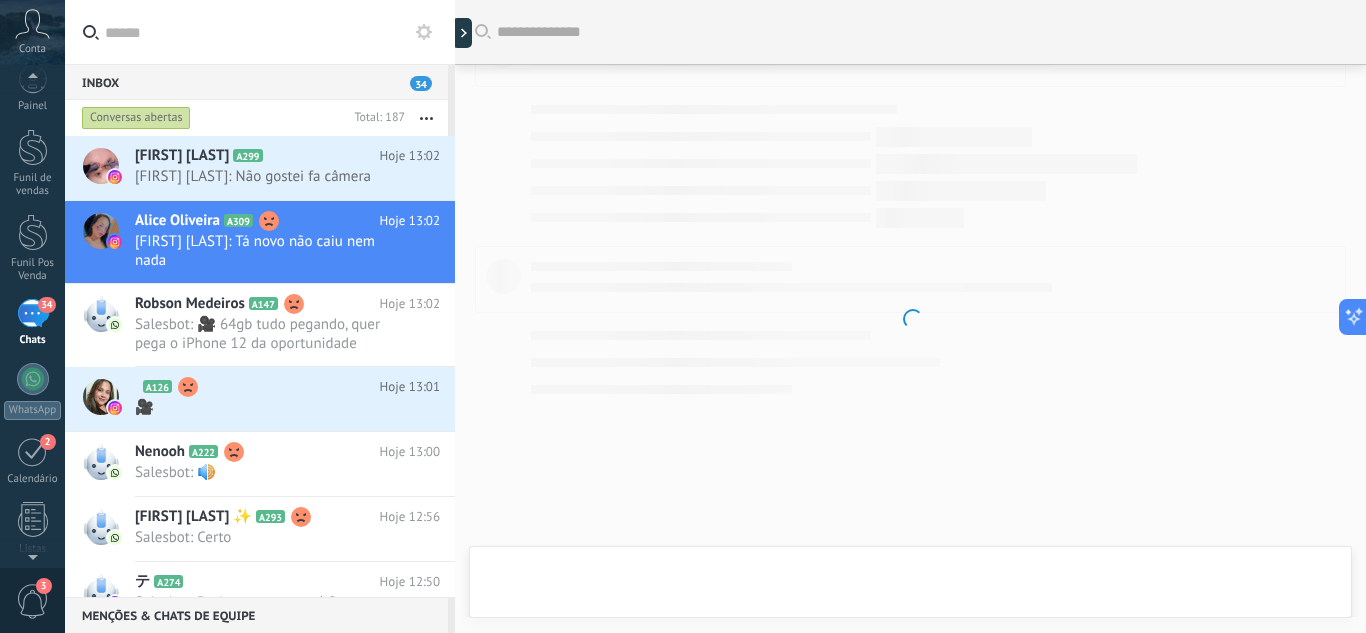 scroll, scrollTop: 2071, scrollLeft: 0, axis: vertical 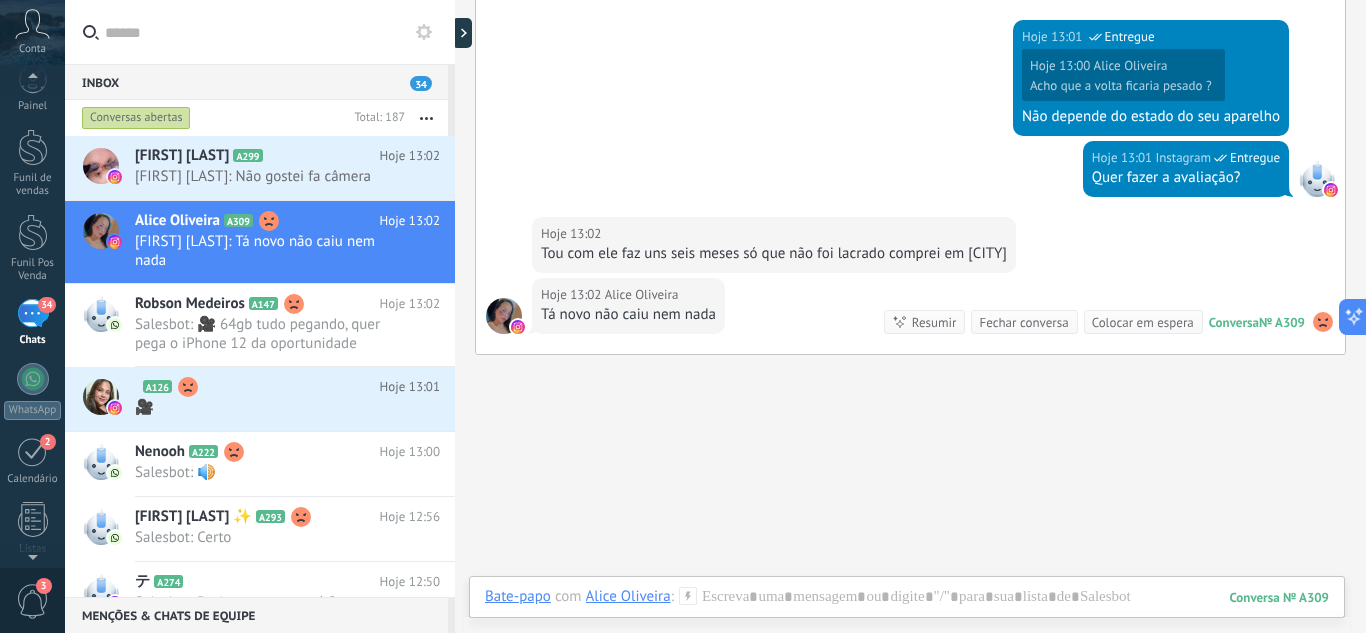 click 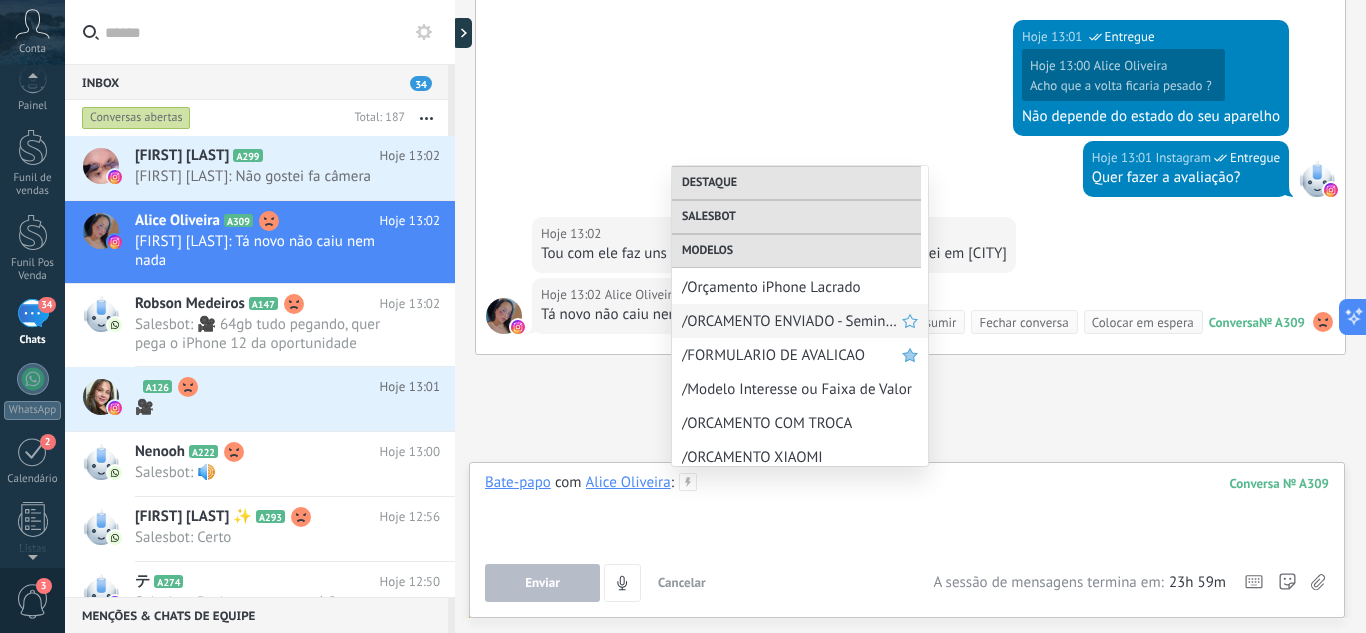 scroll, scrollTop: 400, scrollLeft: 0, axis: vertical 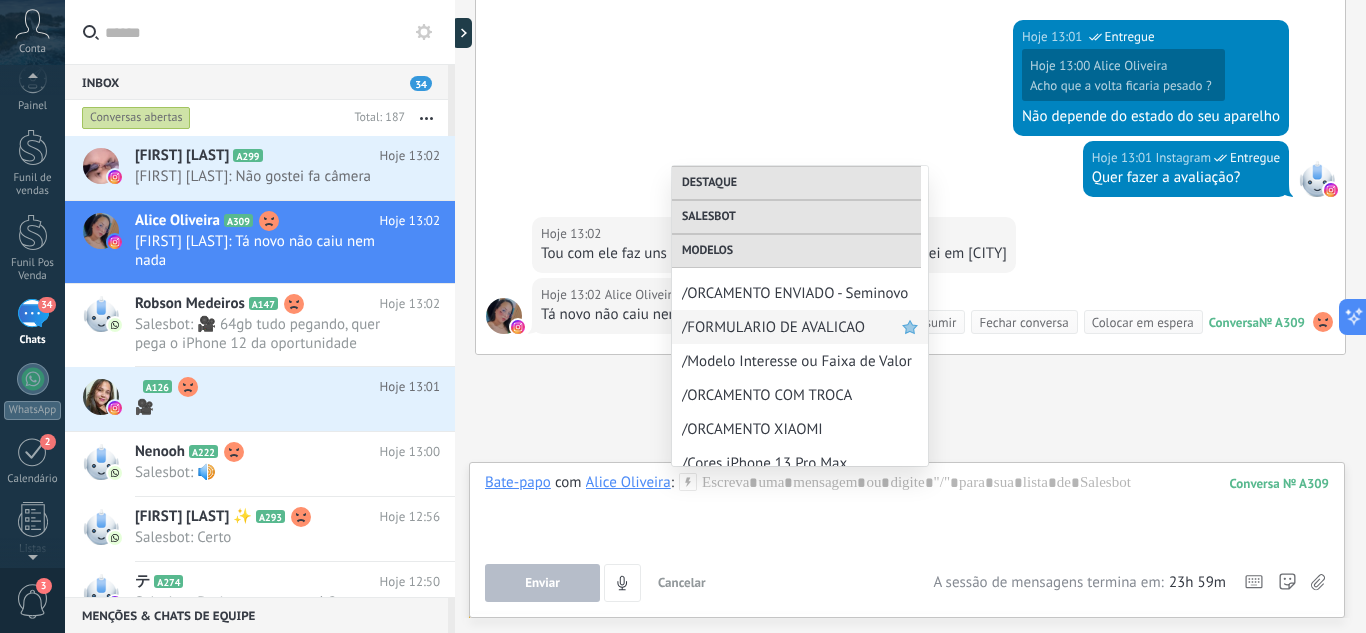 click on "/FORMULARIO DE AVALICAO" at bounding box center [792, 327] 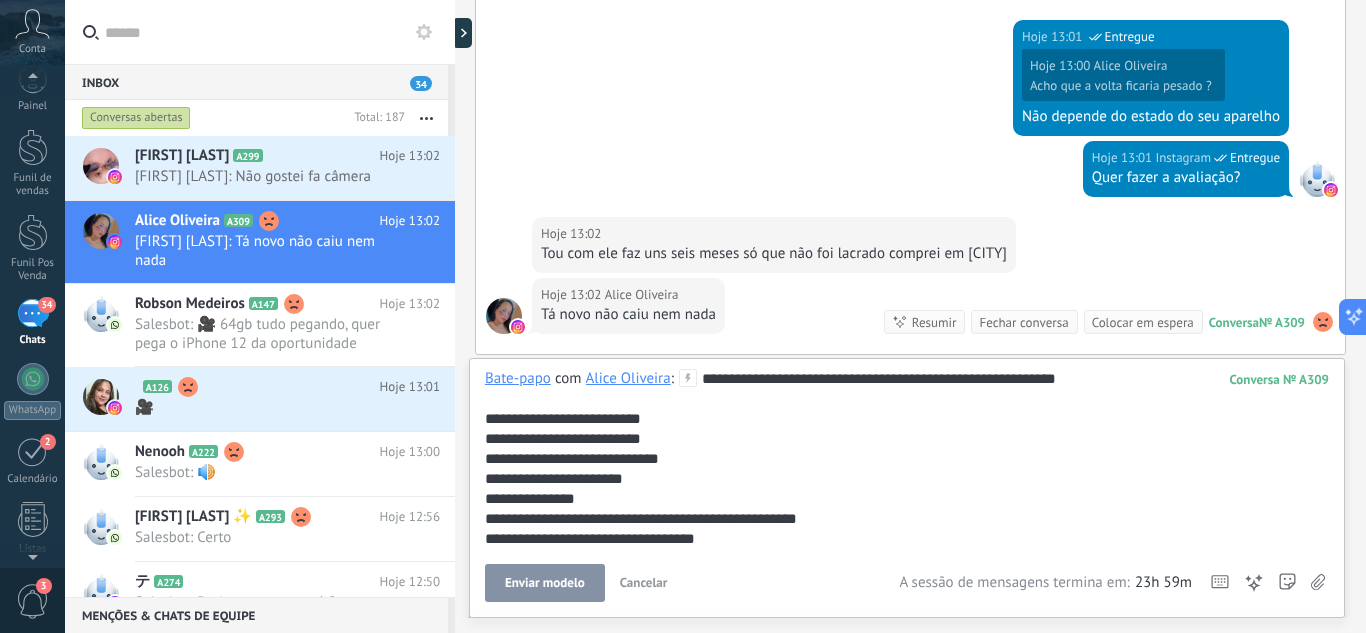click on "Enviar modelo" at bounding box center [545, 583] 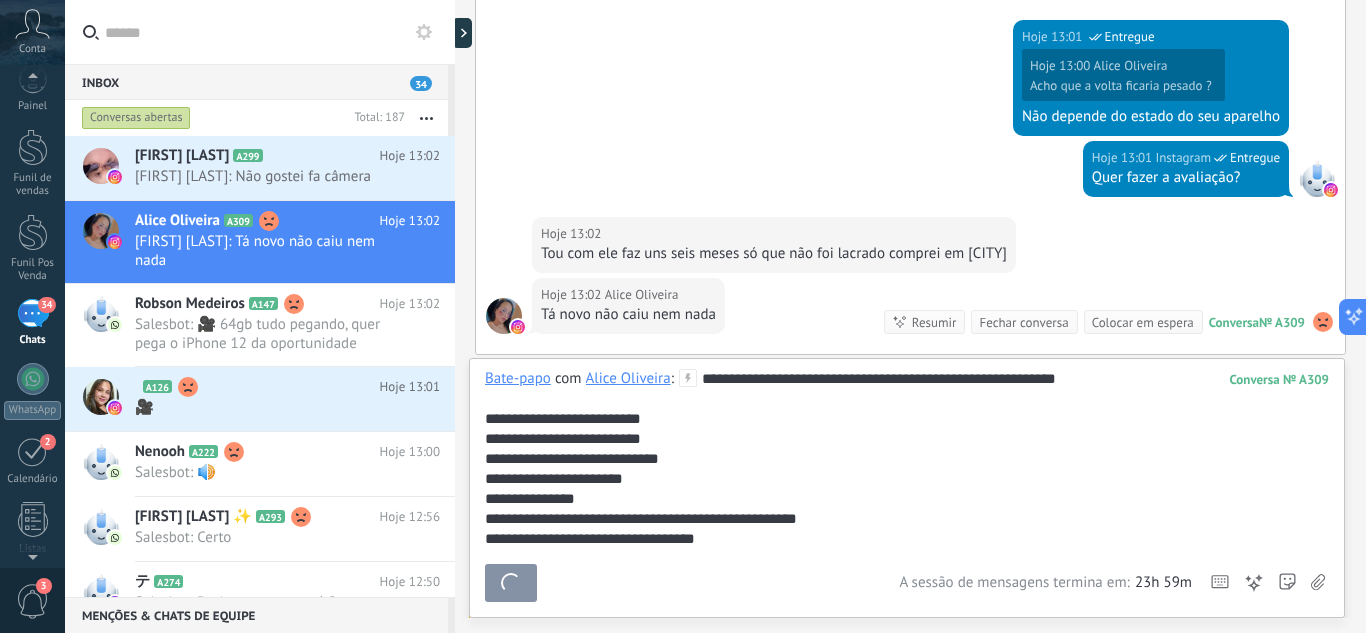 scroll, scrollTop: 2415, scrollLeft: 0, axis: vertical 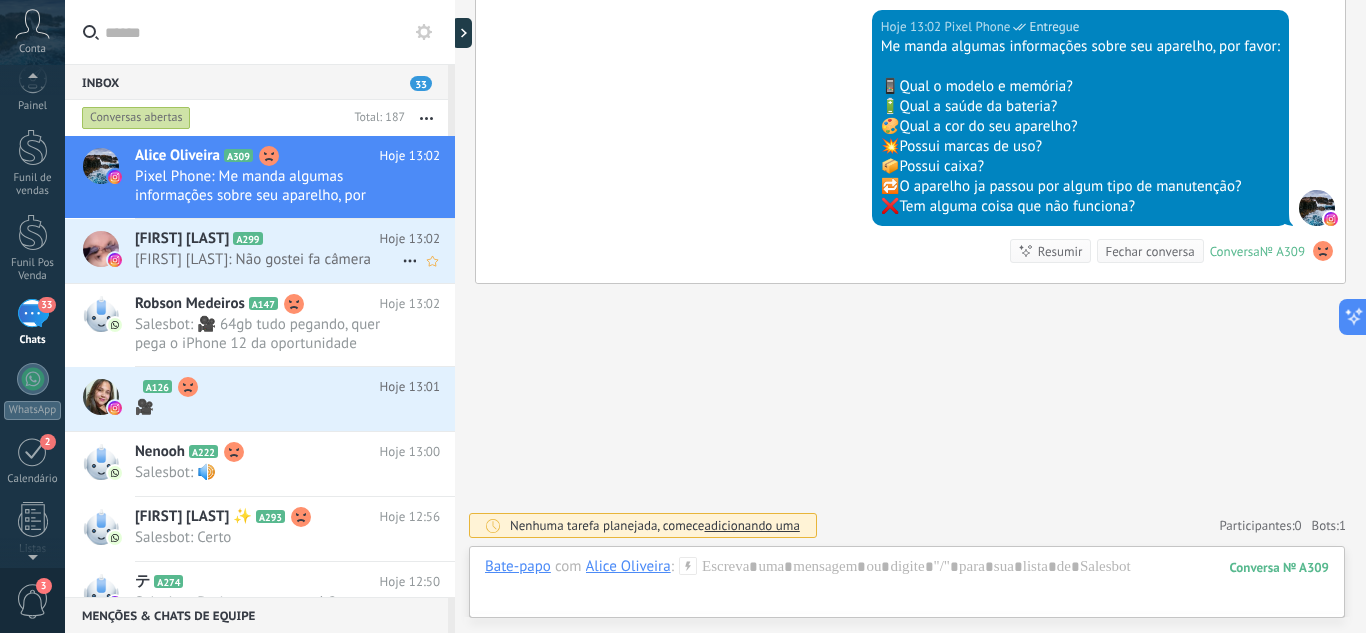 click on "Butrus Angelini
A299" at bounding box center (257, 239) 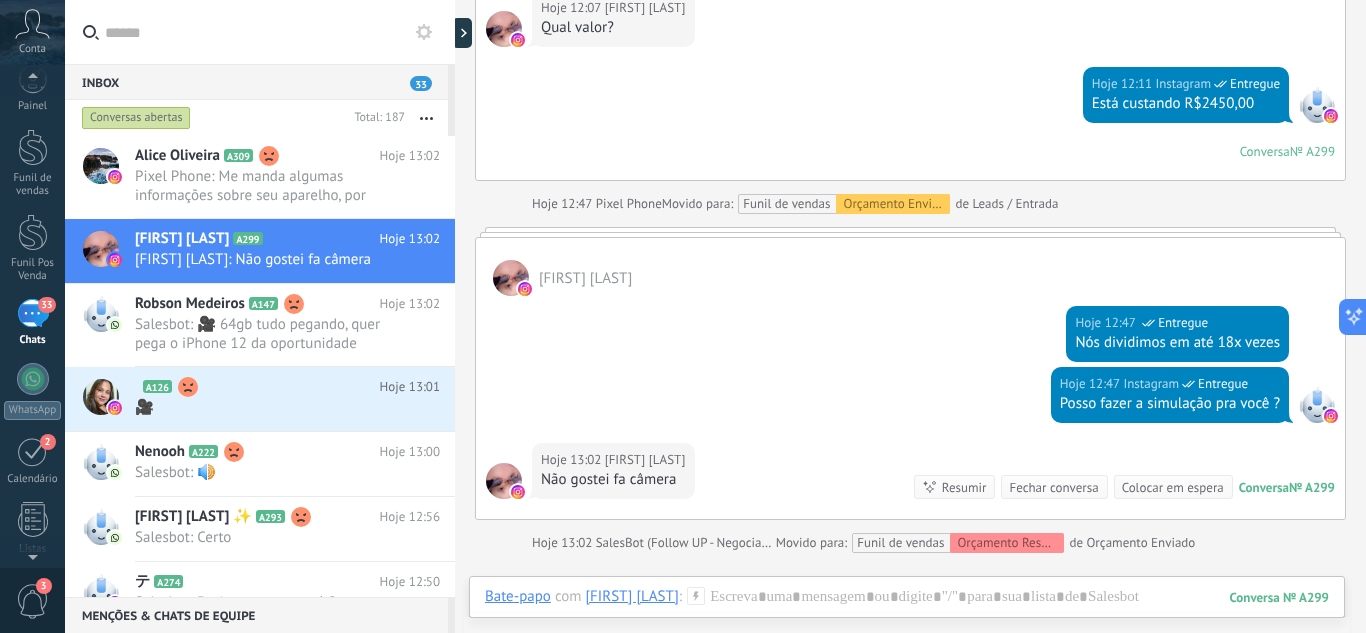 scroll, scrollTop: 892, scrollLeft: 0, axis: vertical 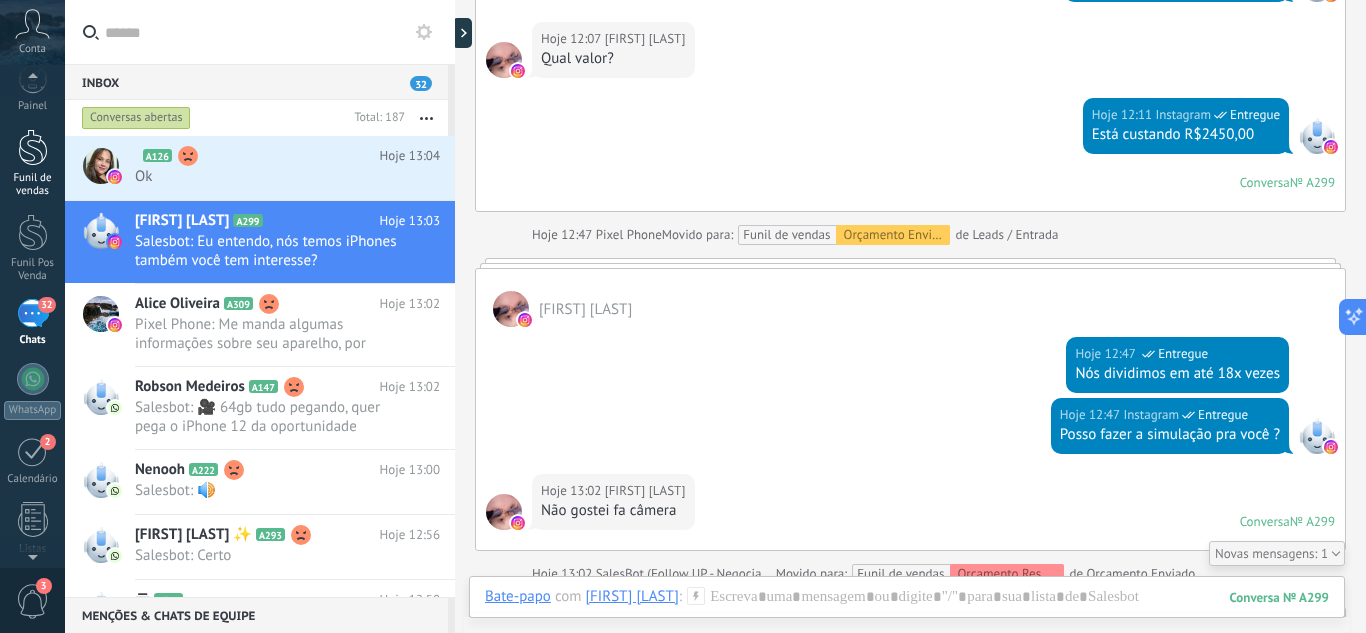 click on "Funil de vendas" at bounding box center (32, 163) 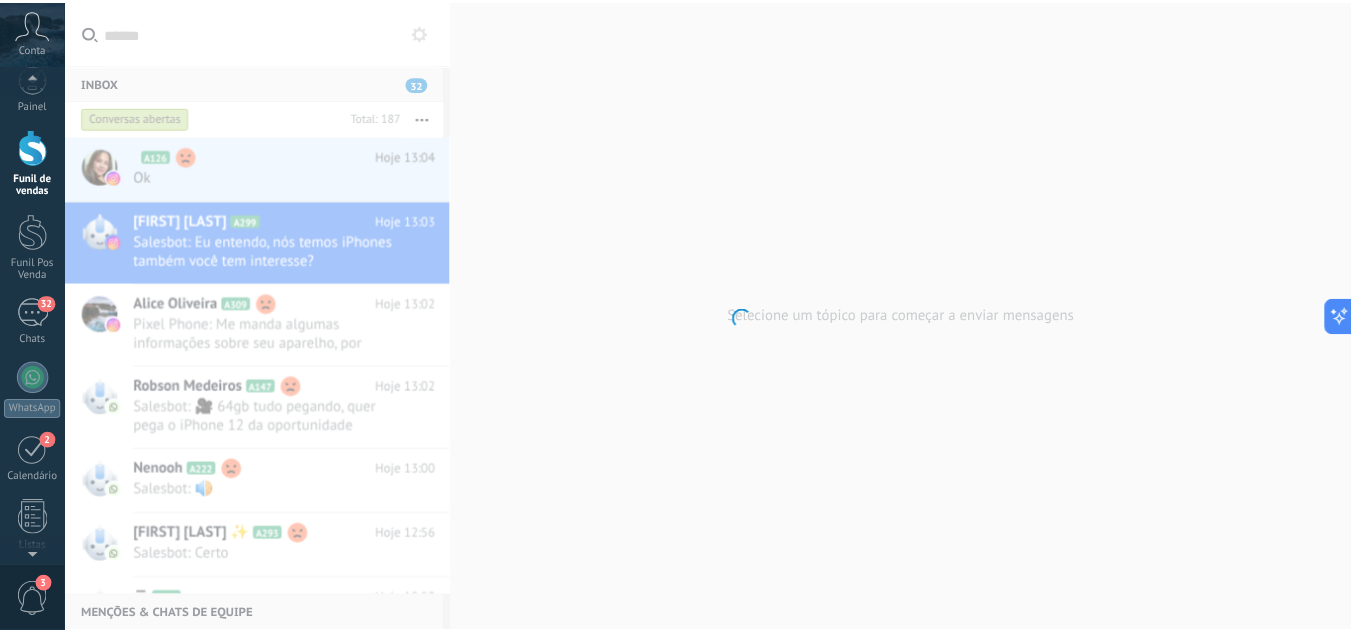 scroll, scrollTop: 0, scrollLeft: 0, axis: both 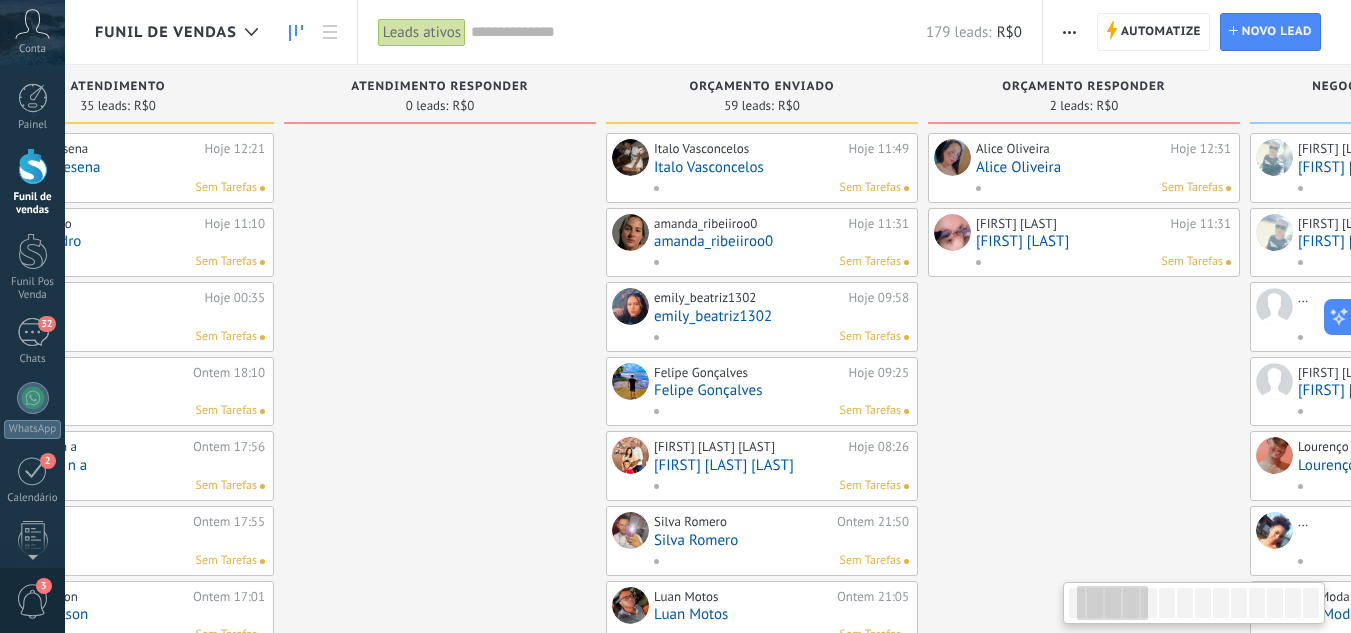drag, startPoint x: 816, startPoint y: 233, endPoint x: 498, endPoint y: 186, distance: 321.4545 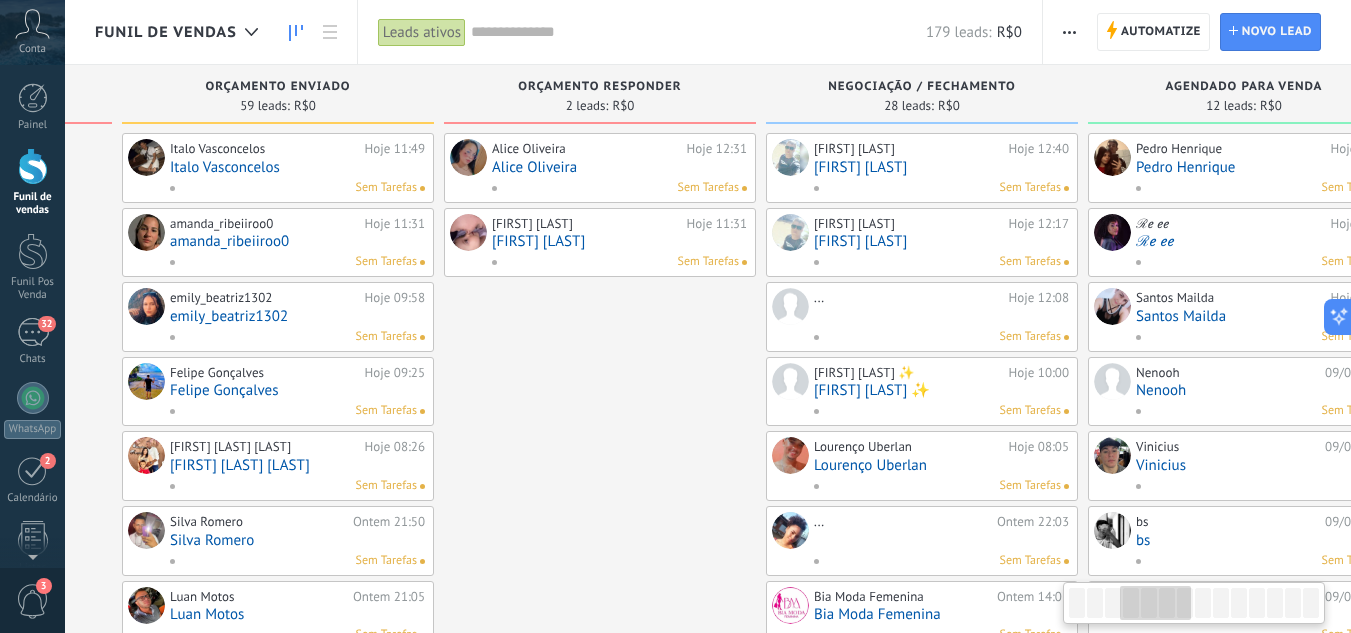 drag, startPoint x: 1029, startPoint y: 467, endPoint x: 521, endPoint y: 280, distance: 541.3252 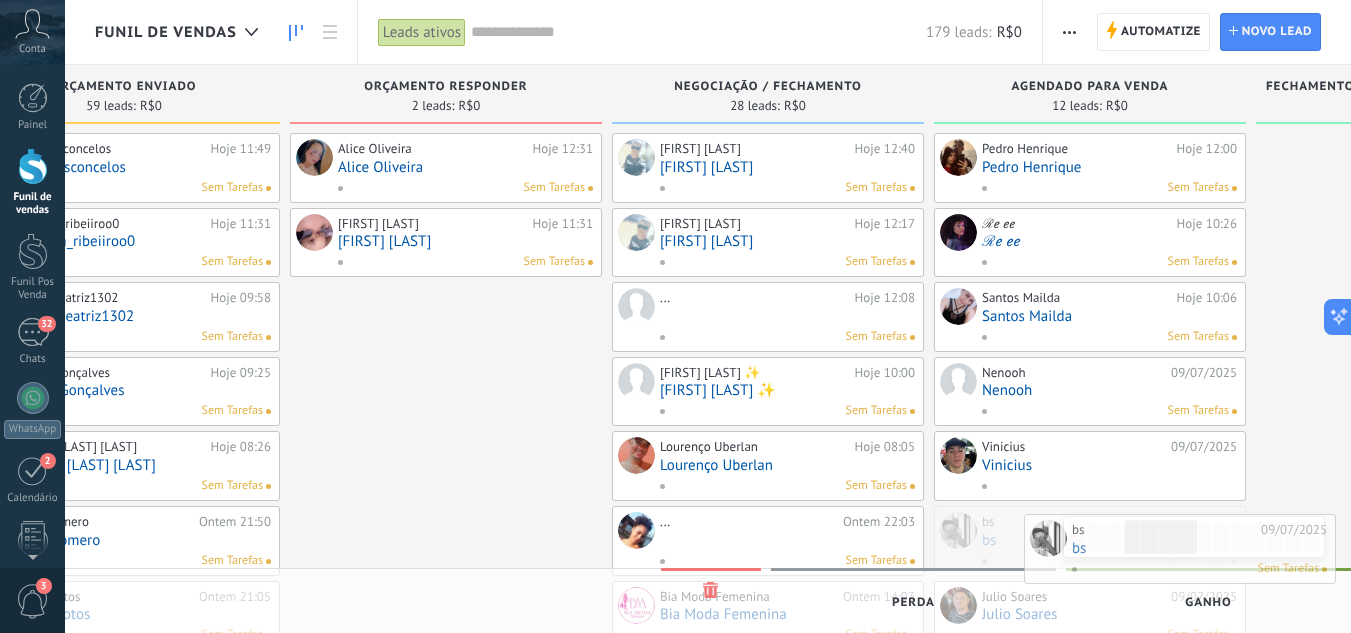drag, startPoint x: 1016, startPoint y: 452, endPoint x: 1193, endPoint y: 509, distance: 185.9516 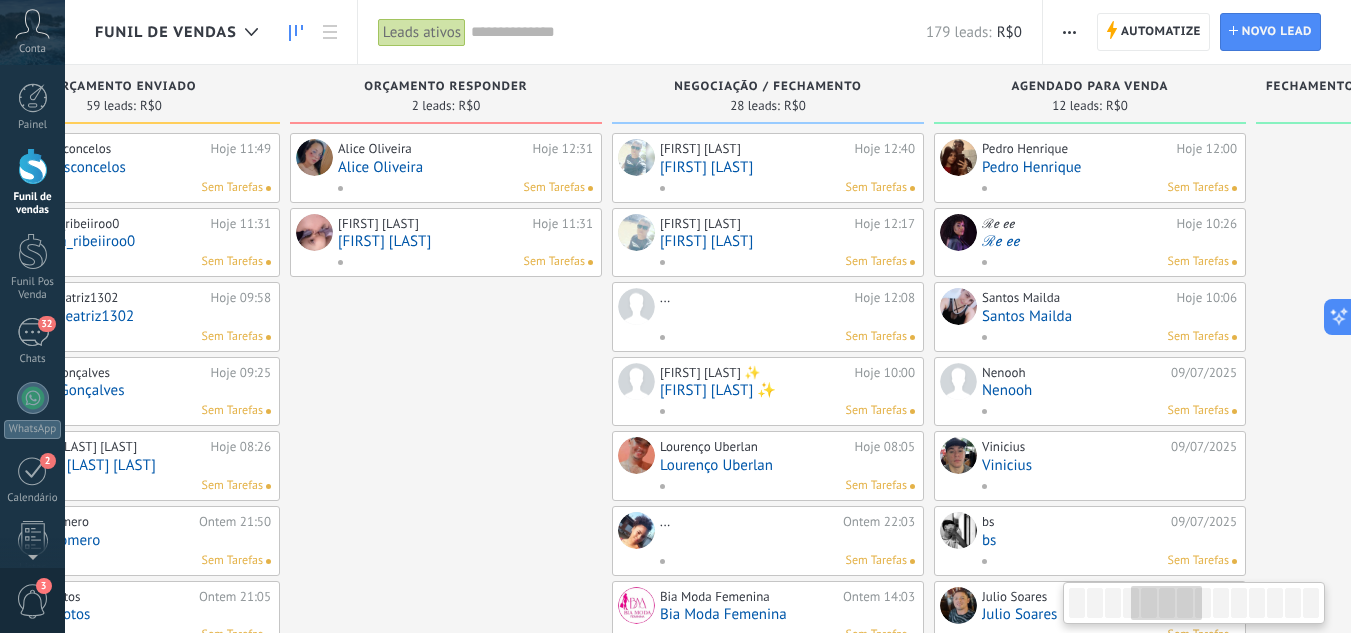 scroll, scrollTop: 0, scrollLeft: 1139, axis: horizontal 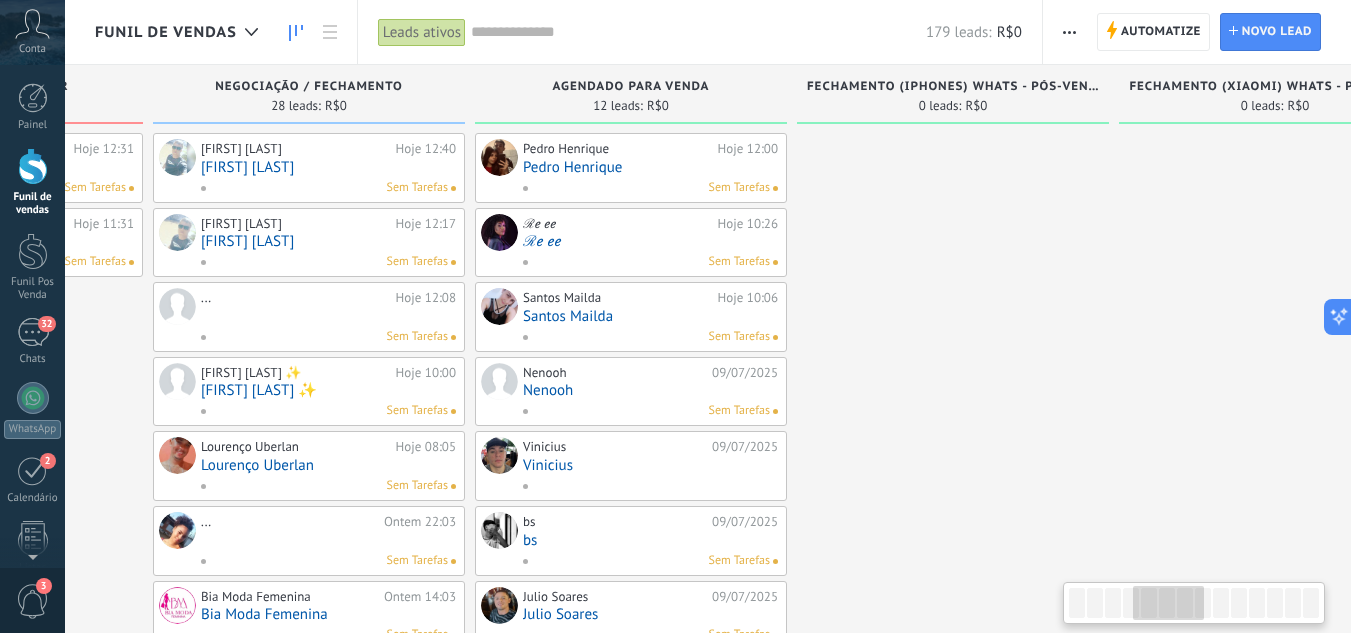 drag, startPoint x: 1252, startPoint y: 471, endPoint x: 829, endPoint y: 342, distance: 442.23297 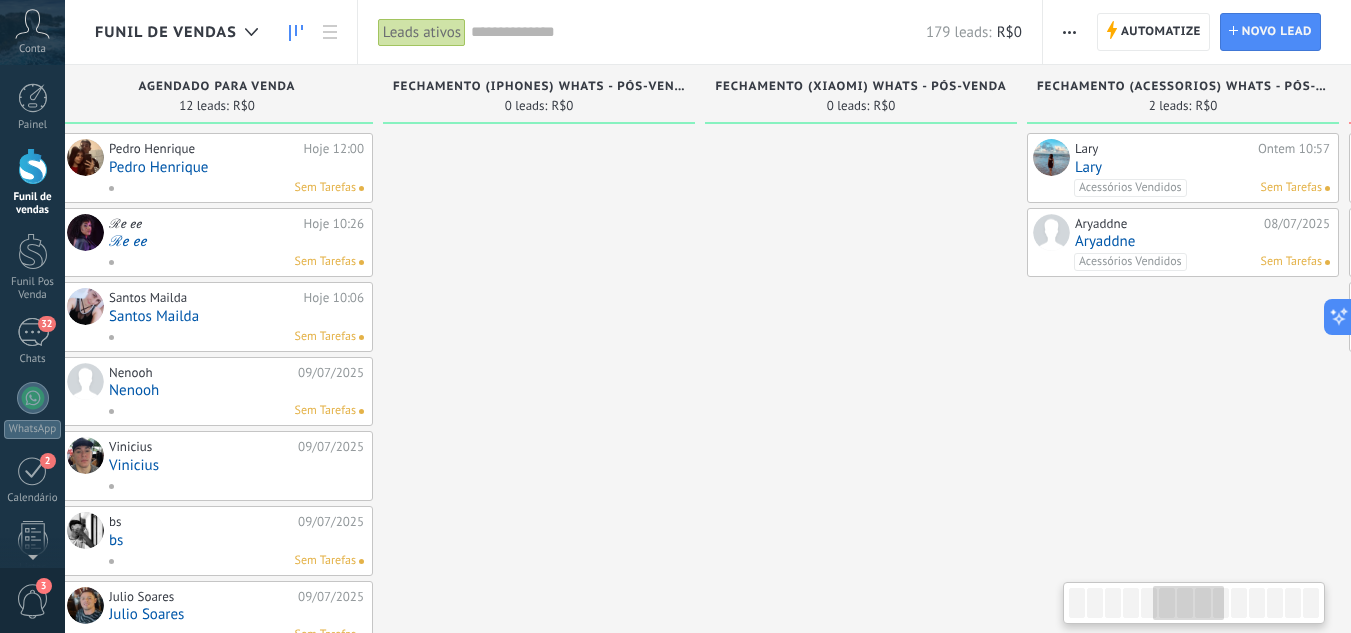 click at bounding box center [861, 884] 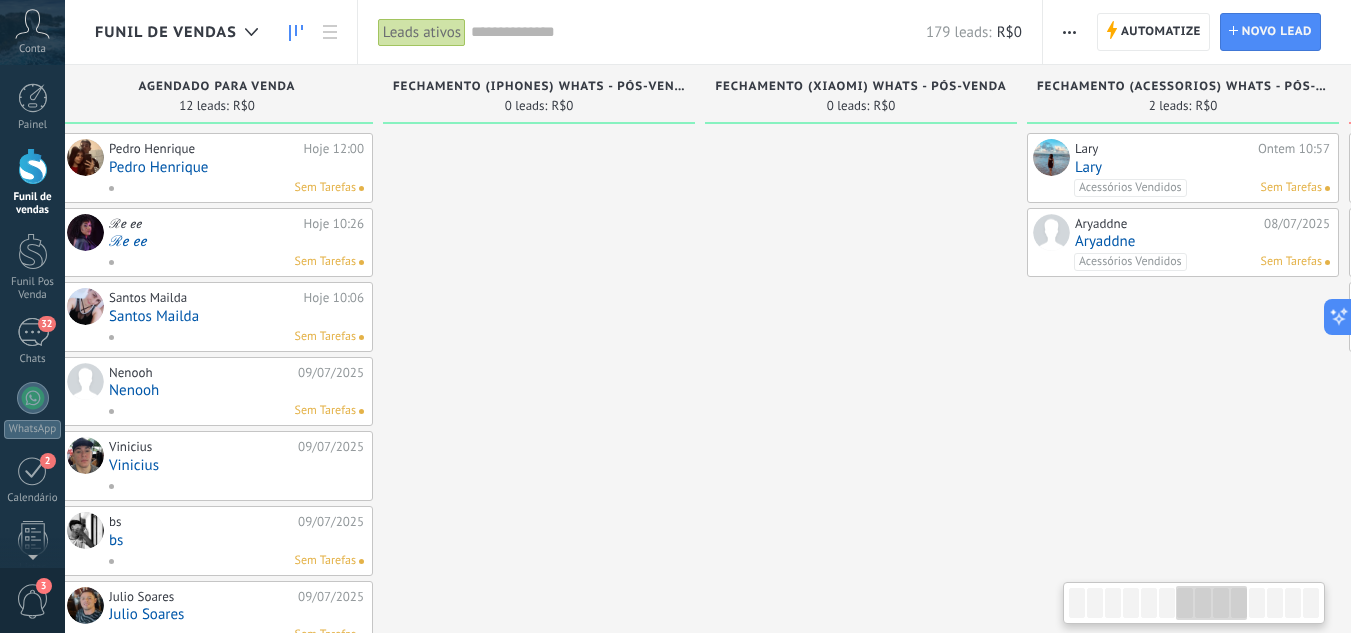 scroll, scrollTop: 0, scrollLeft: 1967, axis: horizontal 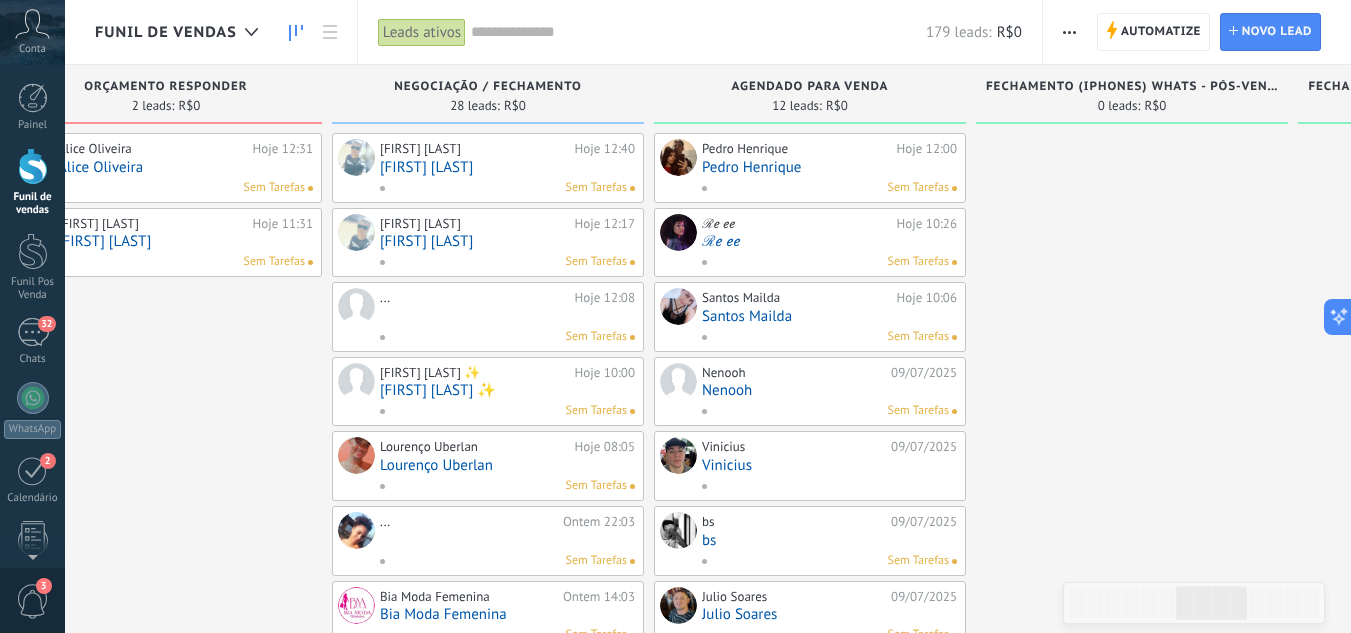 drag, startPoint x: 672, startPoint y: 214, endPoint x: 1365, endPoint y: 280, distance: 696.13574 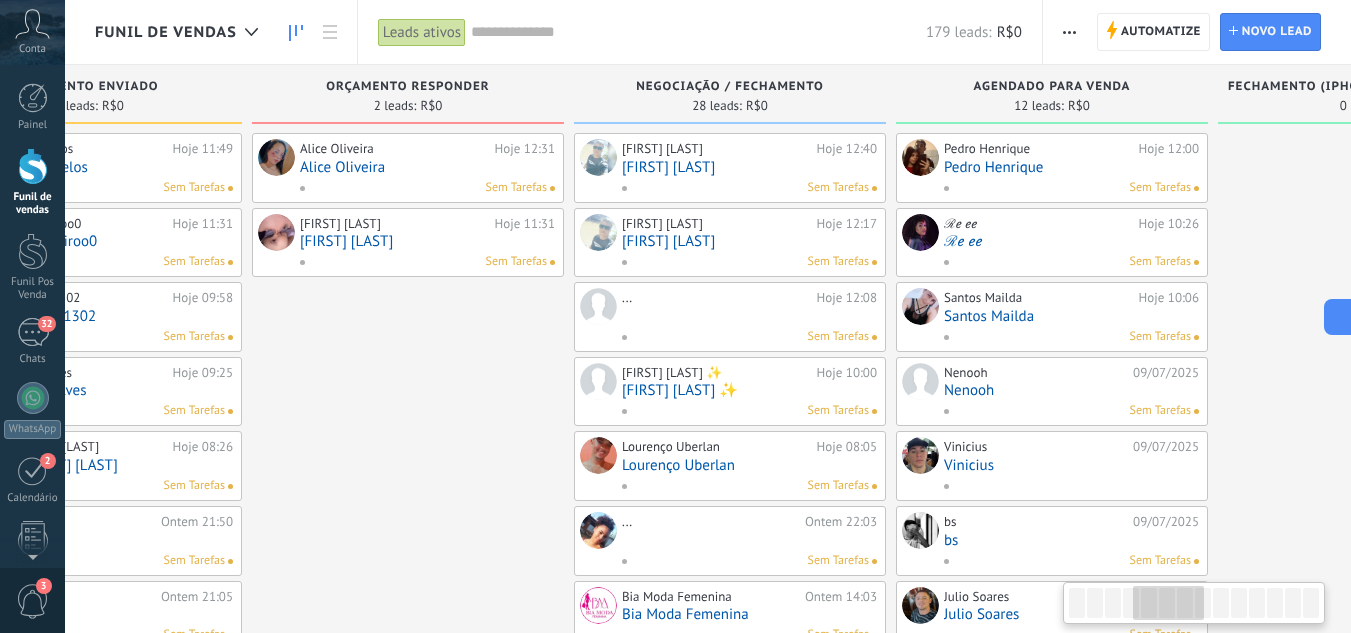 scroll, scrollTop: 0, scrollLeft: 1077, axis: horizontal 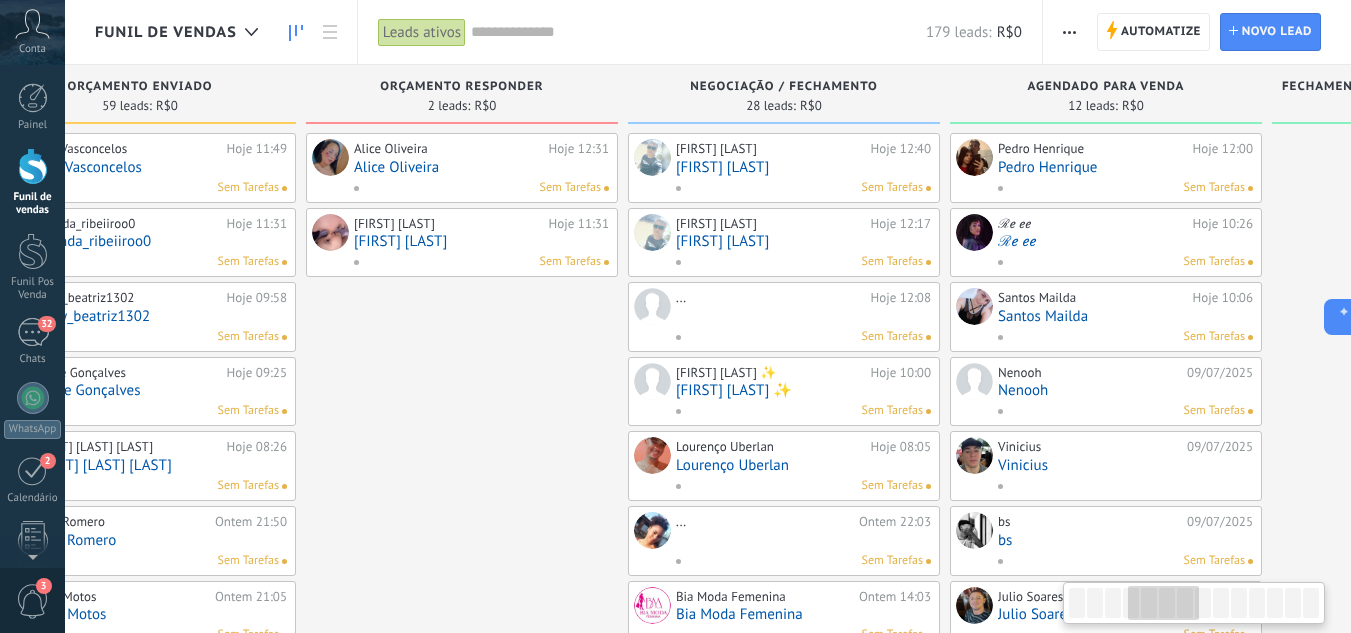 drag, startPoint x: 237, startPoint y: 331, endPoint x: 533, endPoint y: 390, distance: 301.82278 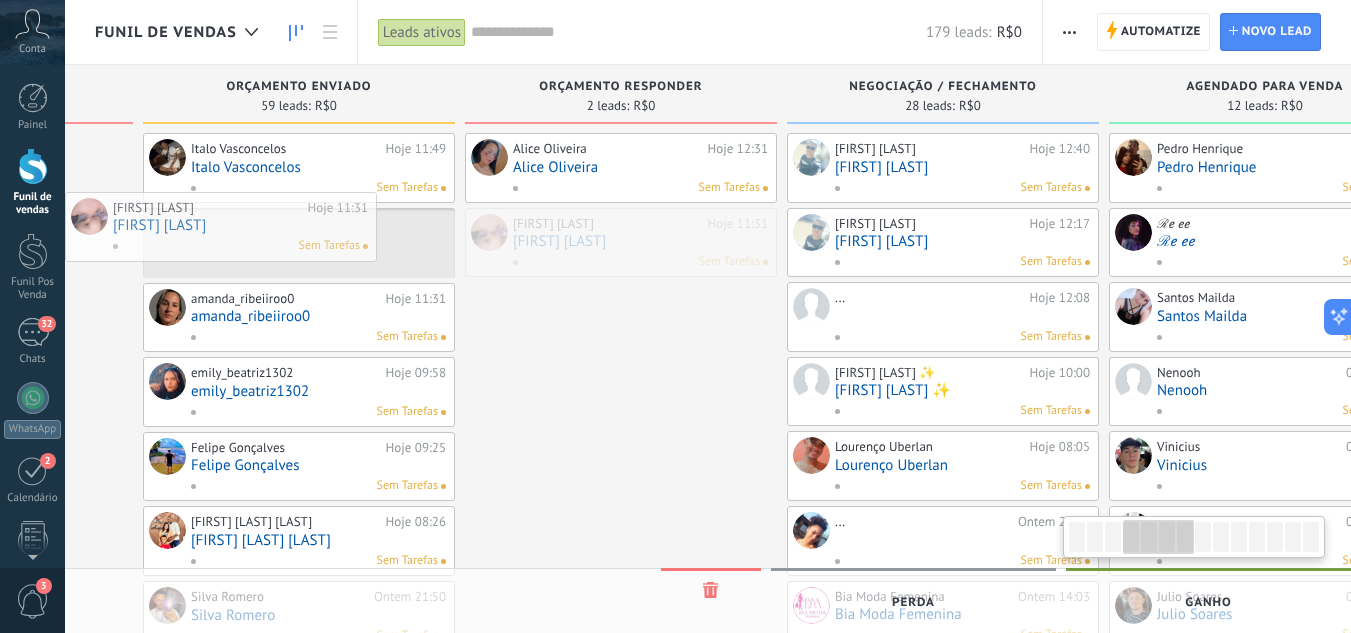 drag, startPoint x: 403, startPoint y: 236, endPoint x: 252, endPoint y: 277, distance: 156.46725 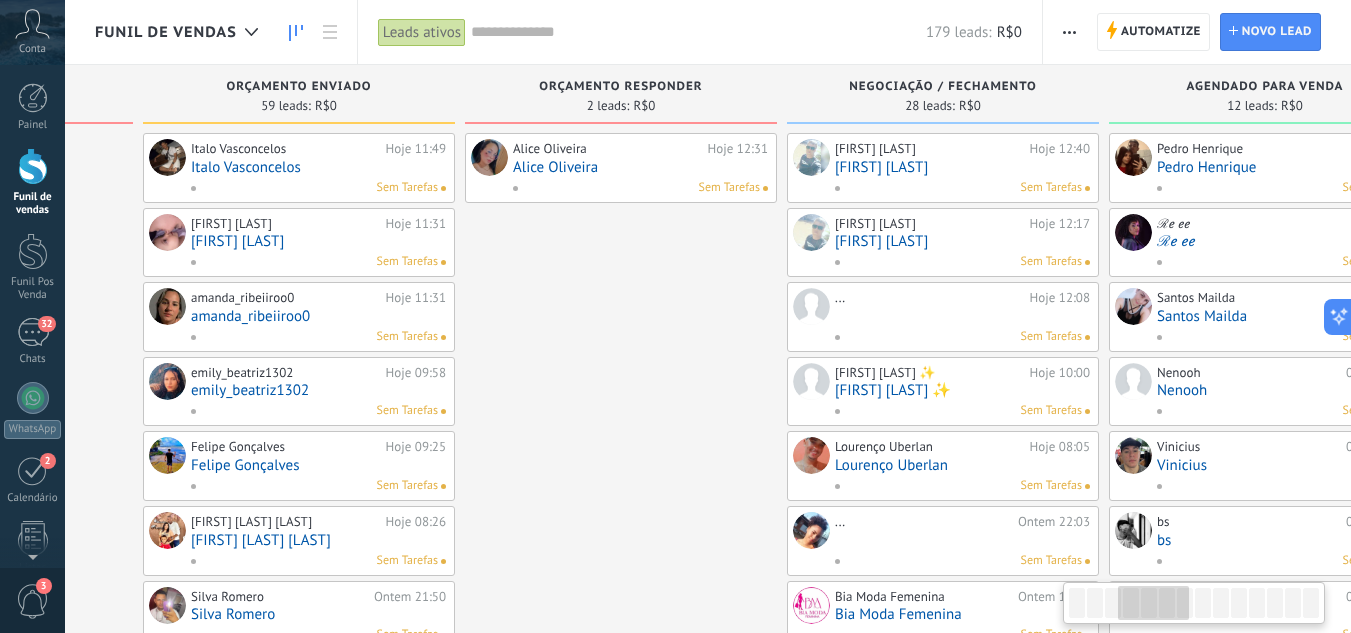 scroll, scrollTop: 0, scrollLeft: 907, axis: horizontal 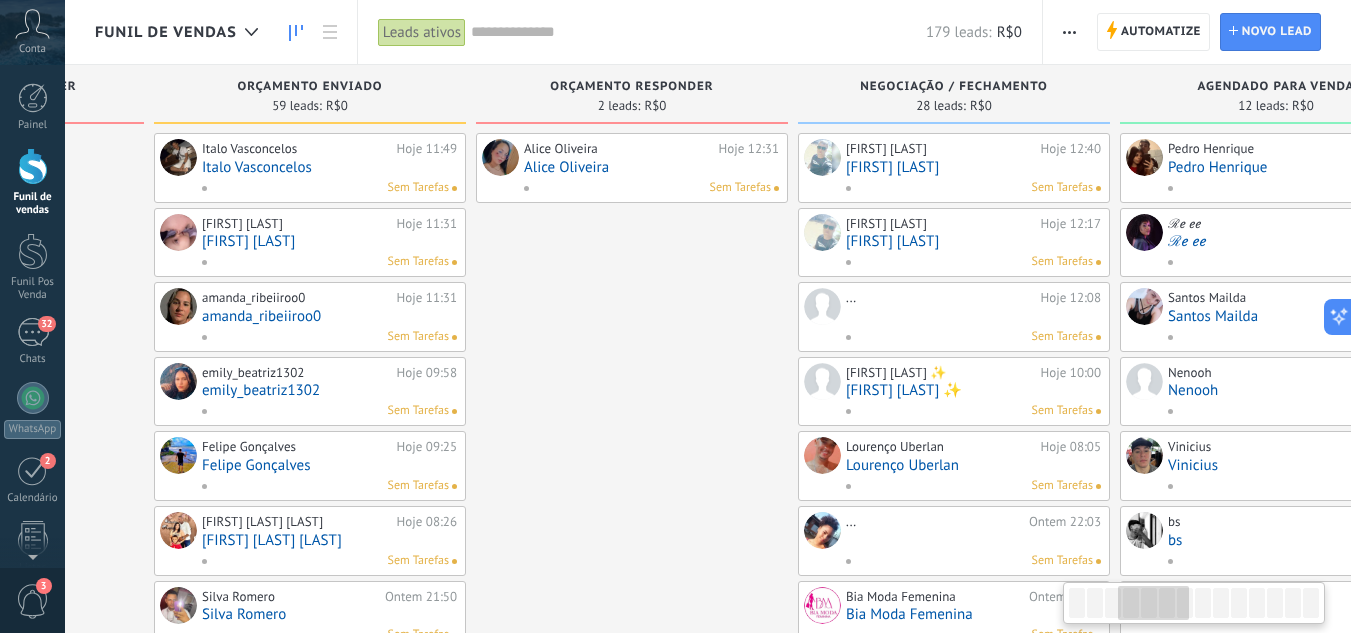 click on "Italo Vasconcelos Hoje 11:49 Italo Vasconcelos  Sem Tarefas Butrus Angelini Hoje 11:31 Butrus Angelini  Sem Tarefas amanda_ribeiiroo0 Hoje 11:31 amanda_ribeiiroo0  Sem Tarefas emily_beatriz1302 Hoje 09:58 emily_beatriz1302  Sem Tarefas Felipe Gonçalves Hoje 09:25 Felipe Gonçalves  Sem Tarefas Neidiane Maria Cordeiro Hoje 08:26 Neidiane Maria Cordeiro  Sem Tarefas Silva Romero Ontem 21:50 Silva Romero  Sem Tarefas Luan Motos Ontem 21:05 Luan Motos  Sem Tarefas Benedita Ontem 19:35 Benedita  Sem Tarefas gui_henrique984 Ontem 17:35 gui_henrique984  Sem Tarefas テ Ontem 17:21 テ  Sem Tarefas ℯ Ontem 17:02 ℯ  Sem Tarefas Kamilly Ontem 16:52 Kamilly  Sem Tarefas Ramon Vinicius Ontem 16:08 Ramon Vinicius  Sem Tarefas Gean R.. Ontem 15:23 Gean R..  Sem Tarefas . Ontem 13:56 .  Sem Tarefas Dra. Anna Beatriz Guerra | Cirurgiã Dentista Ontem 13:13 Dra. Anna Beatriz Guerra | Cirurgiã Dentista  Sem Tarefas Ale Alerrandromito Ontem 12:57 Ale Alerrandromito  Sem Tarefas Adriele❤️ Ontem 12:24" at bounding box center [310, 921] 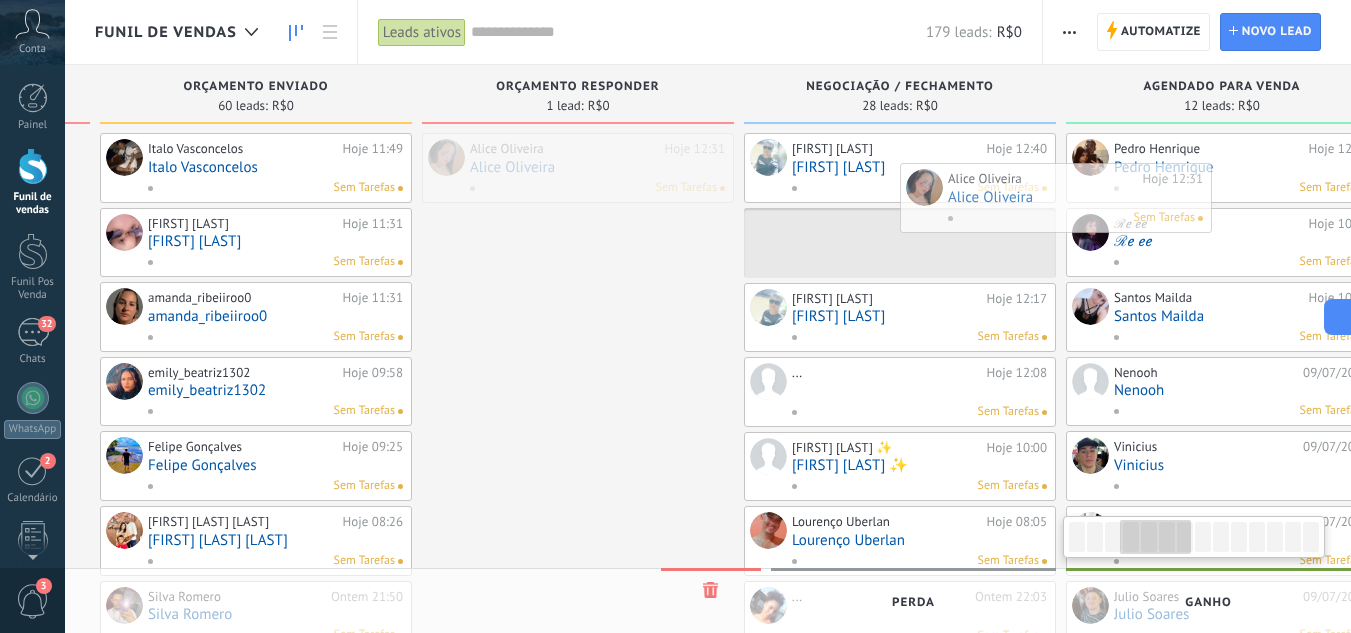 scroll, scrollTop: 0, scrollLeft: 976, axis: horizontal 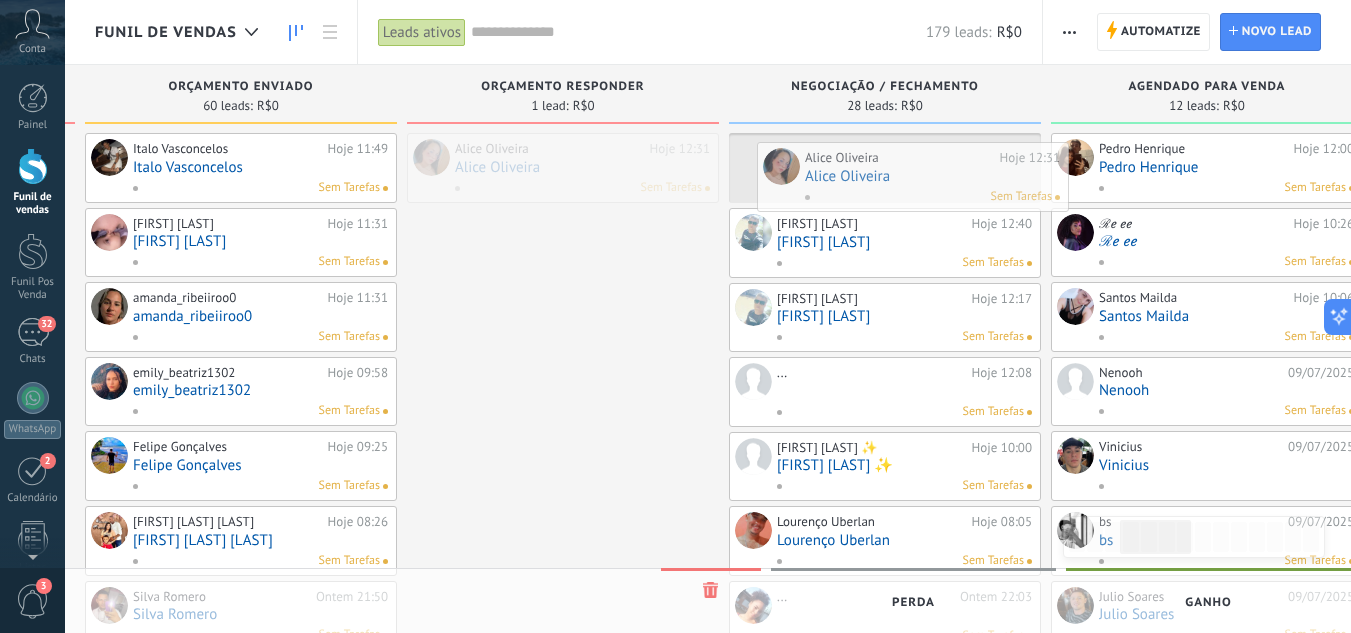drag, startPoint x: 574, startPoint y: 183, endPoint x: 855, endPoint y: 192, distance: 281.1441 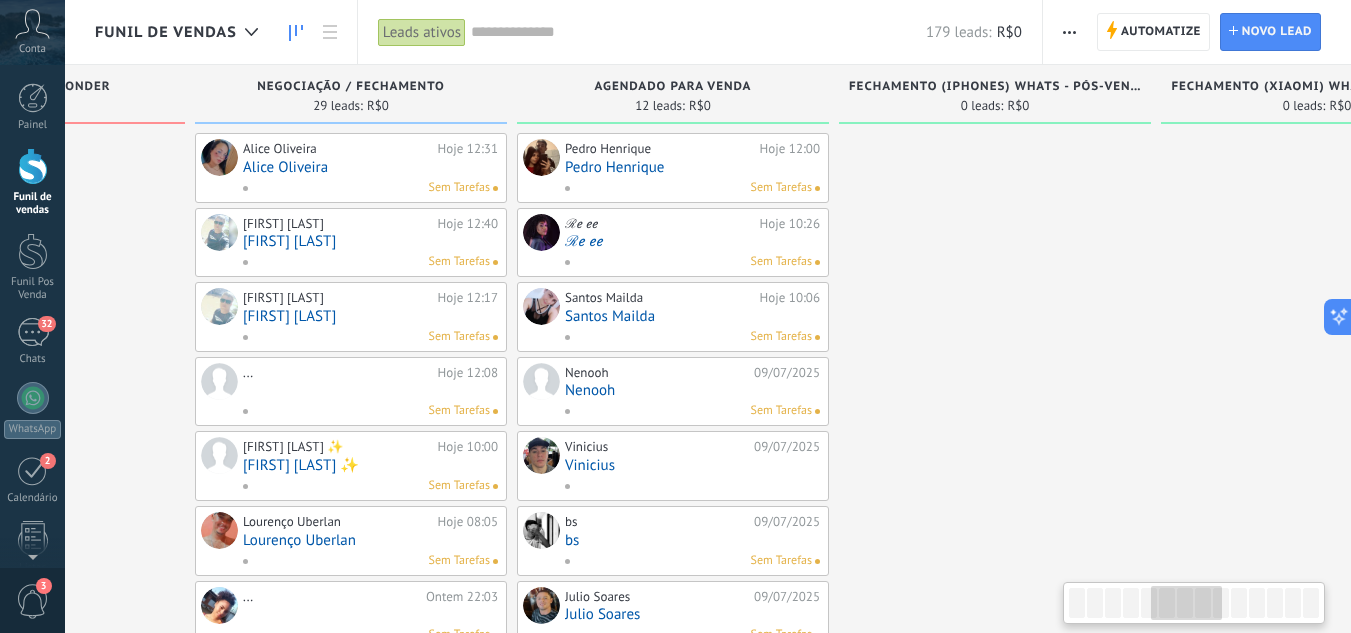 drag, startPoint x: 615, startPoint y: 358, endPoint x: 72, endPoint y: 265, distance: 550.90656 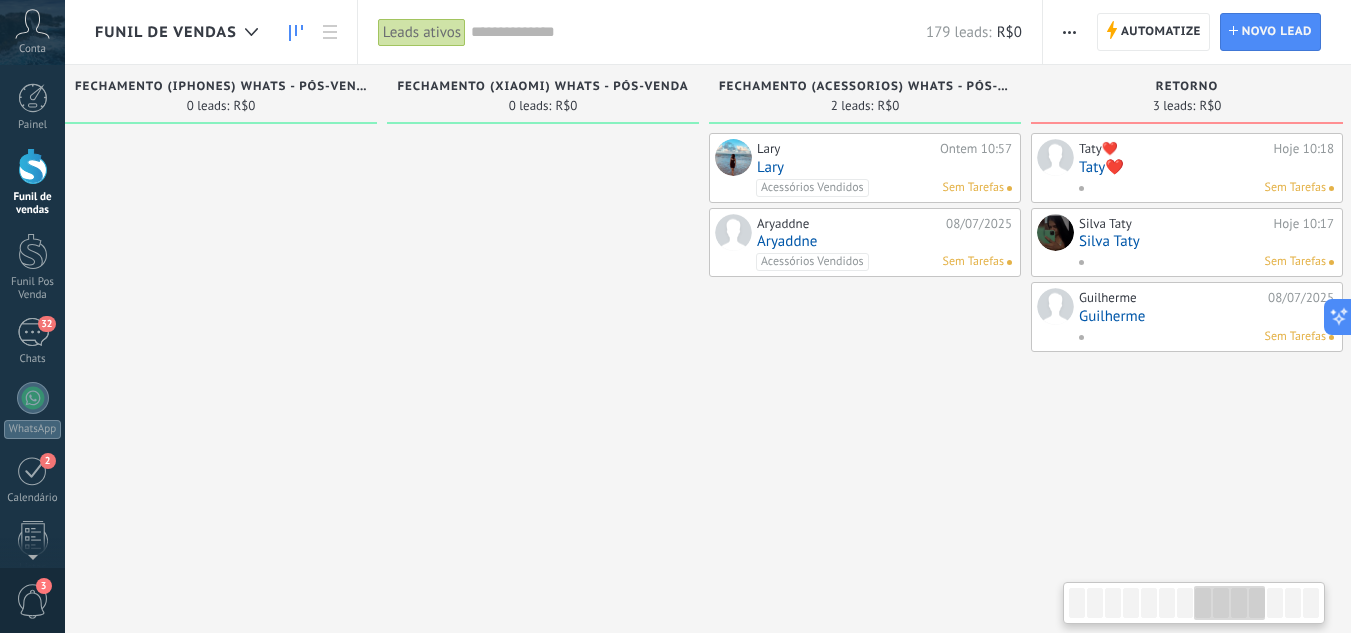 scroll, scrollTop: 0, scrollLeft: 2435, axis: horizontal 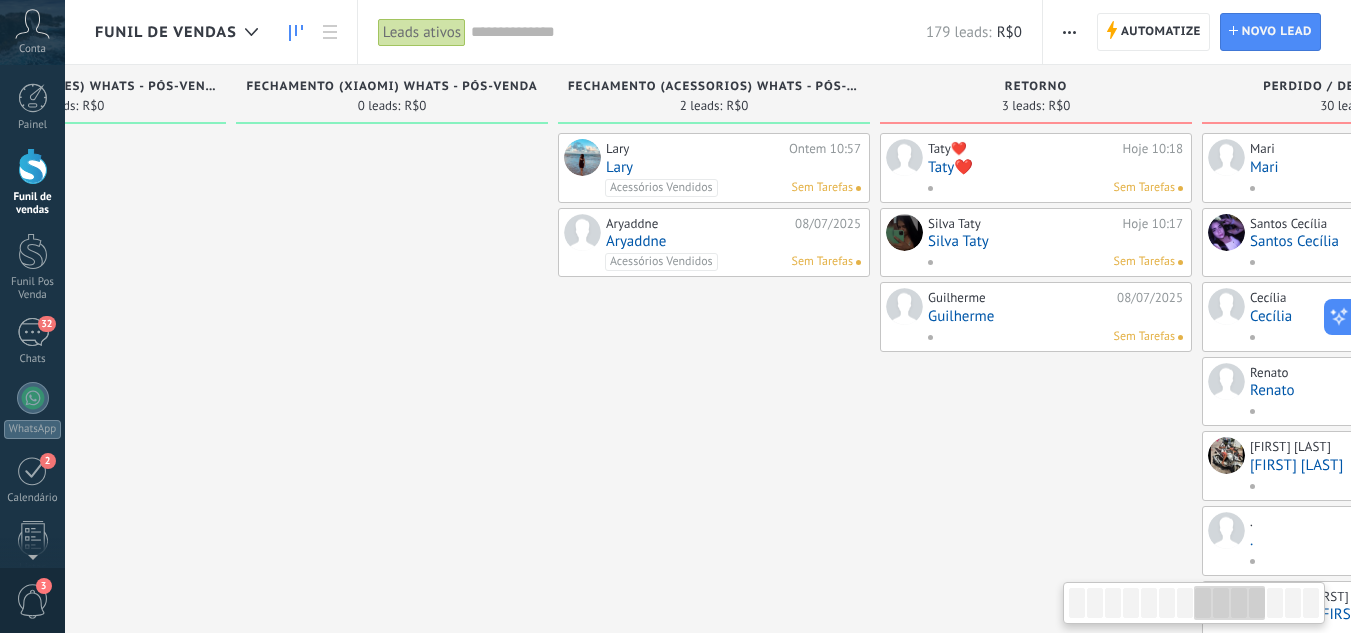 drag, startPoint x: 1062, startPoint y: 252, endPoint x: 0, endPoint y: 133, distance: 1068.6464 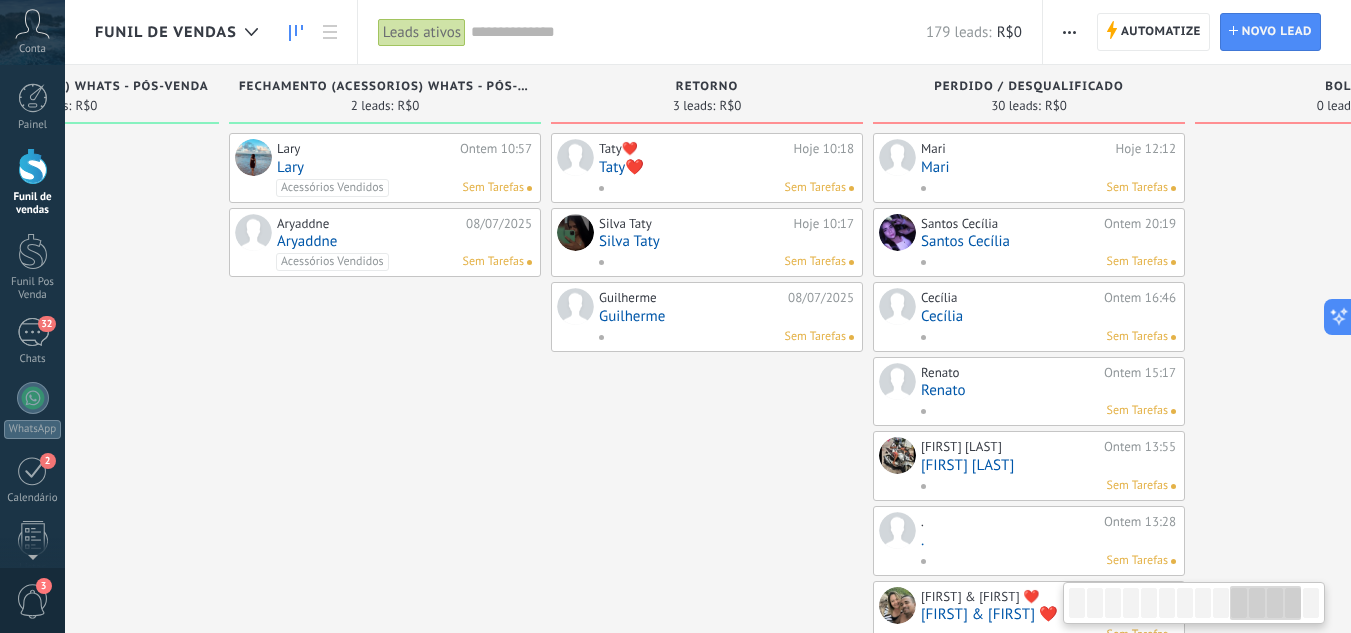 scroll, scrollTop: 0, scrollLeft: 3272, axis: horizontal 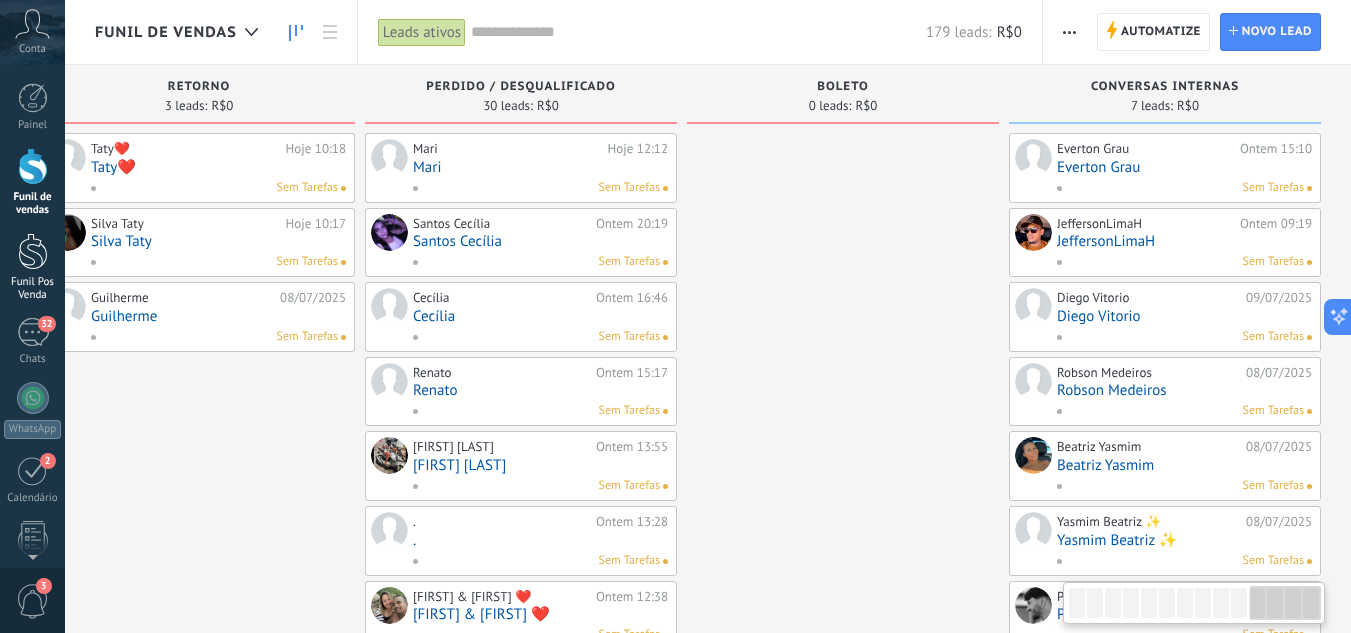 drag, startPoint x: 1073, startPoint y: 493, endPoint x: 17, endPoint y: 275, distance: 1078.2671 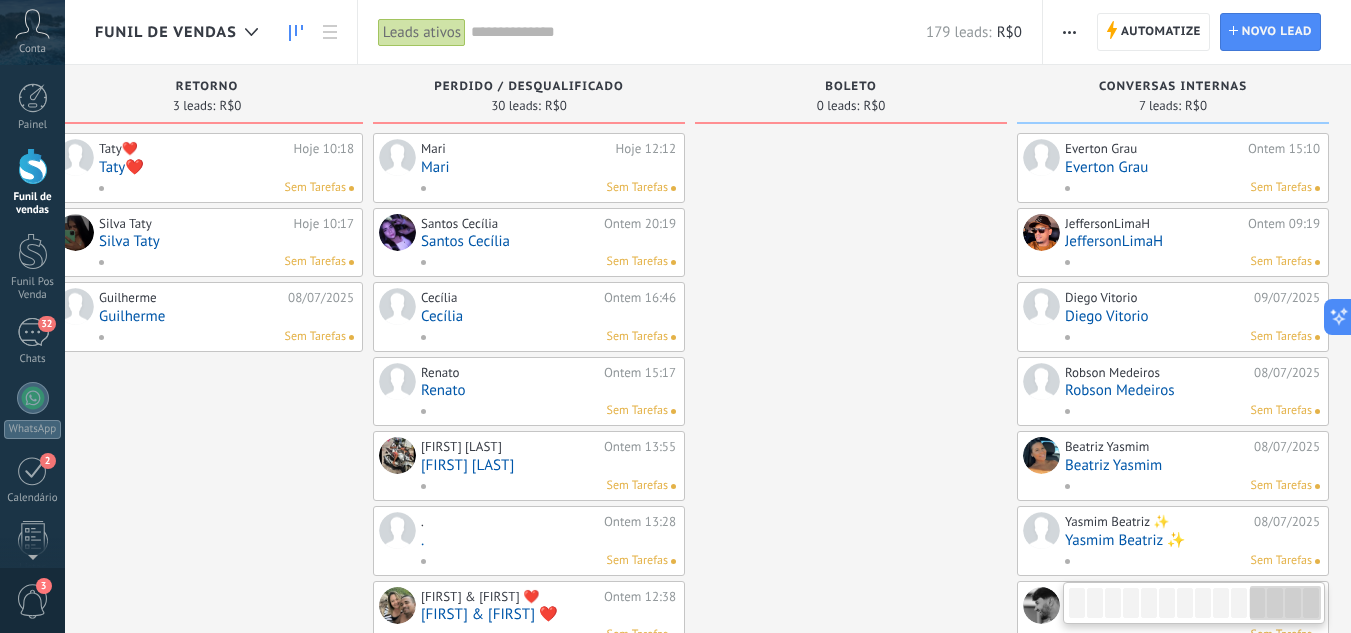 scroll, scrollTop: 0, scrollLeft: 3260, axis: horizontal 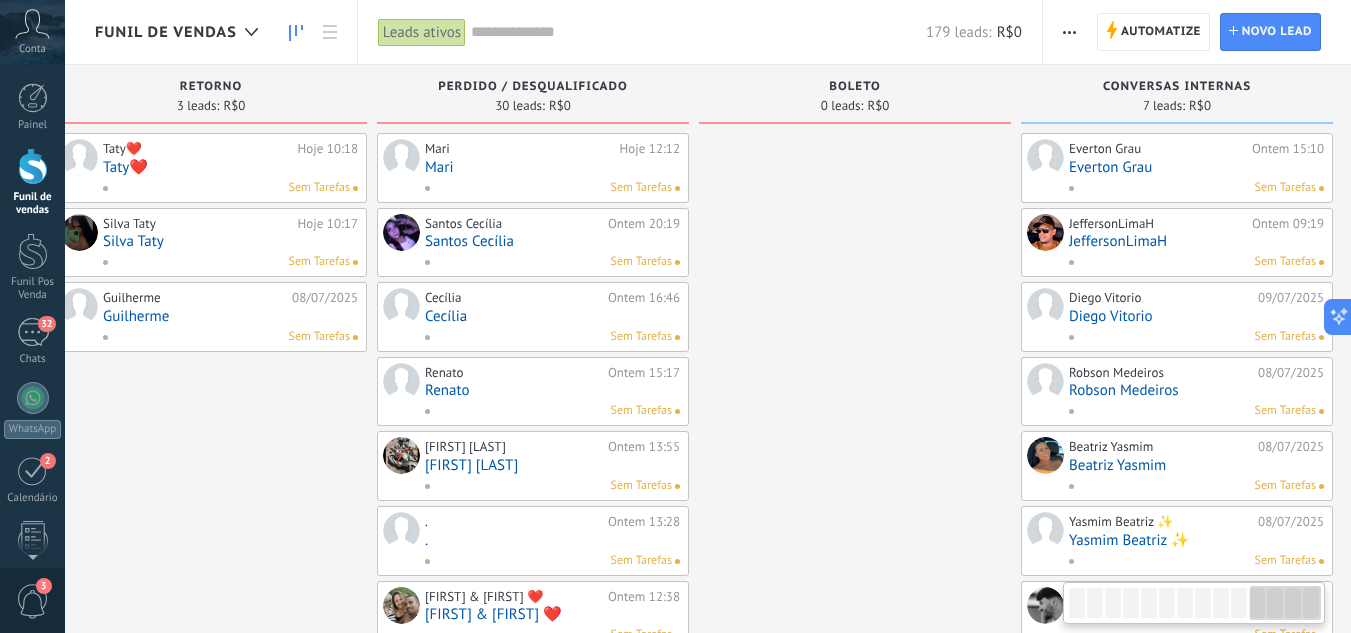 drag, startPoint x: 905, startPoint y: 272, endPoint x: 589, endPoint y: 308, distance: 318.04404 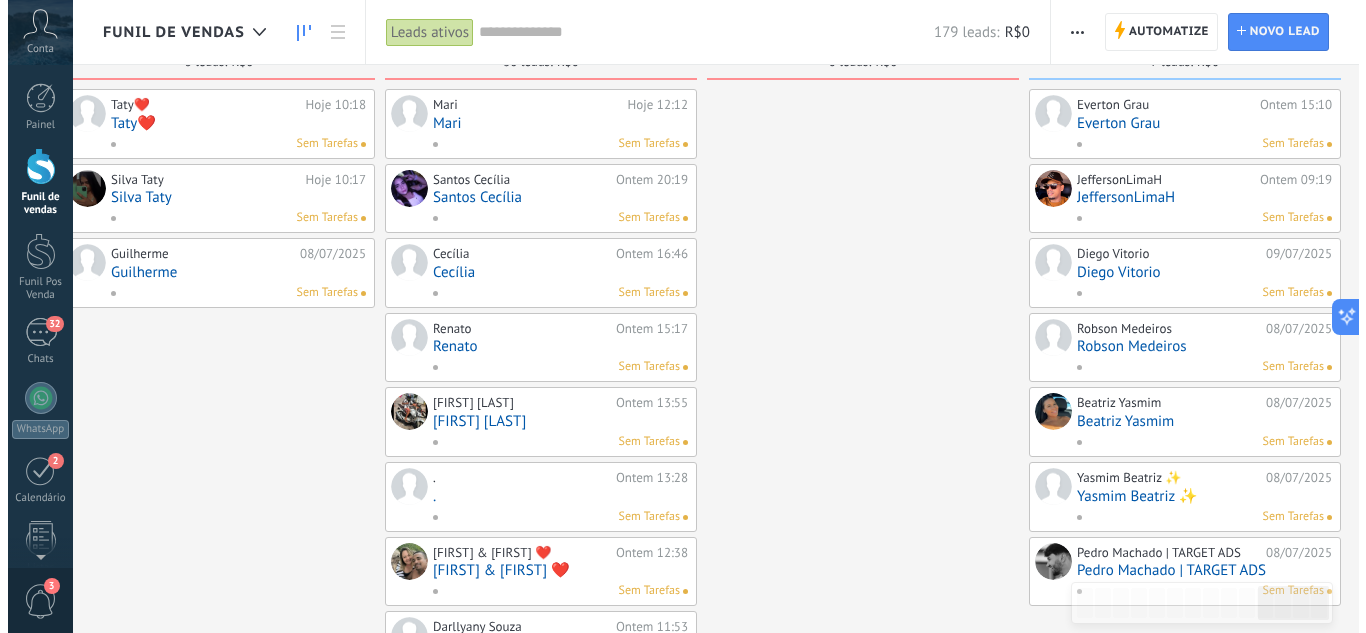 scroll, scrollTop: 0, scrollLeft: 0, axis: both 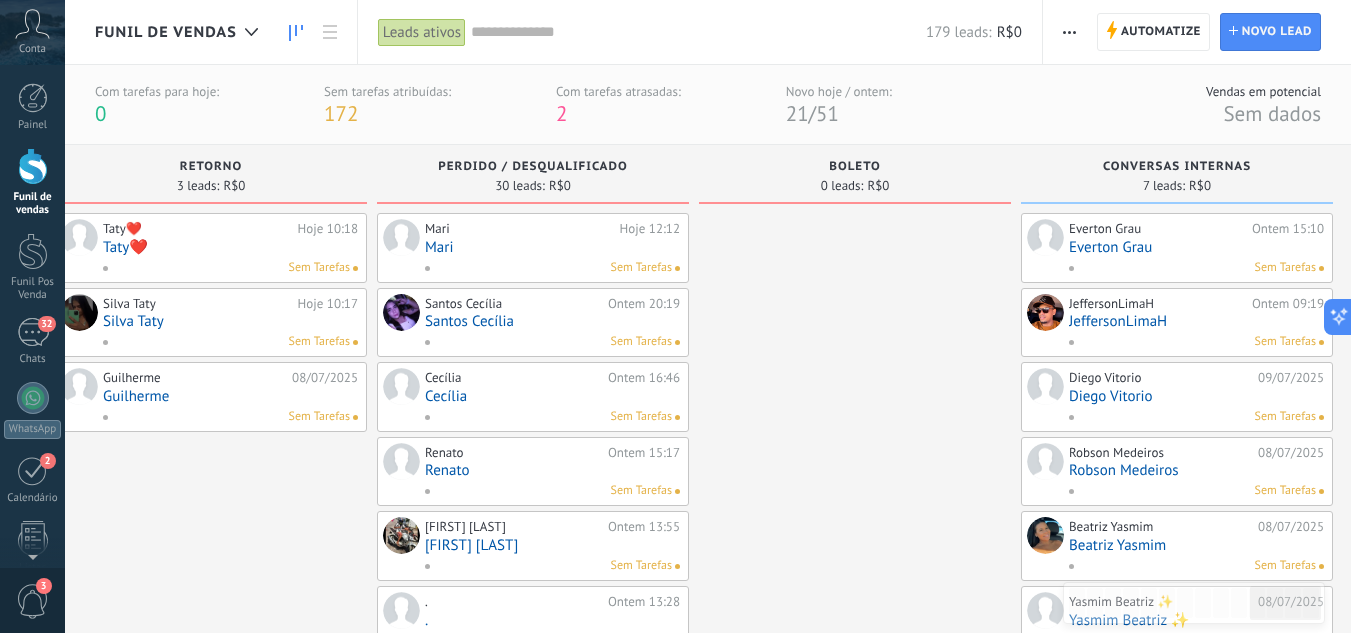 click on "Mari" at bounding box center (552, 247) 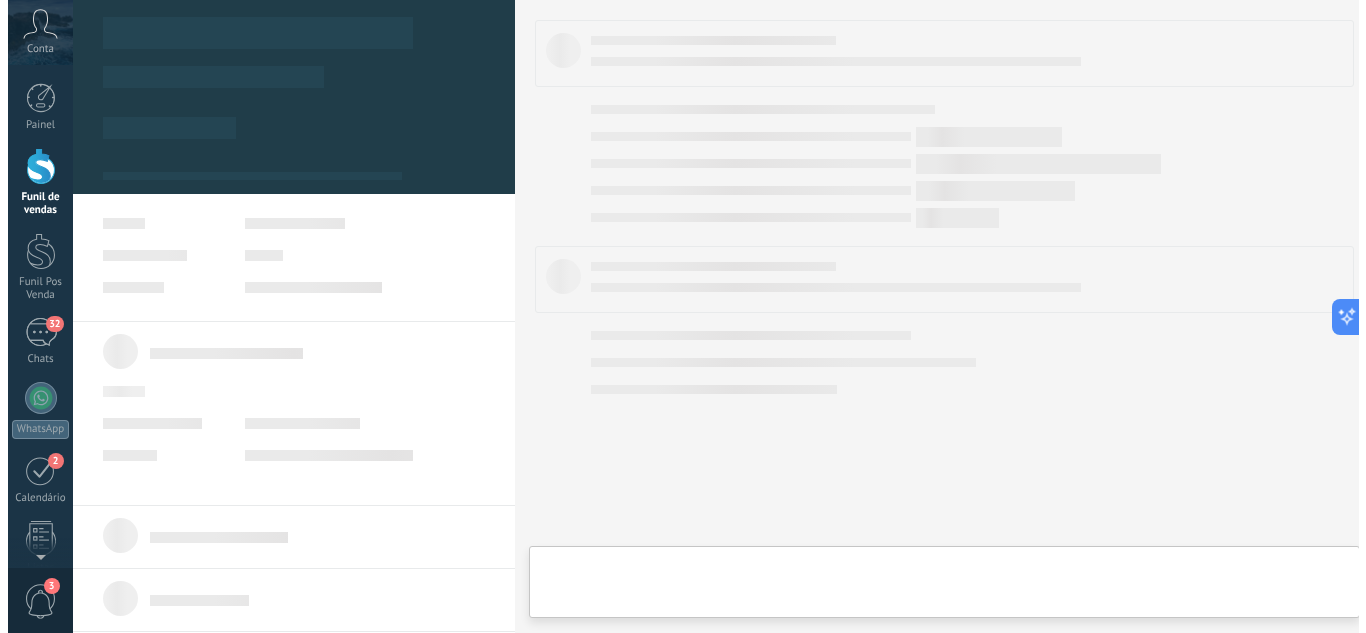 scroll, scrollTop: 0, scrollLeft: 3257, axis: horizontal 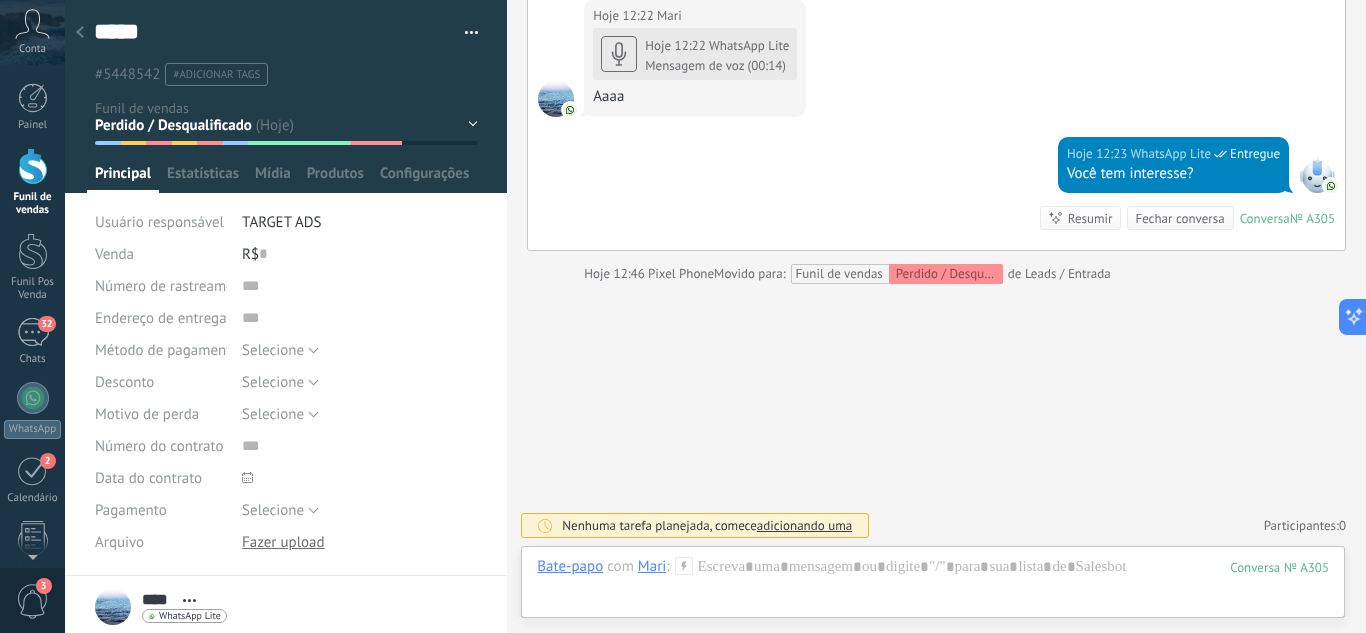 click 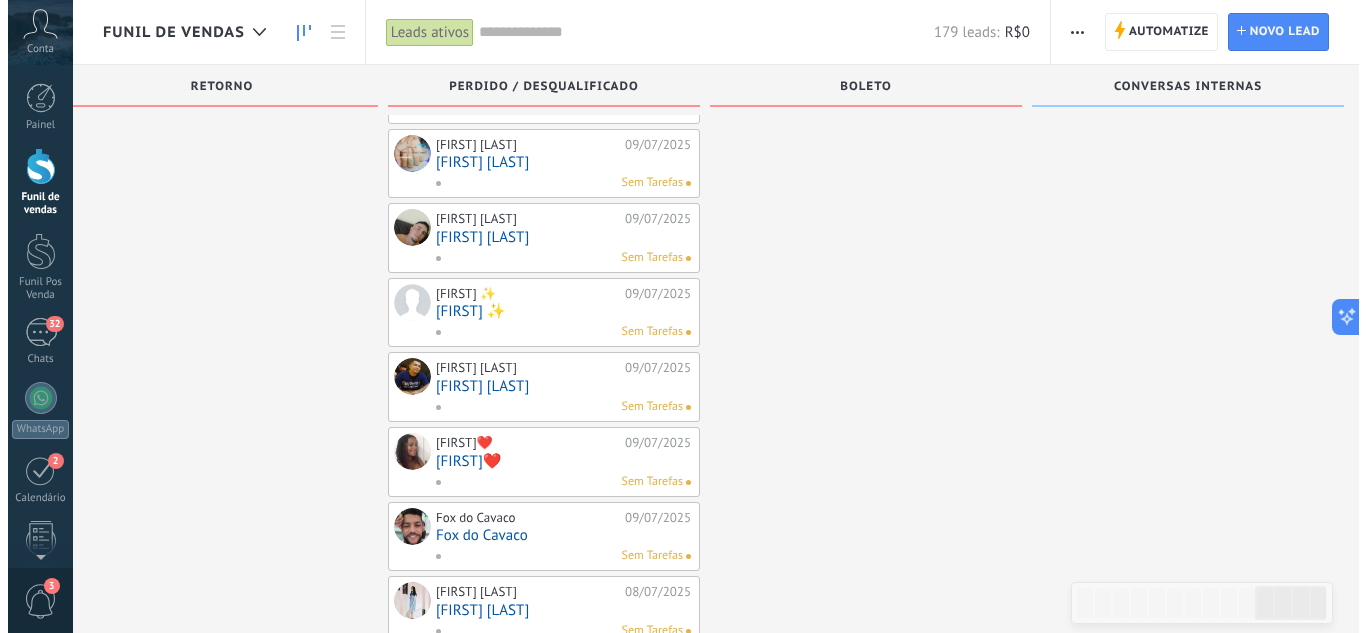 scroll, scrollTop: 1526, scrollLeft: 0, axis: vertical 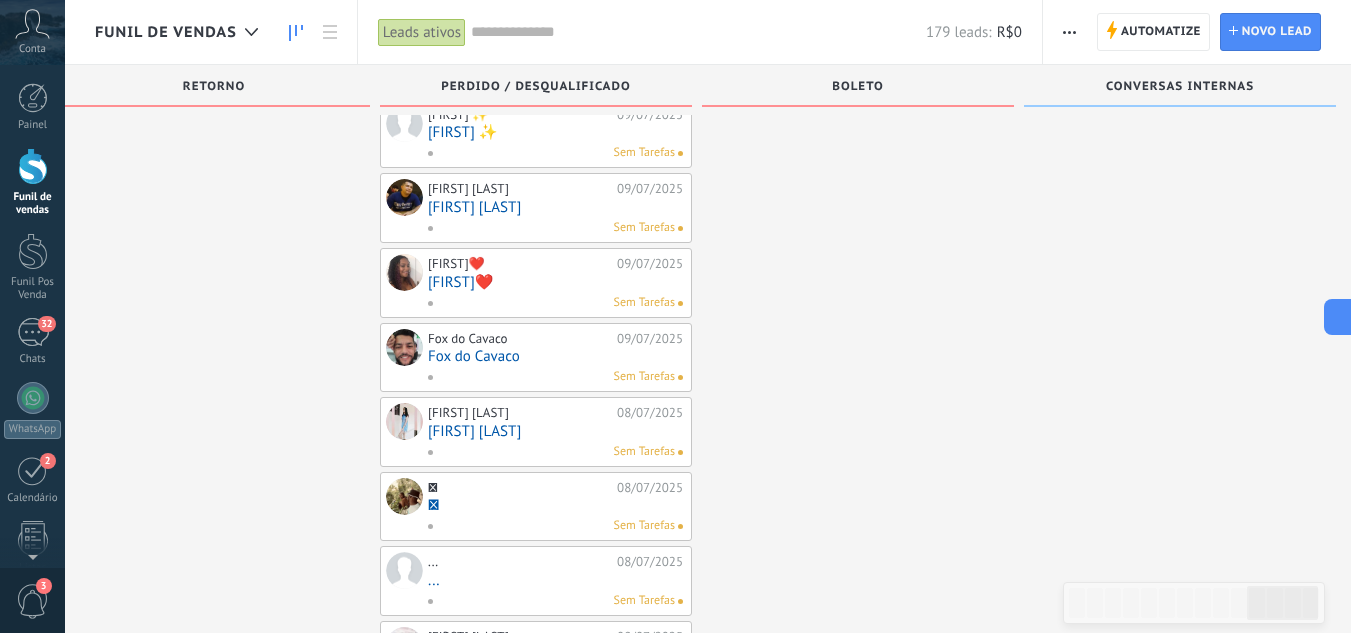 click on "[FIRST]❤️" at bounding box center [555, 282] 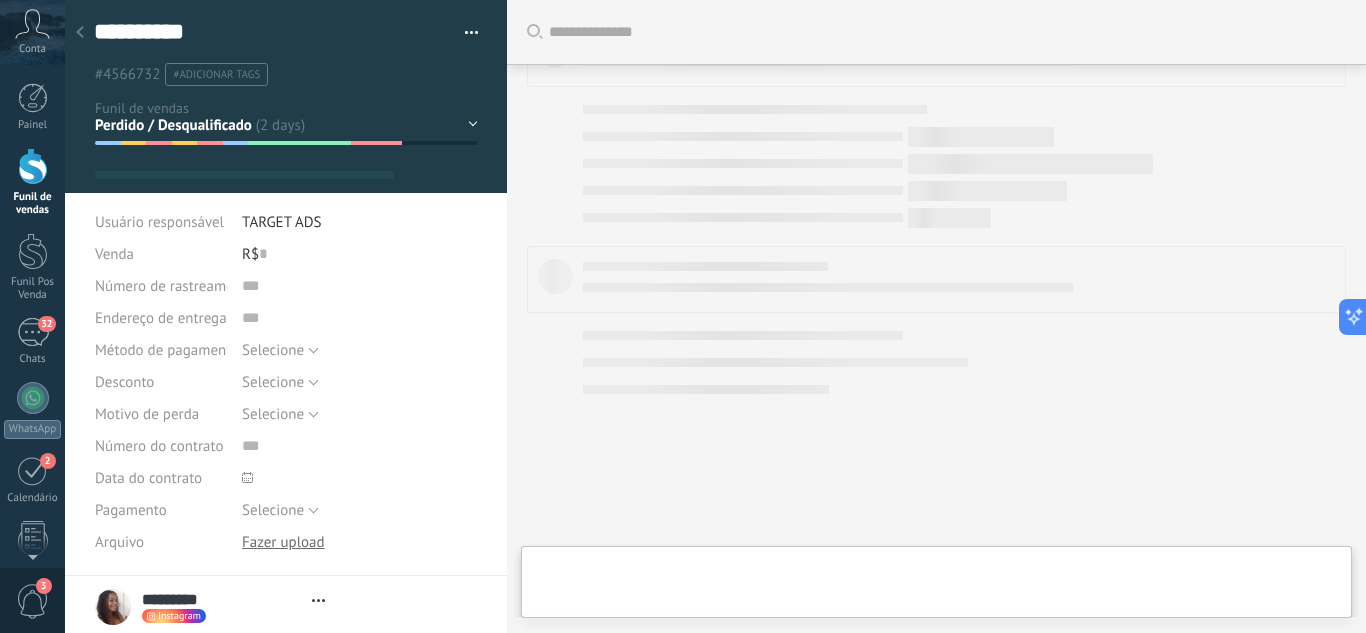 scroll, scrollTop: 0, scrollLeft: 0, axis: both 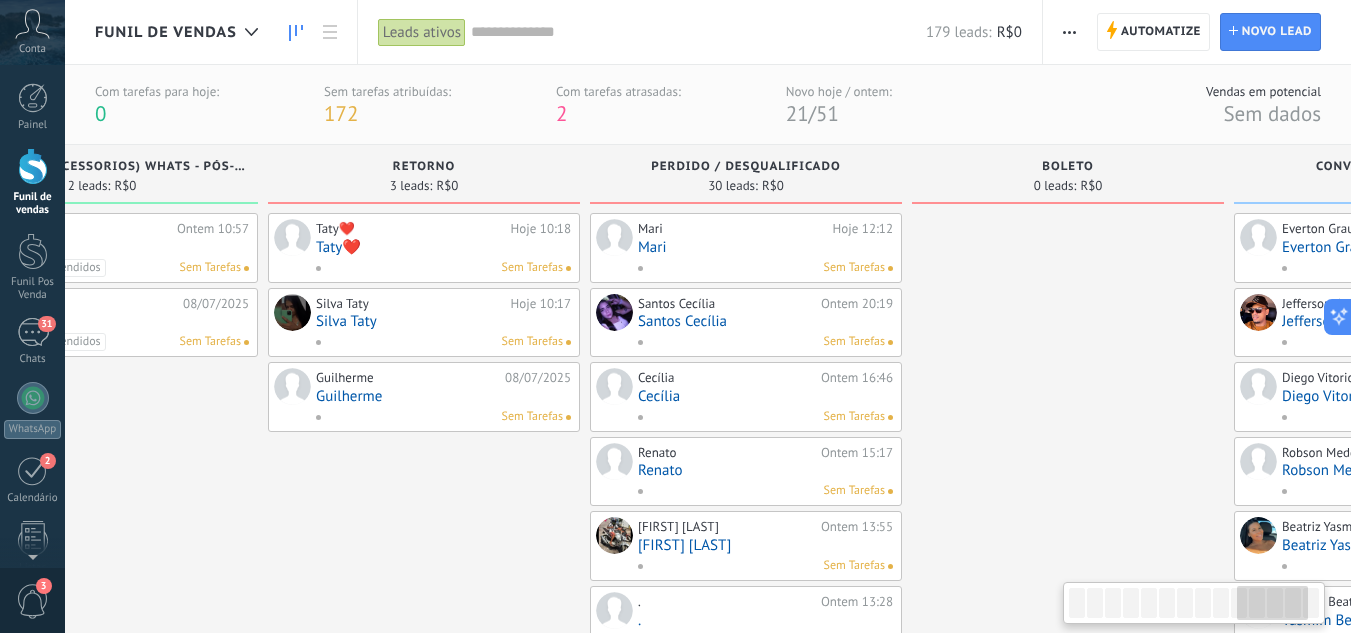 drag, startPoint x: 937, startPoint y: 373, endPoint x: 1034, endPoint y: 349, distance: 99.92497 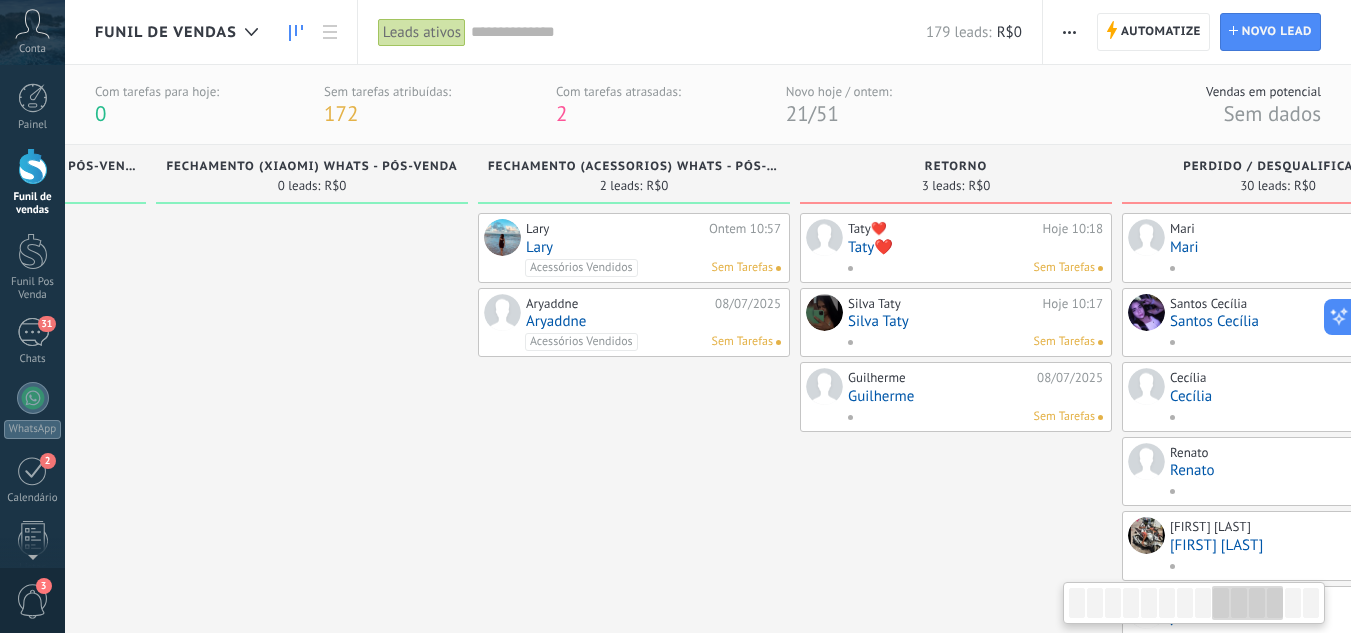 drag, startPoint x: 298, startPoint y: 501, endPoint x: 781, endPoint y: 516, distance: 483.23285 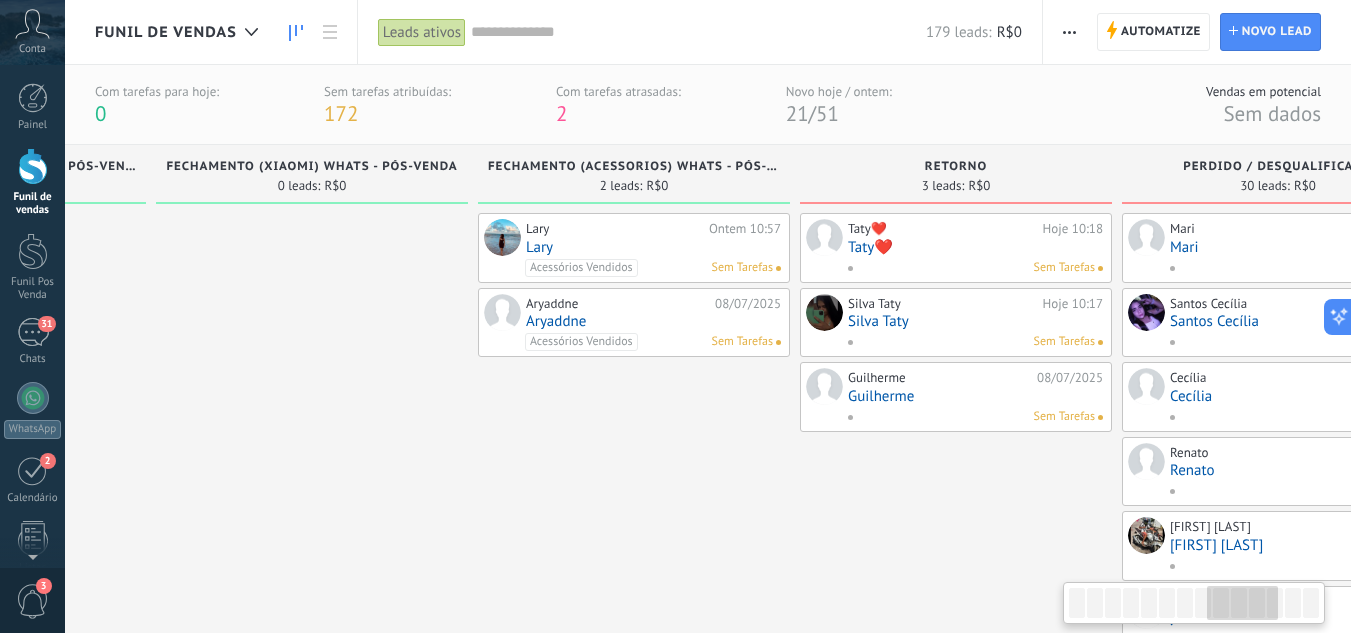 scroll, scrollTop: 0, scrollLeft: 2514, axis: horizontal 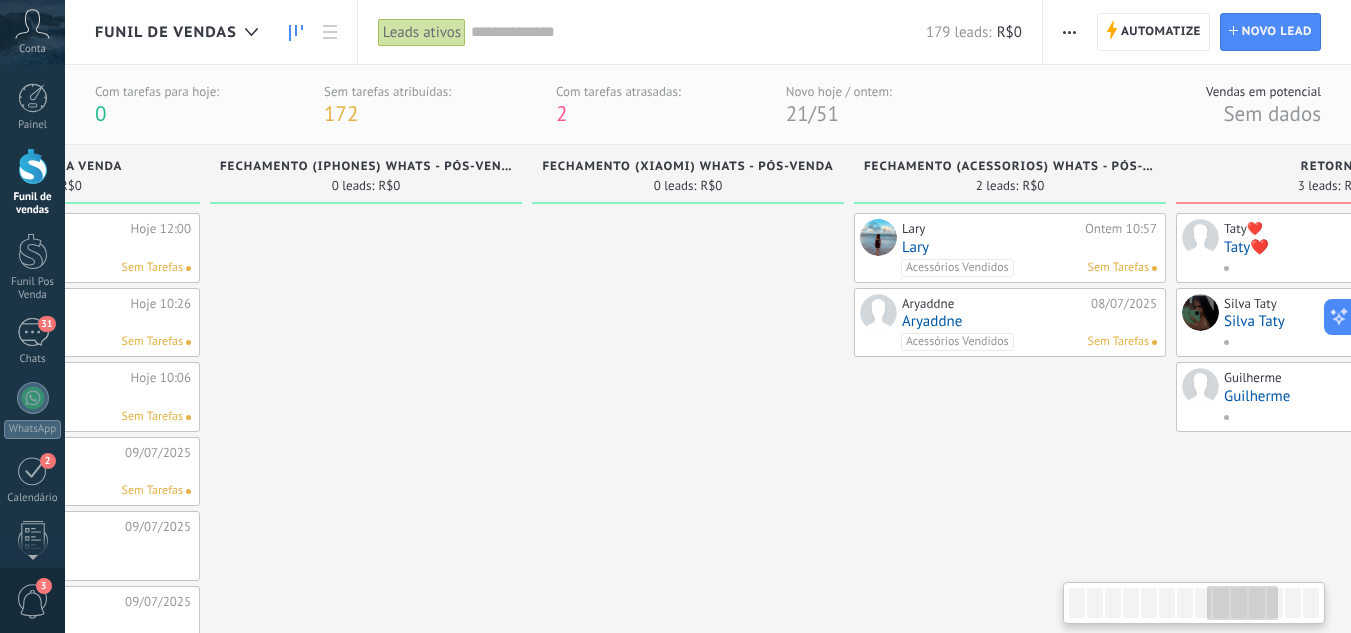 drag, startPoint x: 481, startPoint y: 435, endPoint x: 889, endPoint y: 432, distance: 408.01102 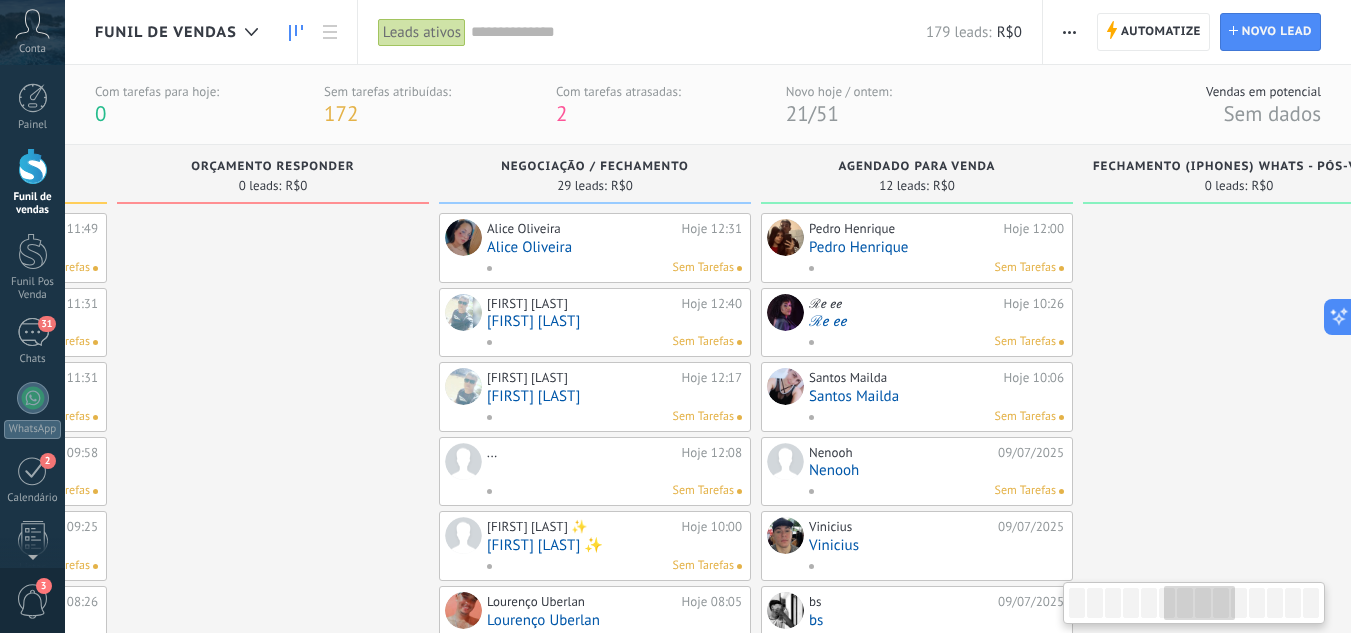 drag, startPoint x: 776, startPoint y: 362, endPoint x: 945, endPoint y: 350, distance: 169.4255 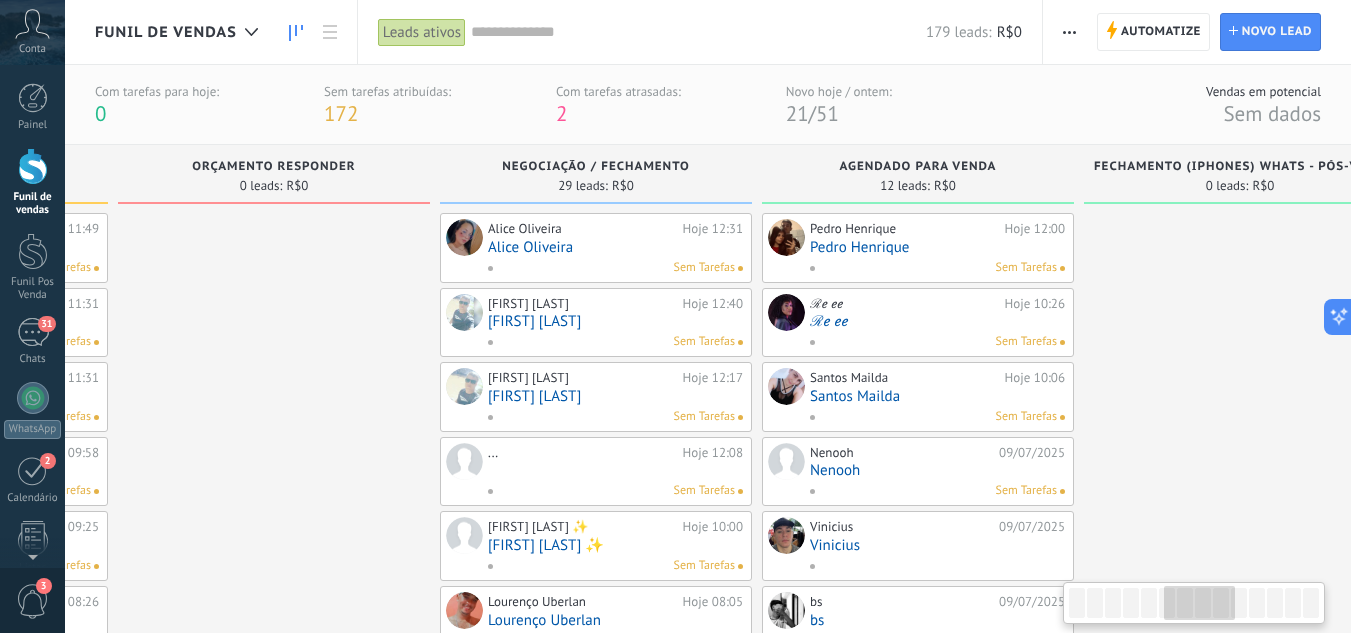 click at bounding box center [1240, 1374] 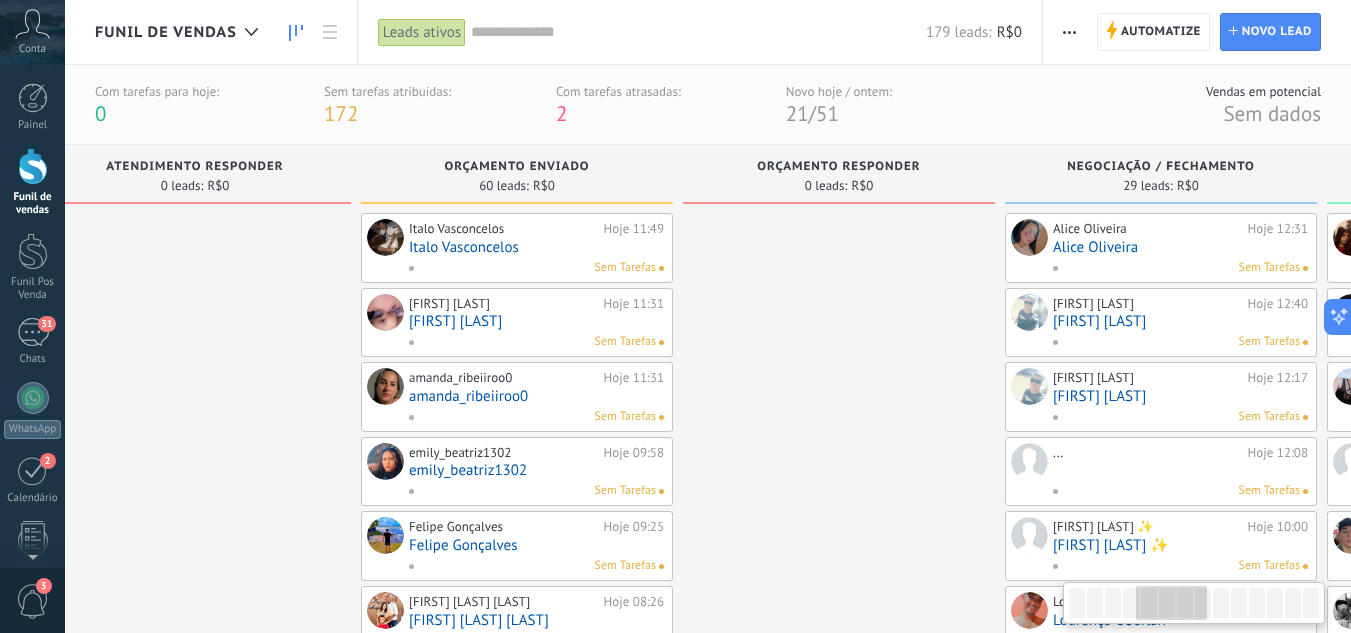 drag, startPoint x: 385, startPoint y: 399, endPoint x: 1030, endPoint y: 324, distance: 649.3458 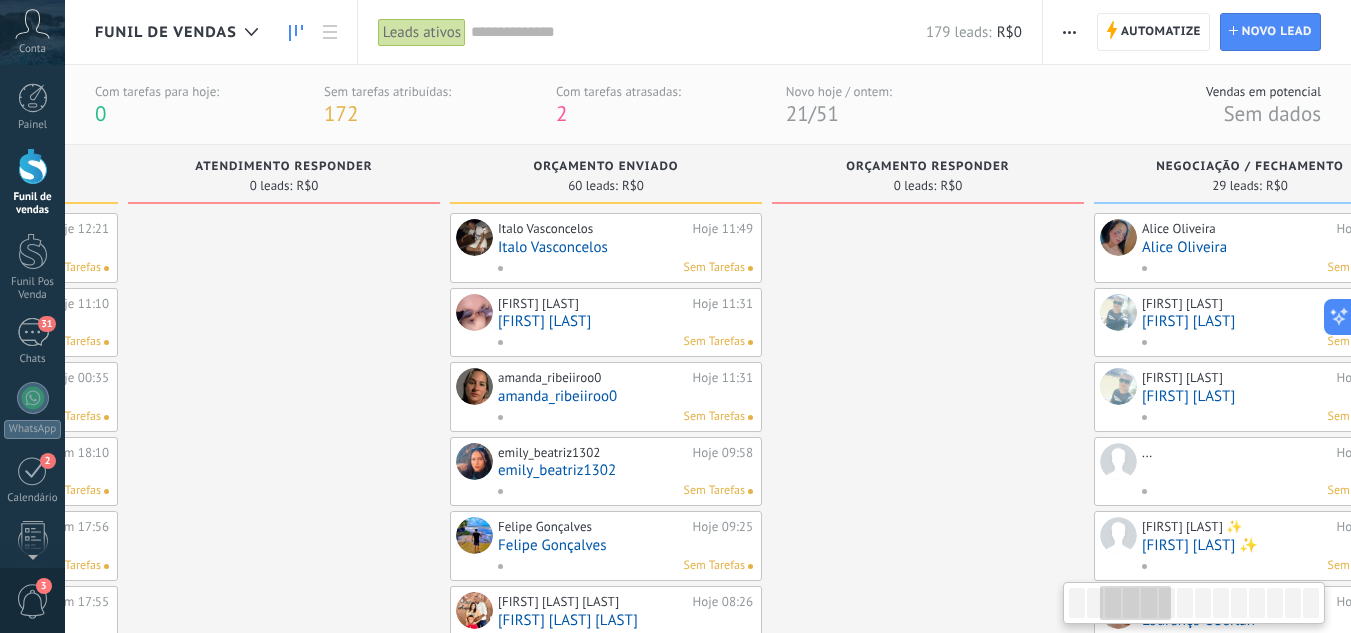 scroll, scrollTop: 0, scrollLeft: 4, axis: horizontal 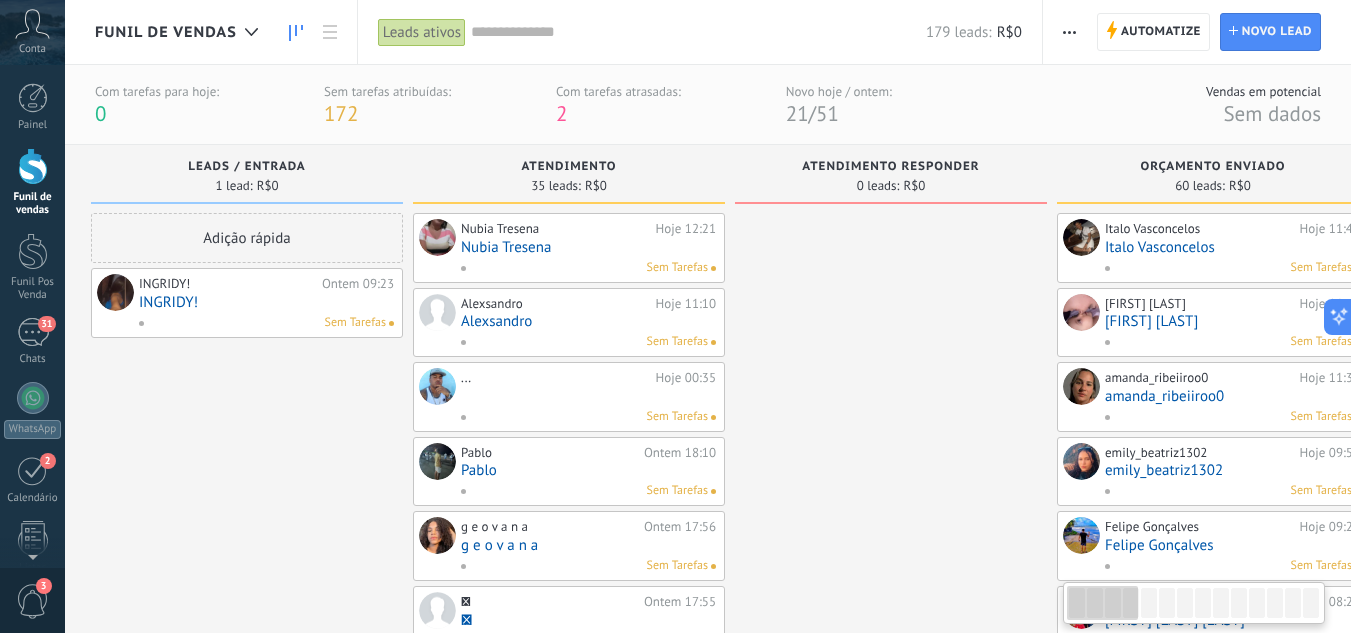 drag, startPoint x: 510, startPoint y: 362, endPoint x: 1066, endPoint y: 386, distance: 556.51776 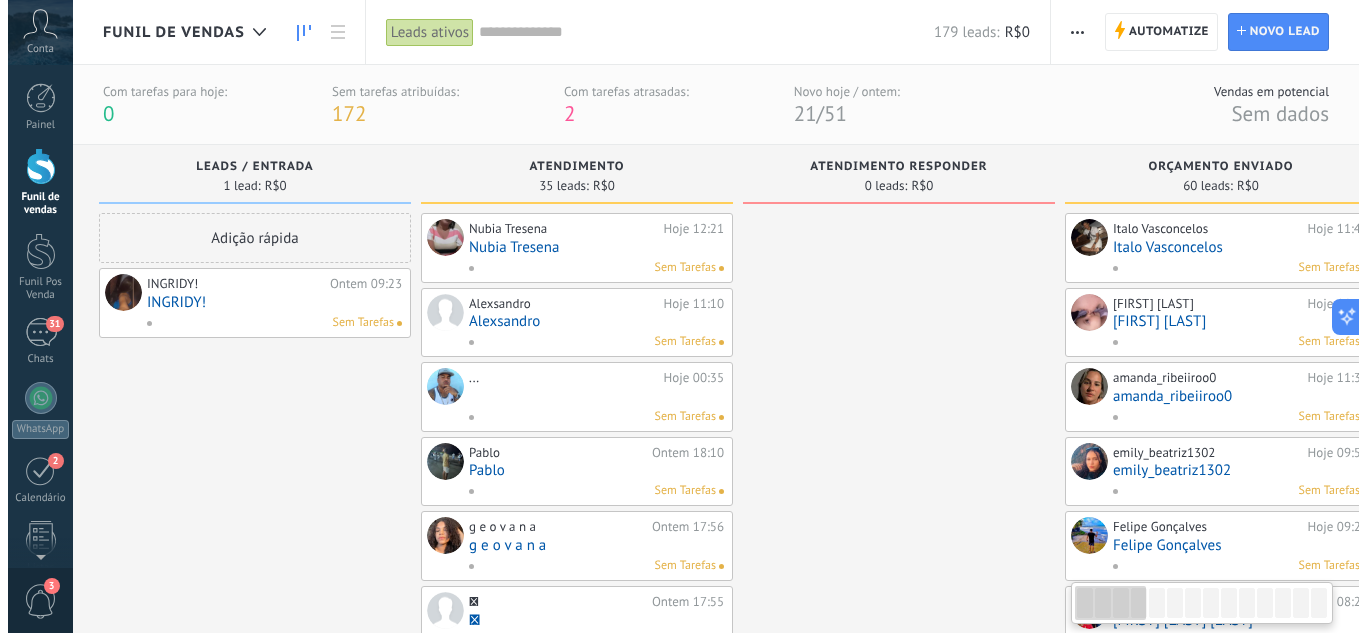 scroll, scrollTop: 0, scrollLeft: 0, axis: both 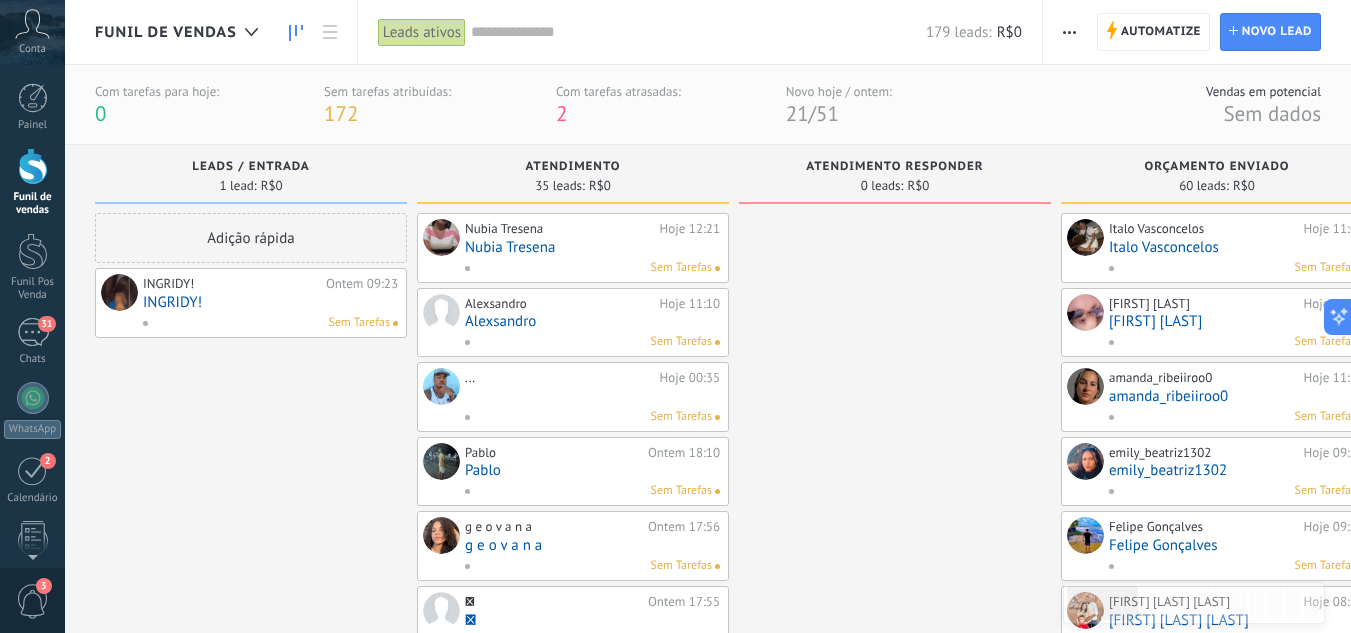 click on "INGRIDY!" at bounding box center [270, 302] 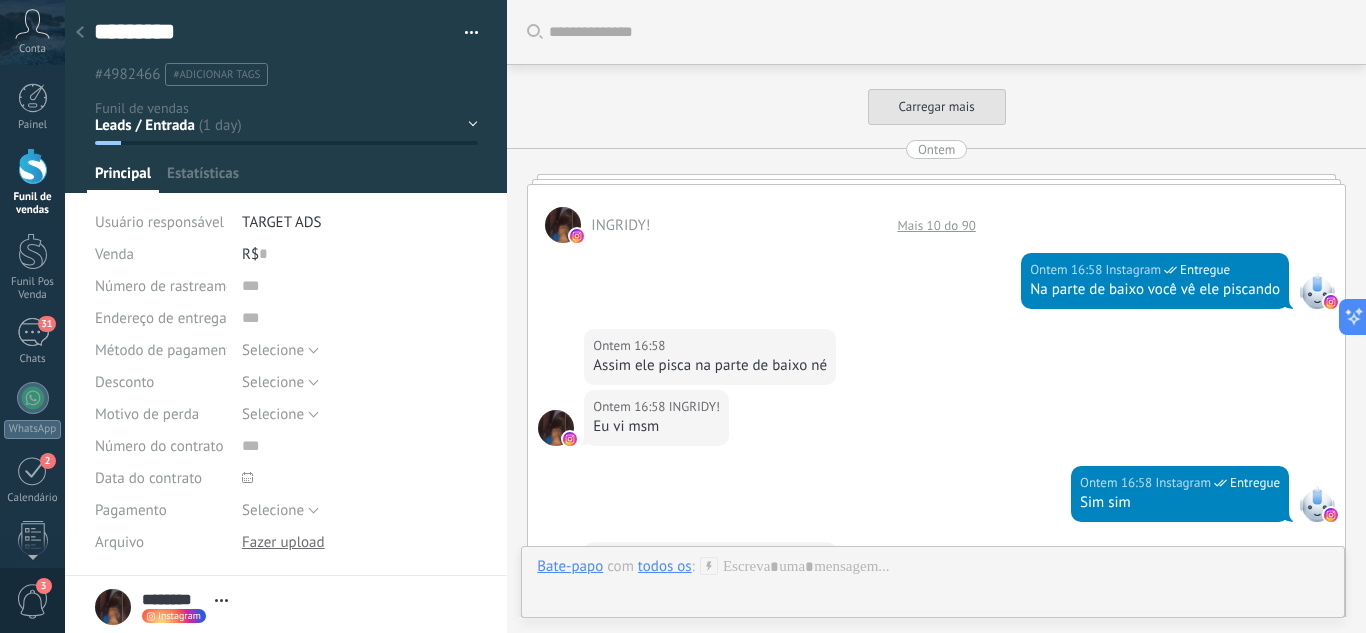 scroll, scrollTop: 30, scrollLeft: 0, axis: vertical 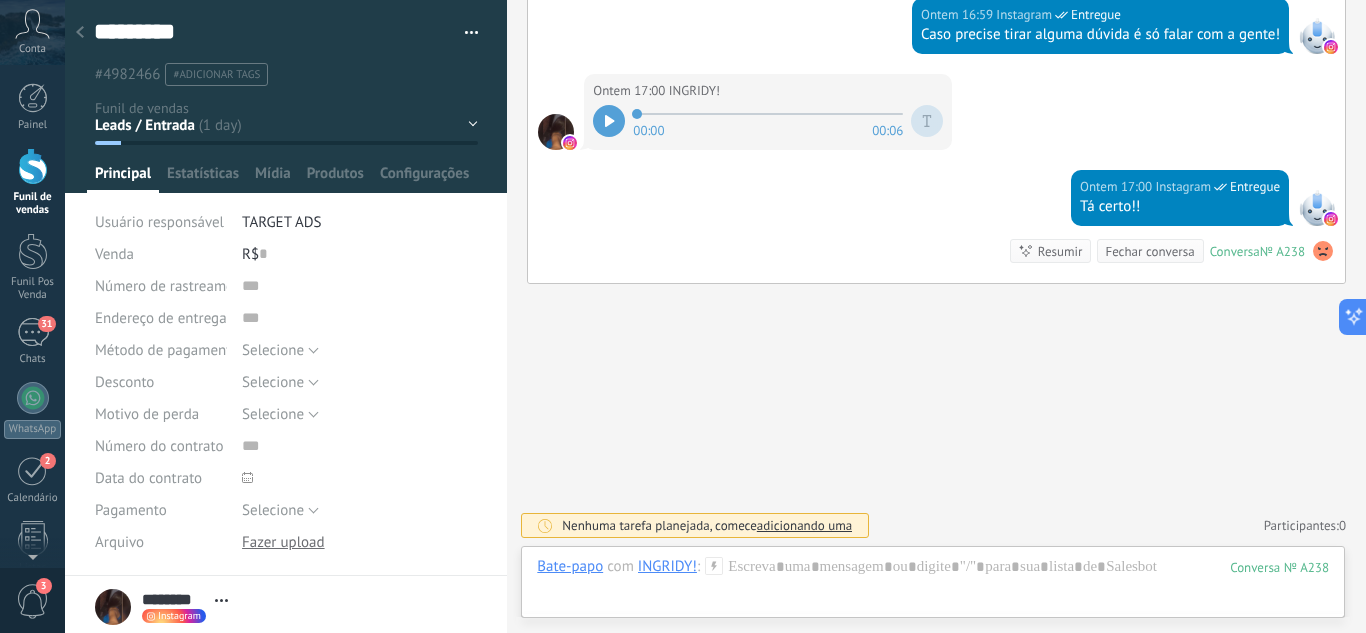click at bounding box center [80, 33] 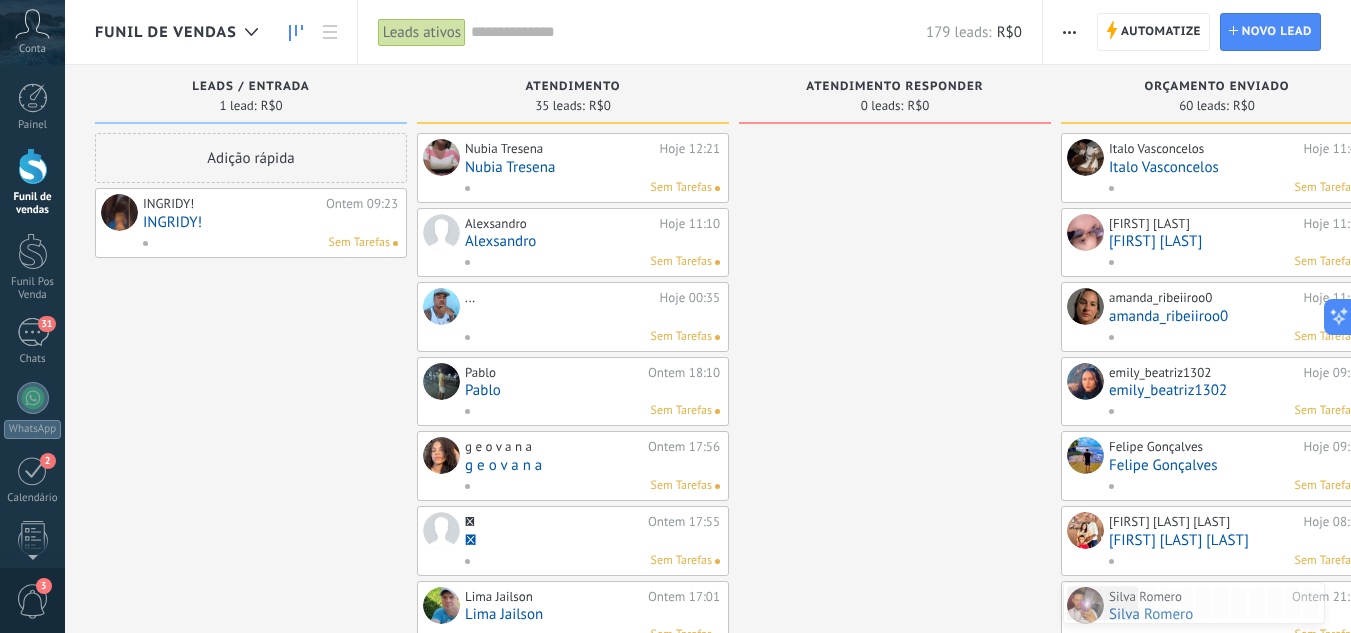 click on "INGRIDY!" at bounding box center (270, 222) 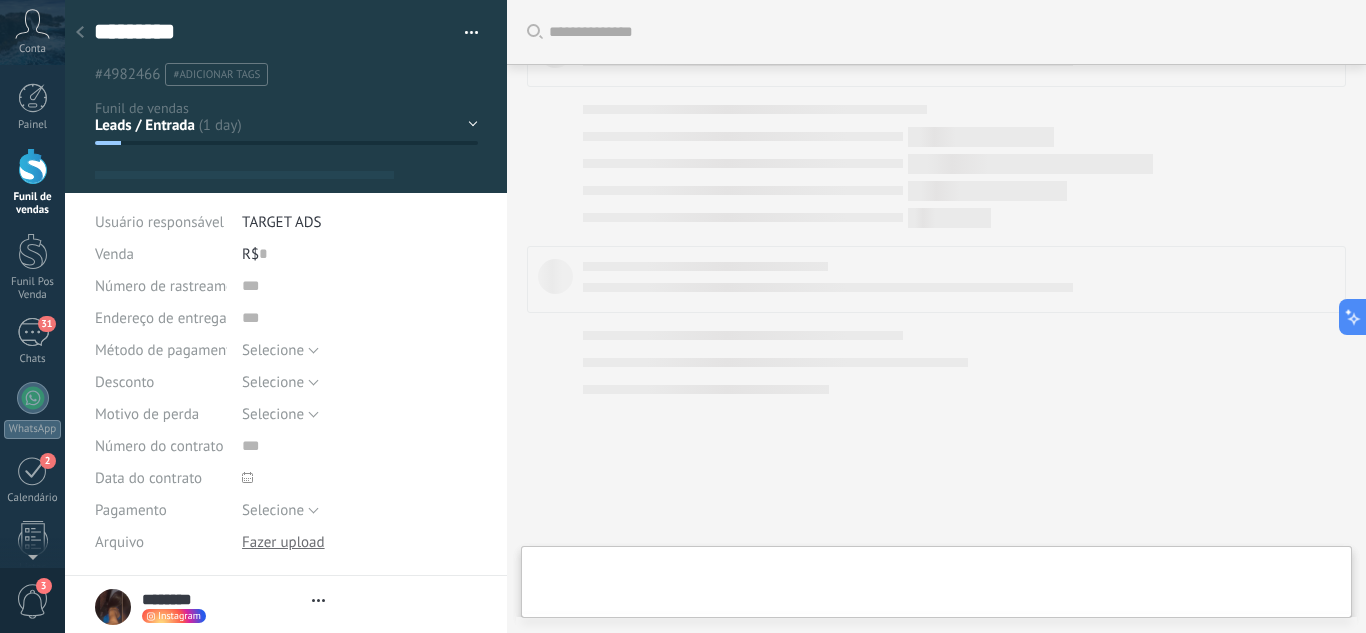 type on "********" 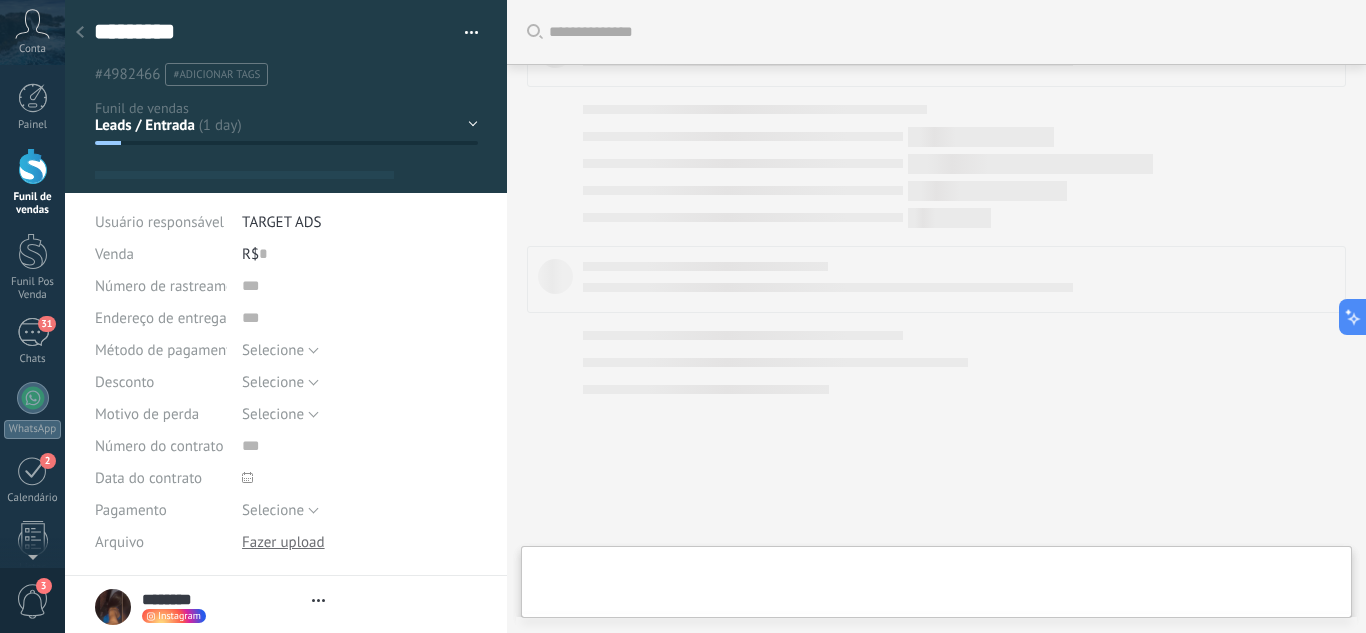 scroll, scrollTop: 742, scrollLeft: 0, axis: vertical 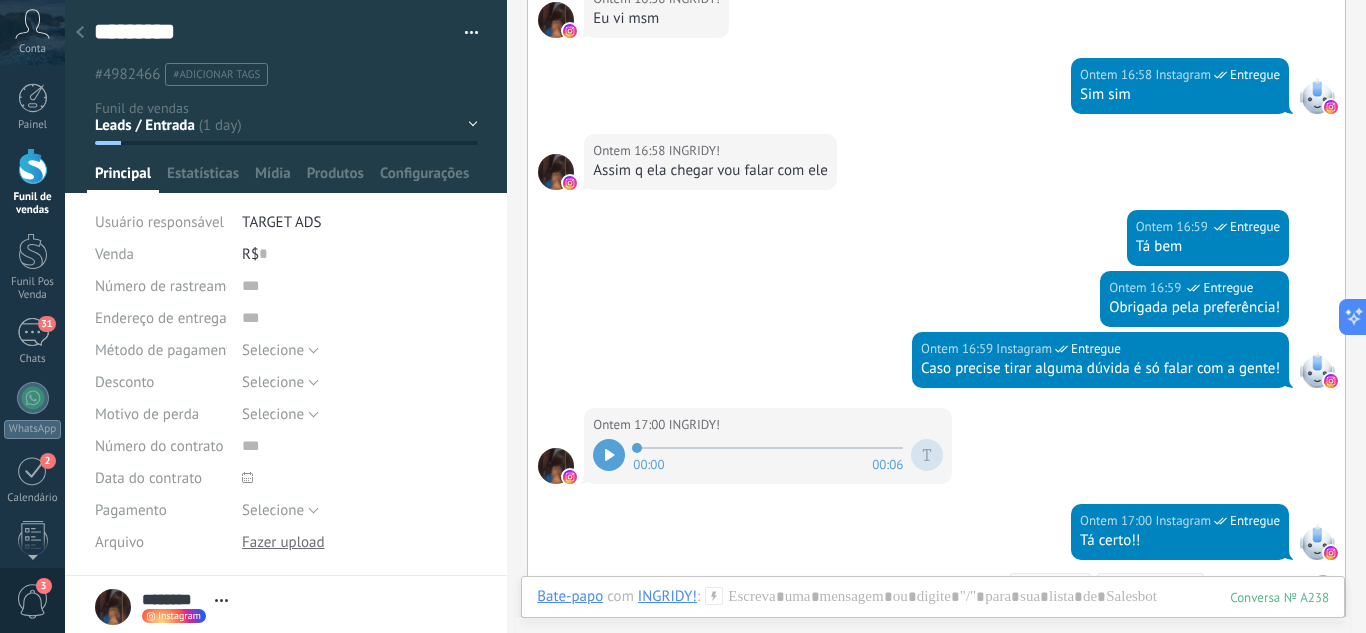 click at bounding box center (80, 33) 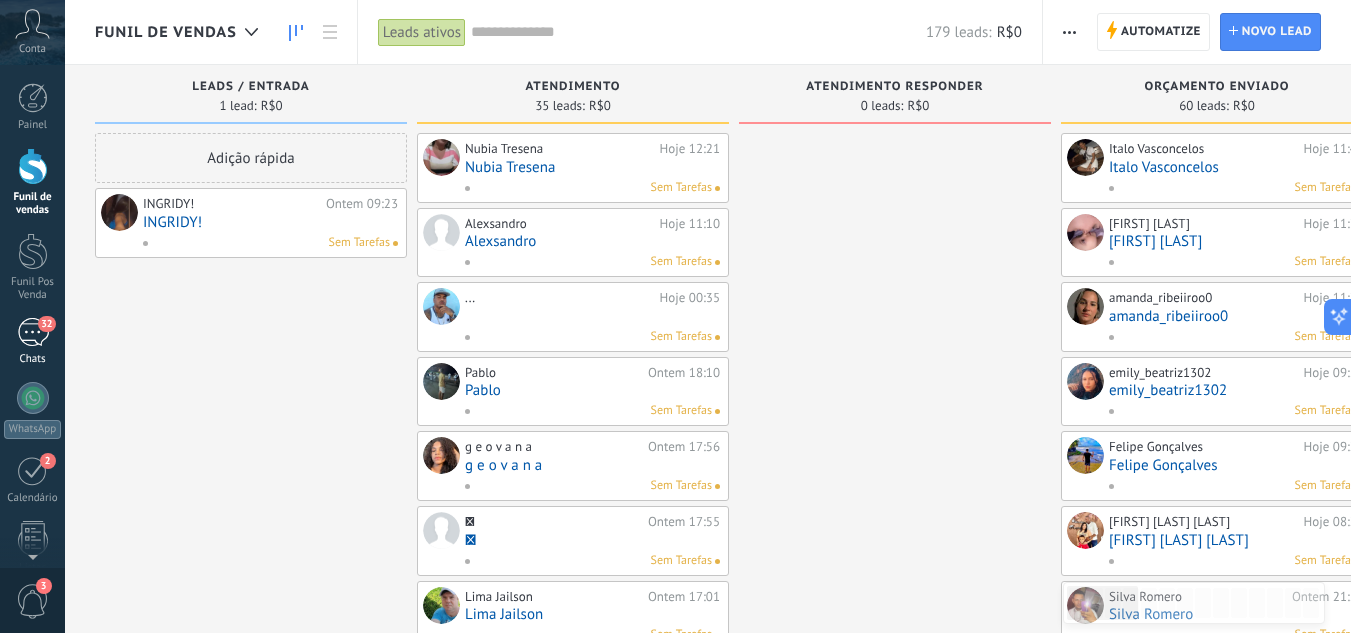 drag, startPoint x: 34, startPoint y: 324, endPoint x: 46, endPoint y: 328, distance: 12.649111 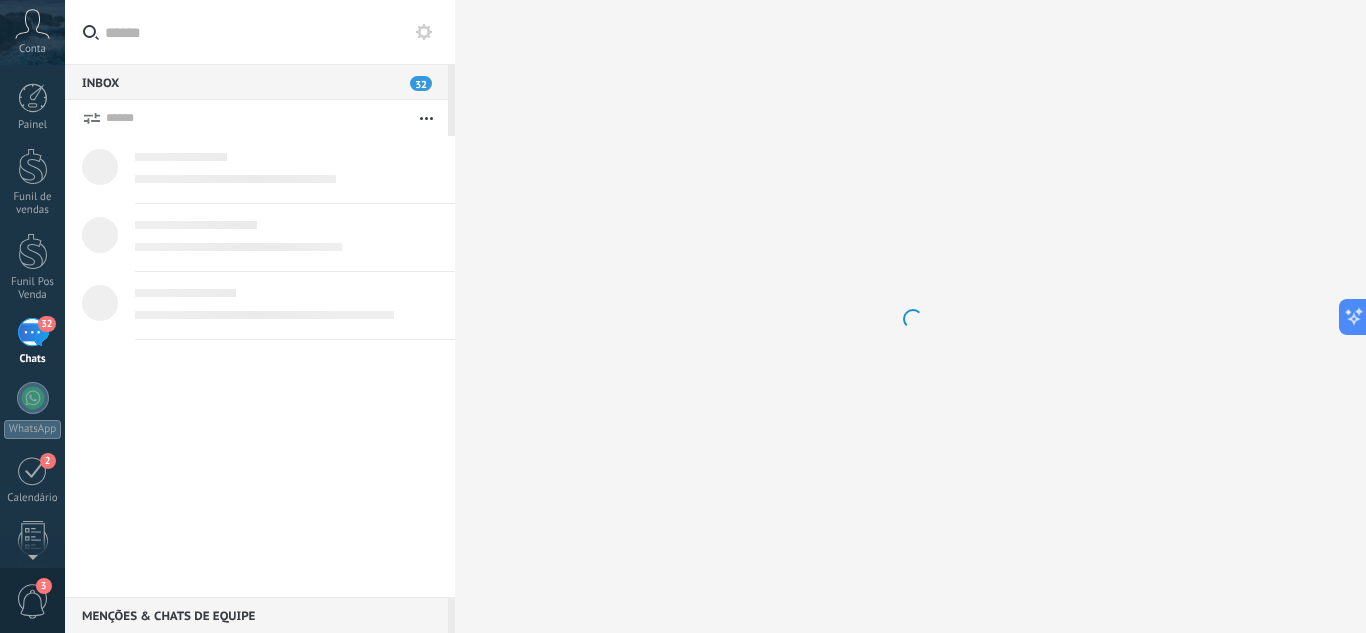 scroll, scrollTop: 19, scrollLeft: 0, axis: vertical 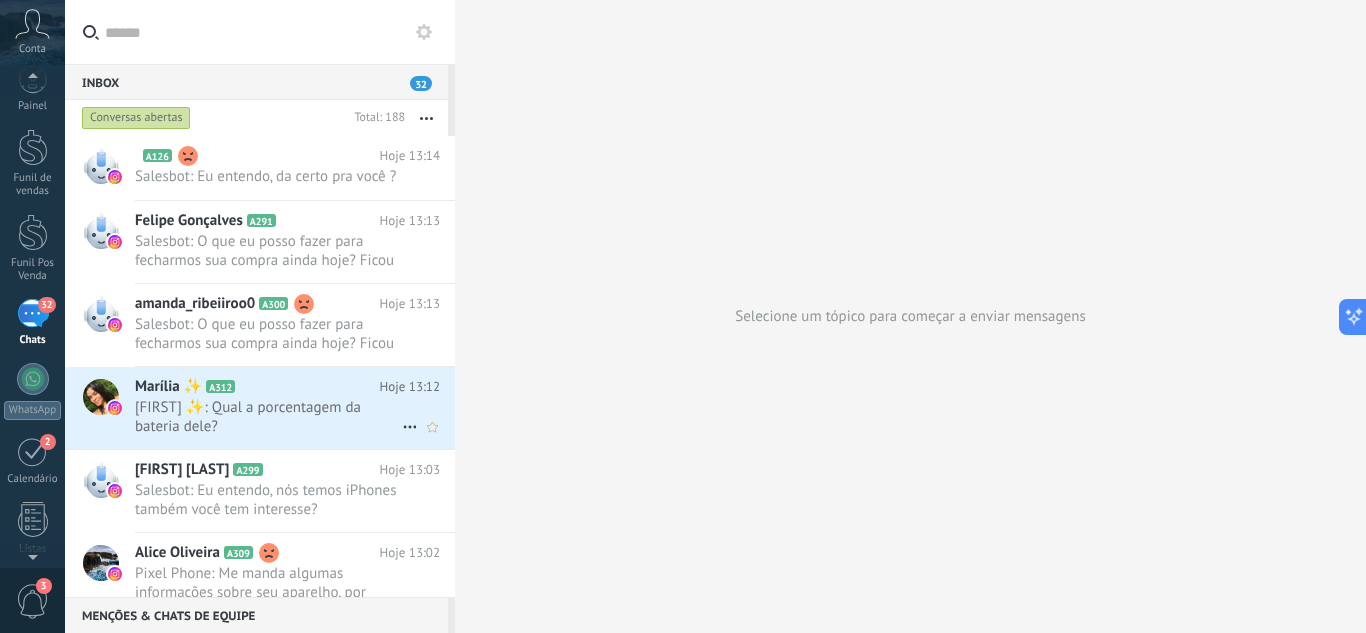 click on "Marília ✨: Qual a porcentagem da bateria dele?" at bounding box center [268, 417] 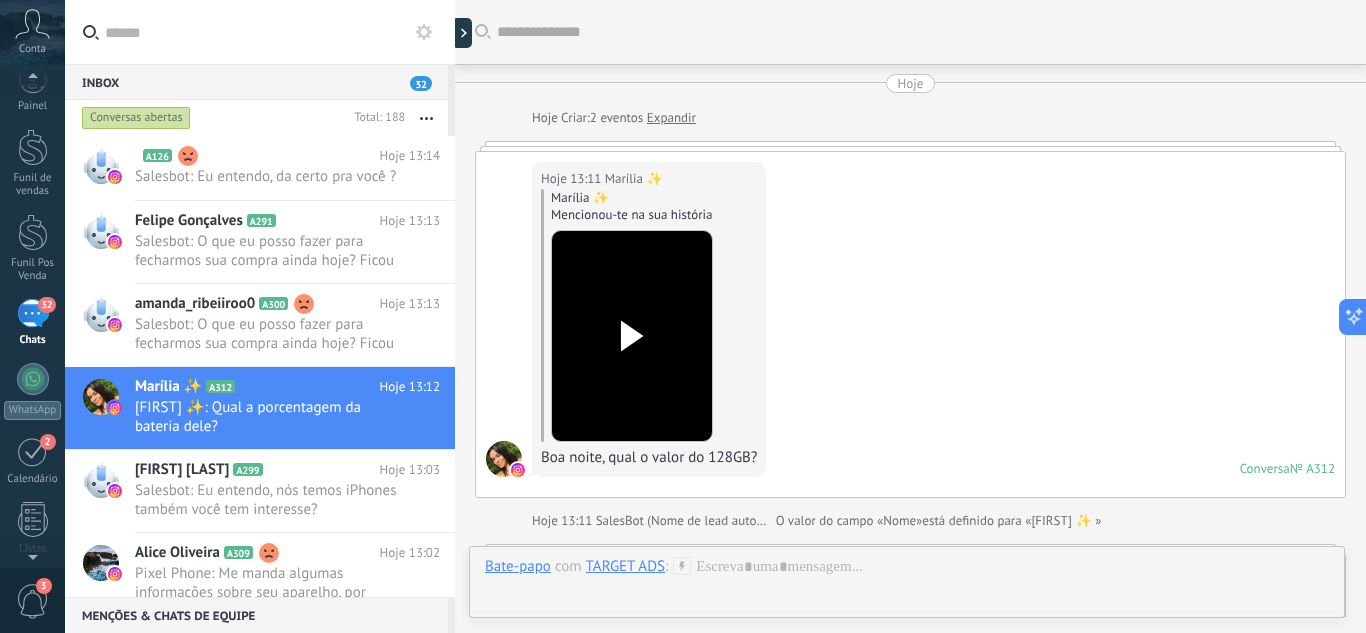 scroll, scrollTop: 408, scrollLeft: 0, axis: vertical 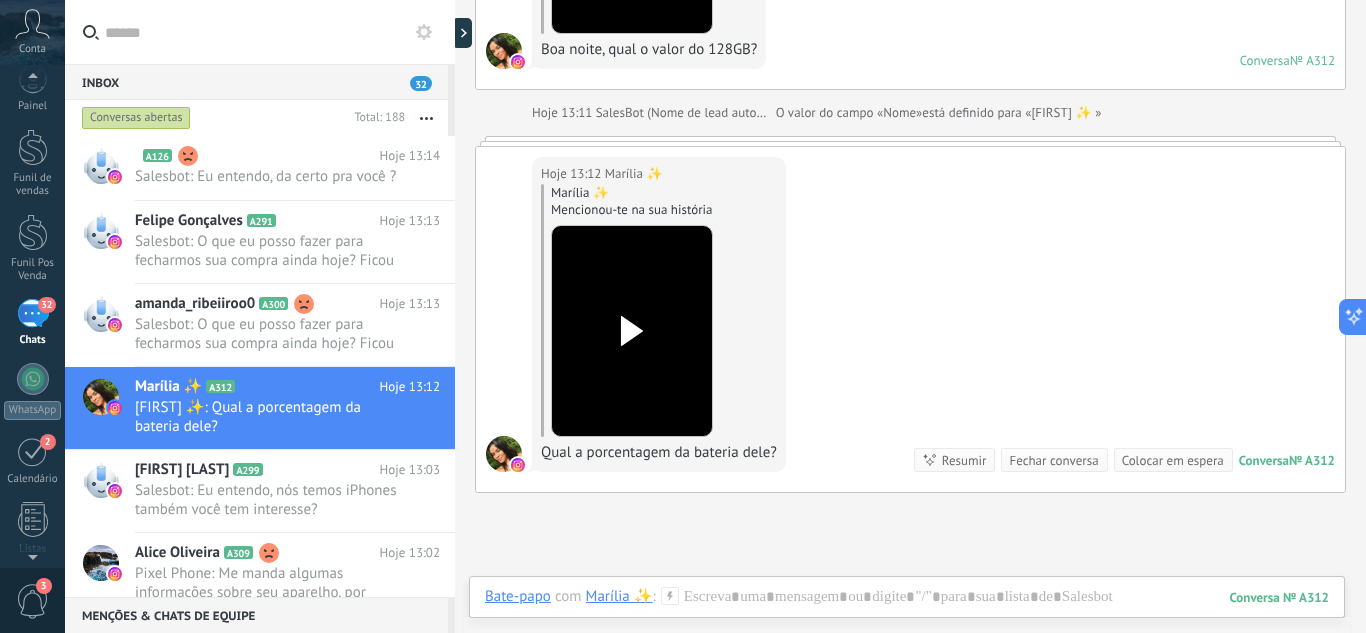 click 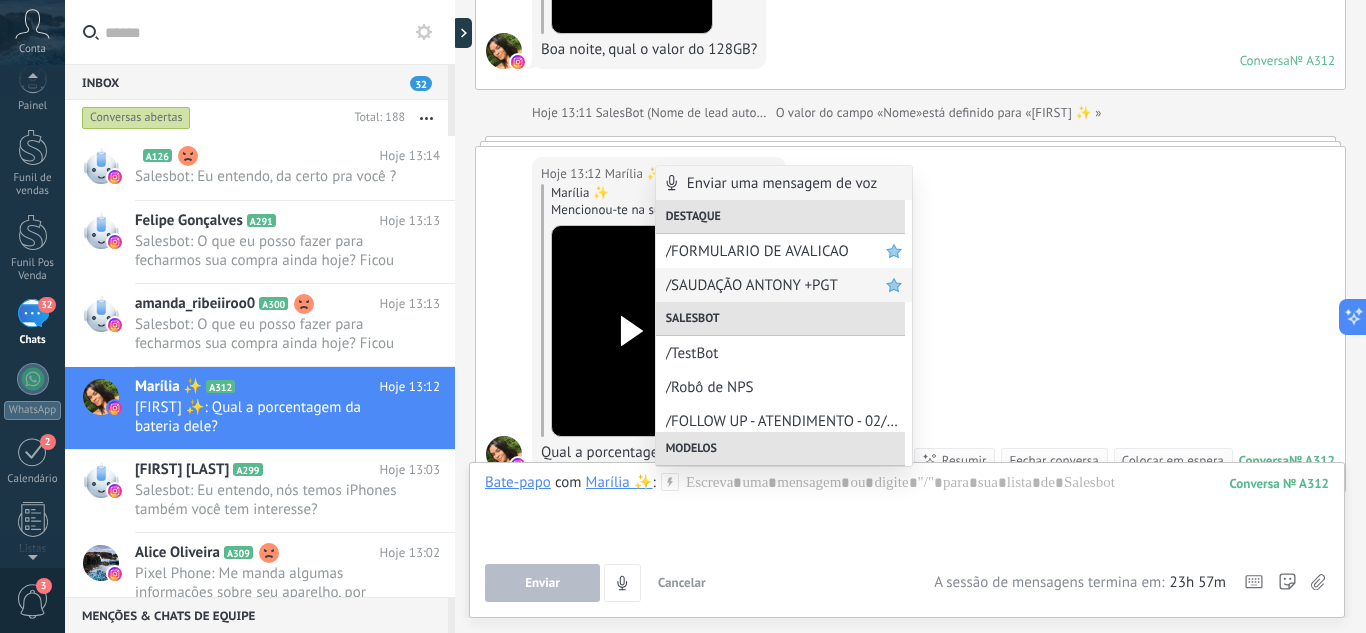 click on "/SAUDAÇÃO ANTONY +PGT" at bounding box center (784, 285) 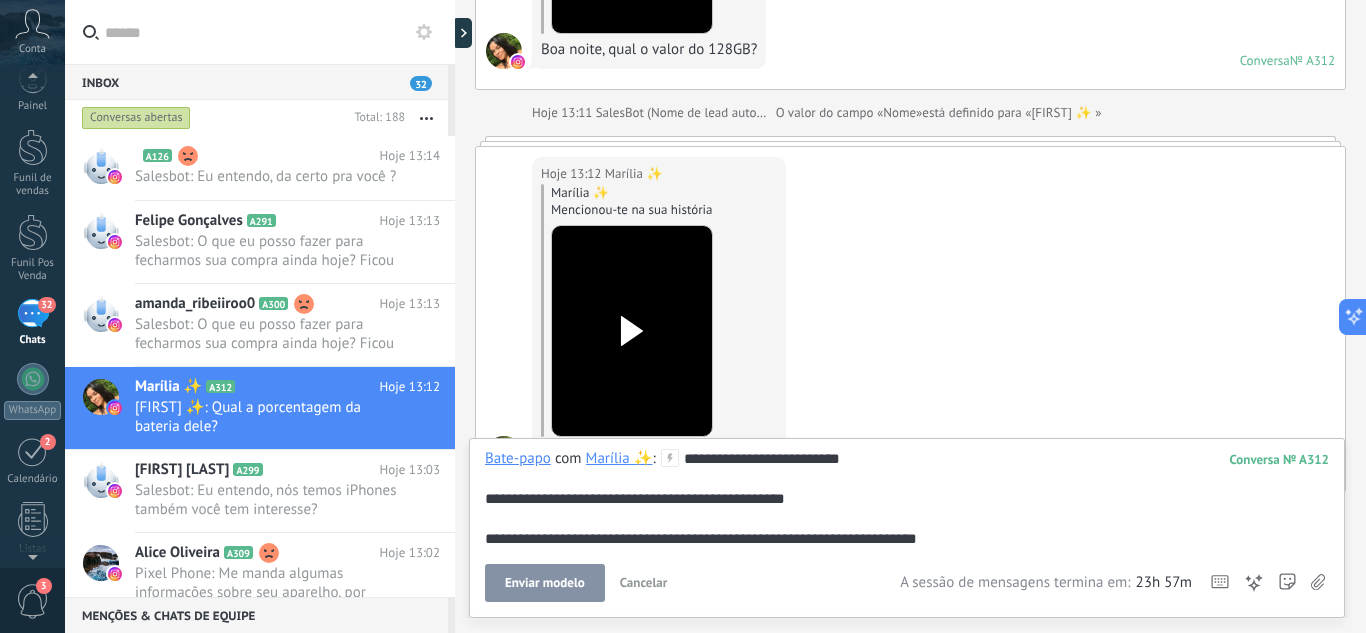 click on "Enviar modelo" at bounding box center [545, 583] 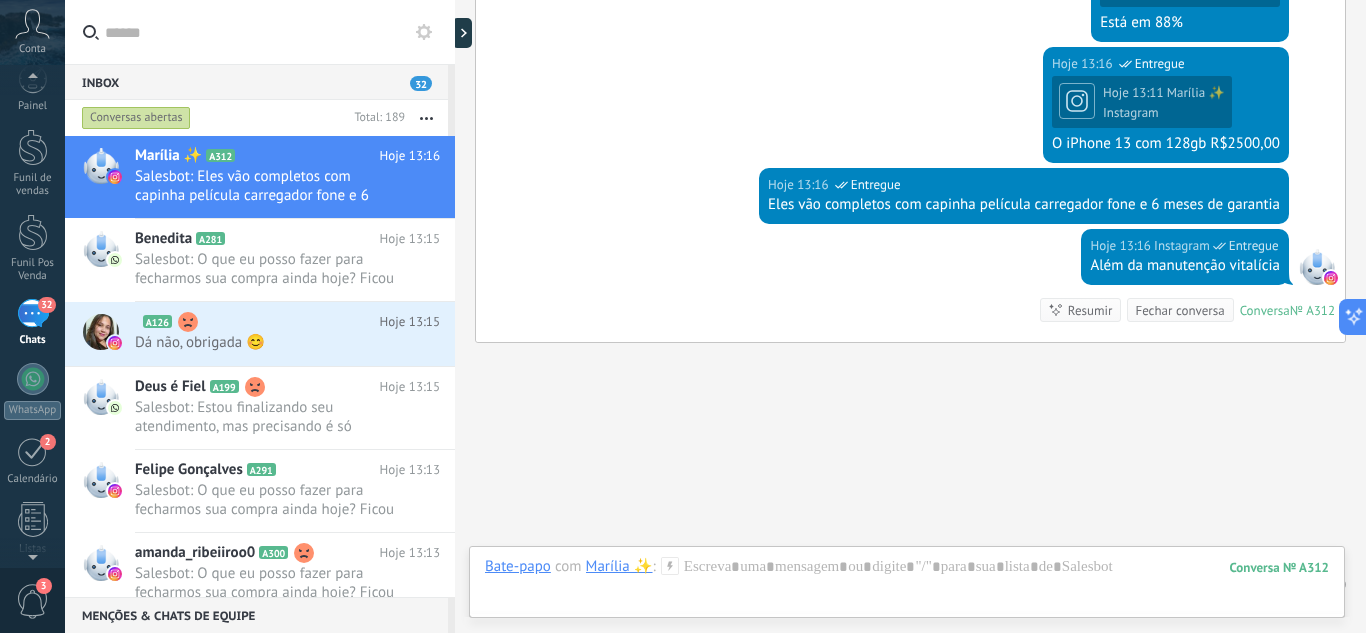 scroll, scrollTop: 1191, scrollLeft: 0, axis: vertical 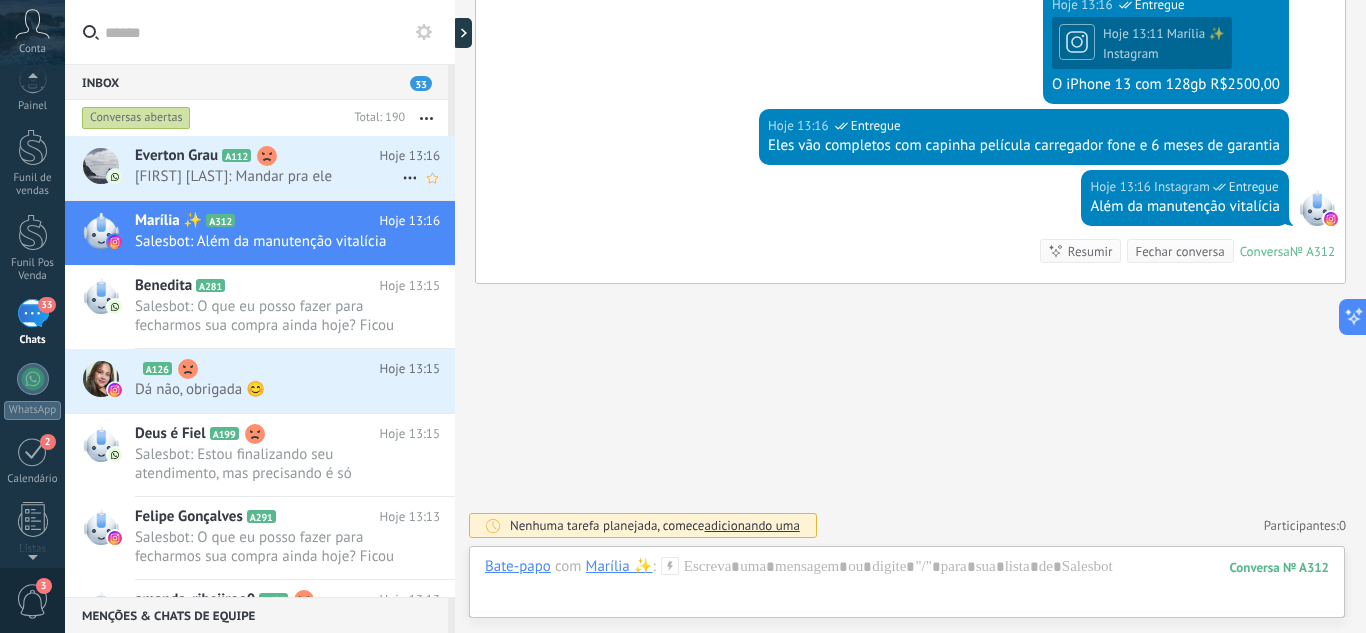 click on "Everton Grau: Mandar pra ele" at bounding box center (268, 176) 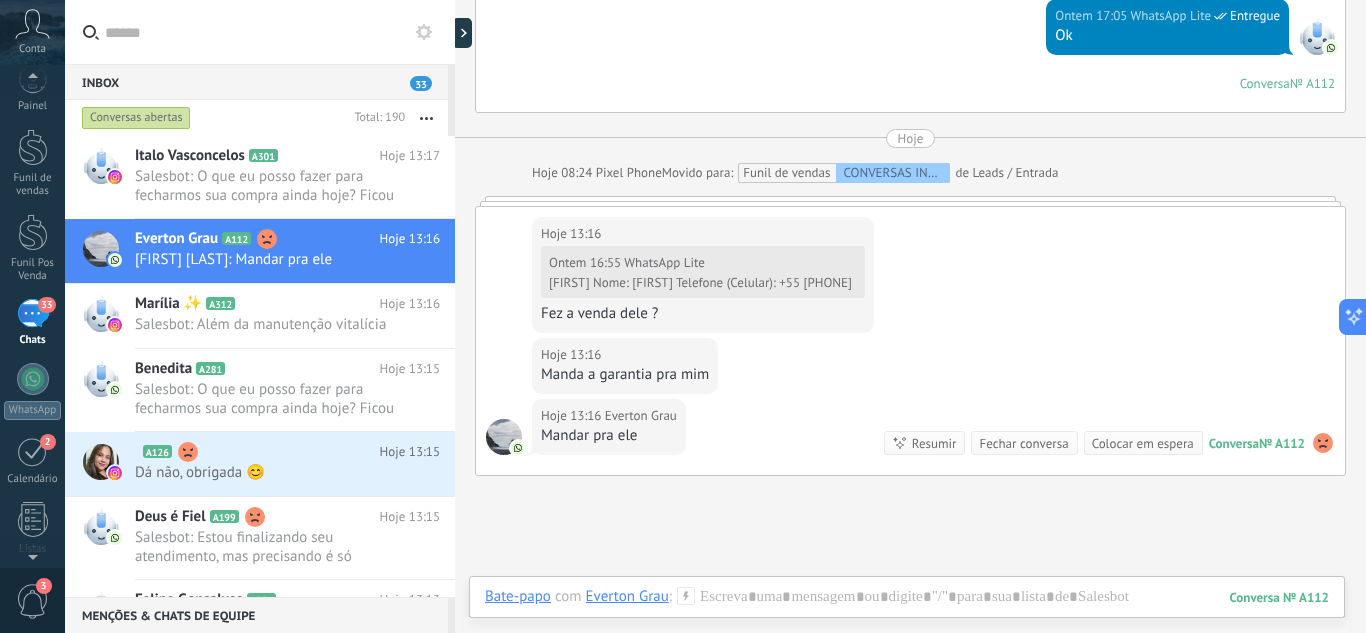 scroll, scrollTop: 1573, scrollLeft: 0, axis: vertical 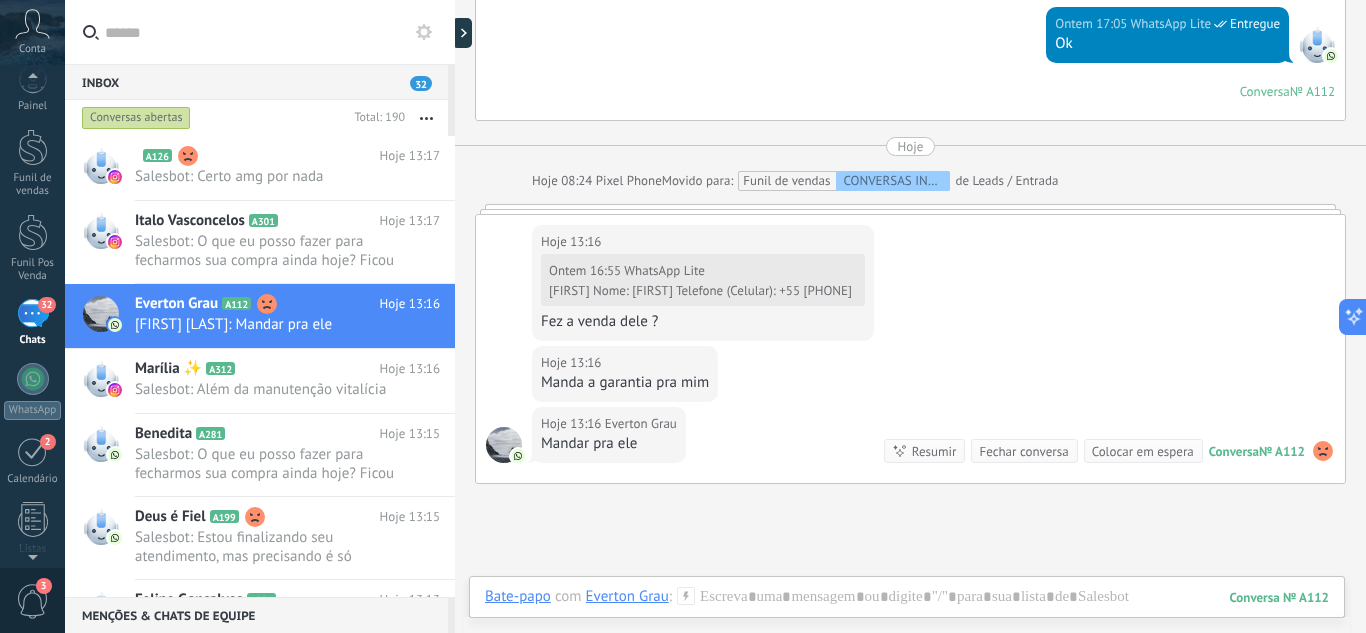 click on "Ontem 16:55 WhatsApp Lite  Francinaldo
Nome: Francinaldo
Telefone (Celular): +55 83 98652-2446" at bounding box center [703, 280] 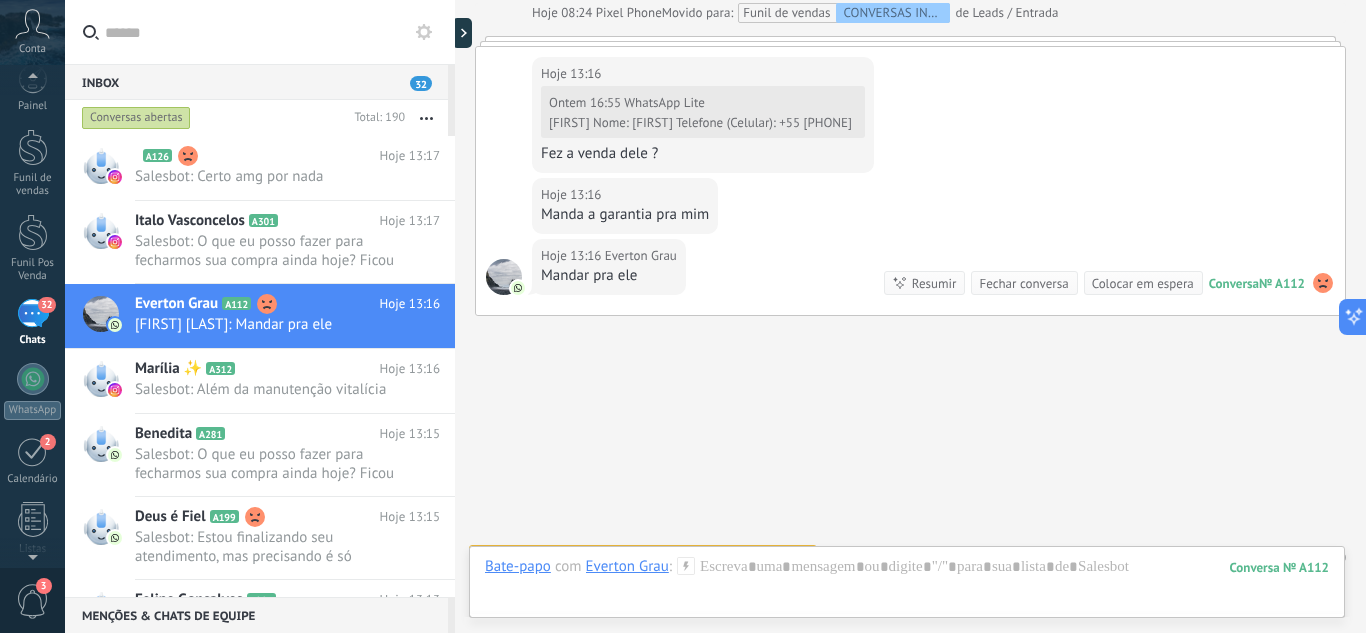 scroll, scrollTop: 1773, scrollLeft: 0, axis: vertical 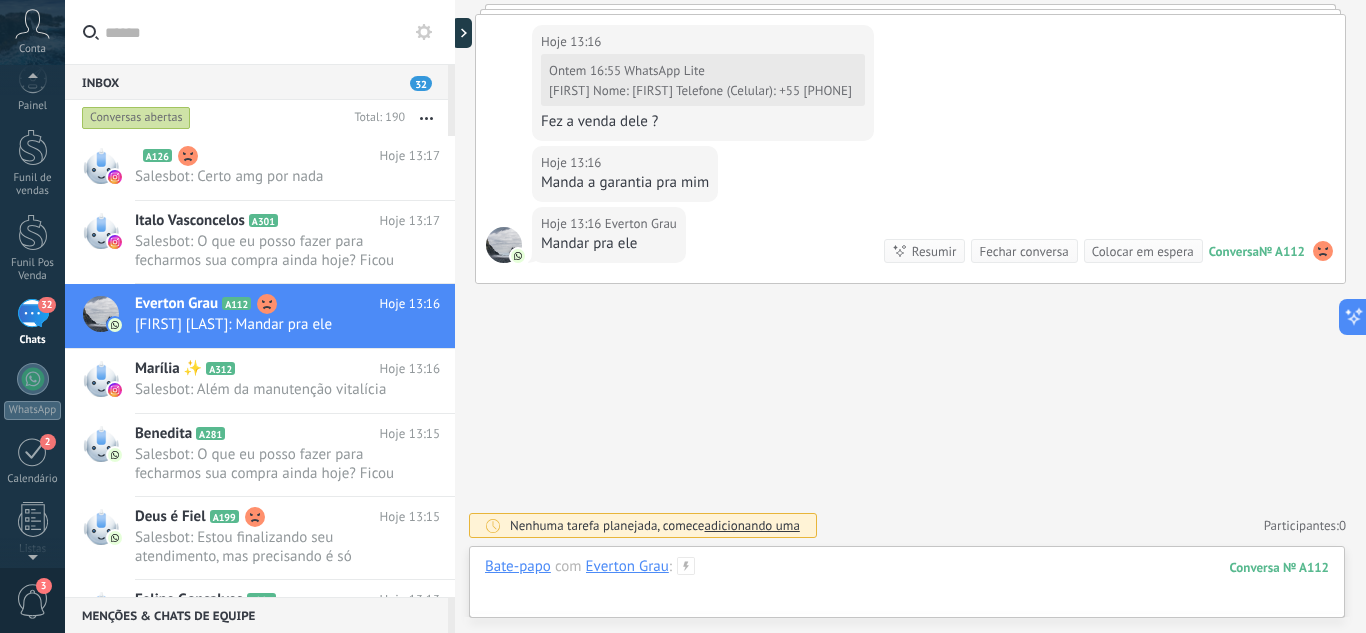 click at bounding box center [907, 587] 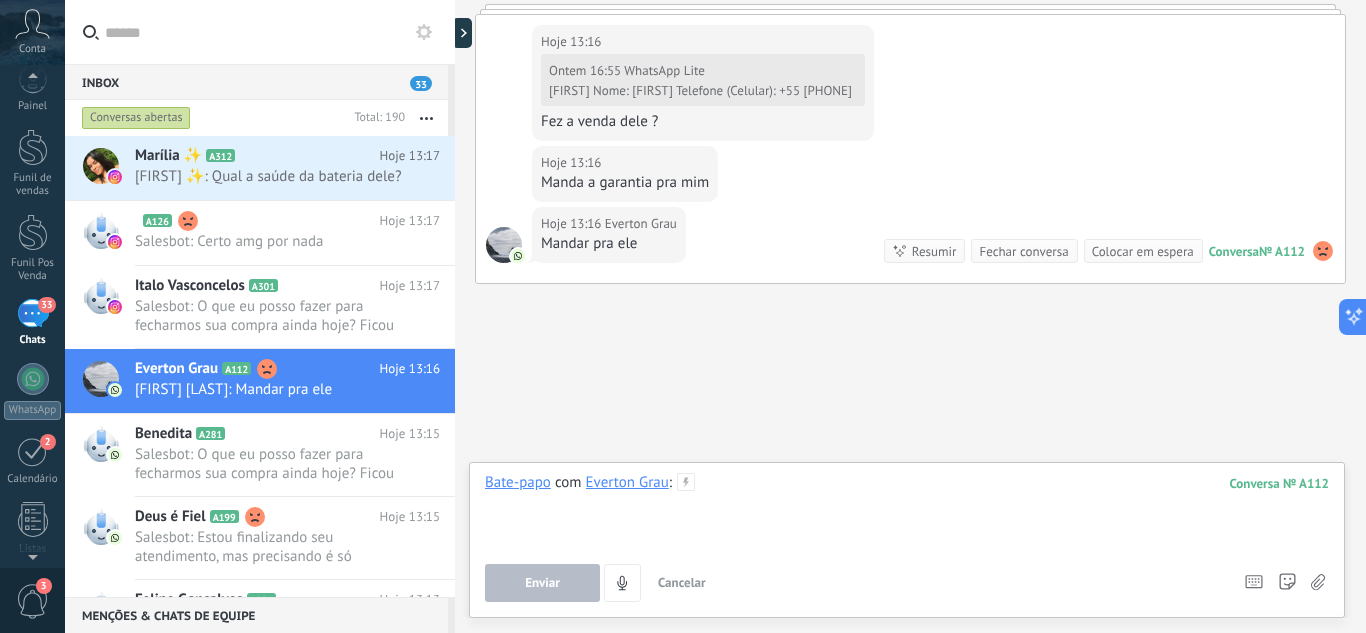 type 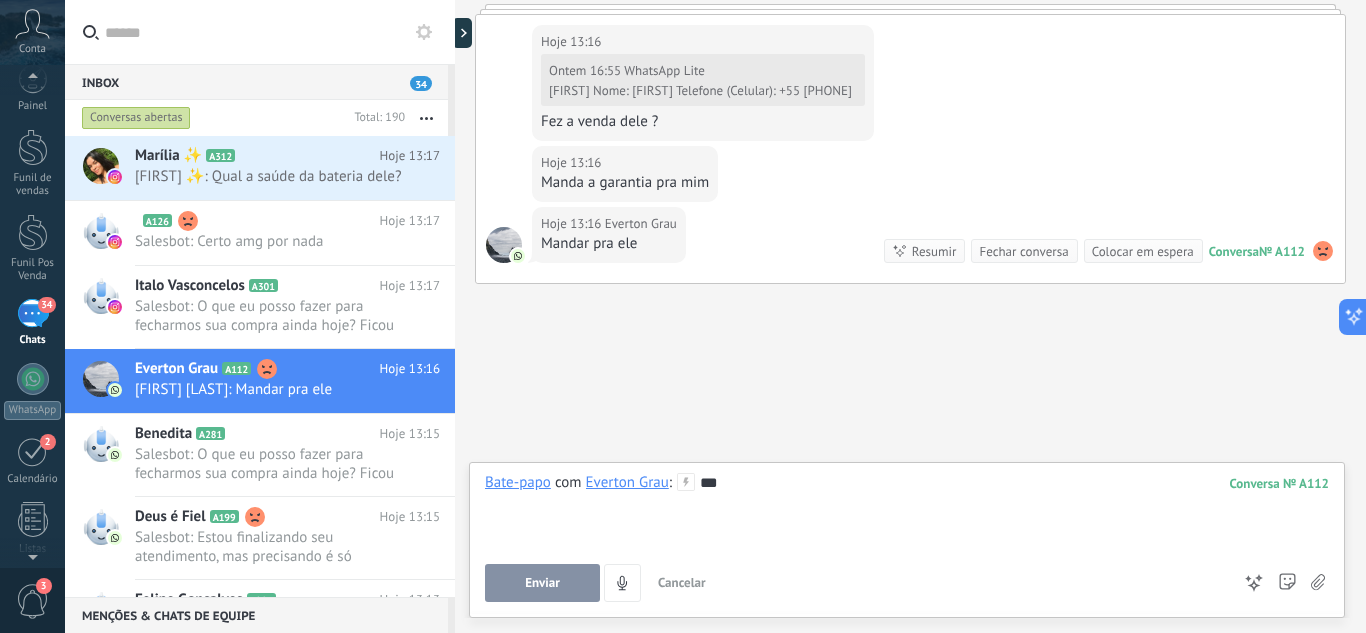 click on "Enviar" at bounding box center [542, 583] 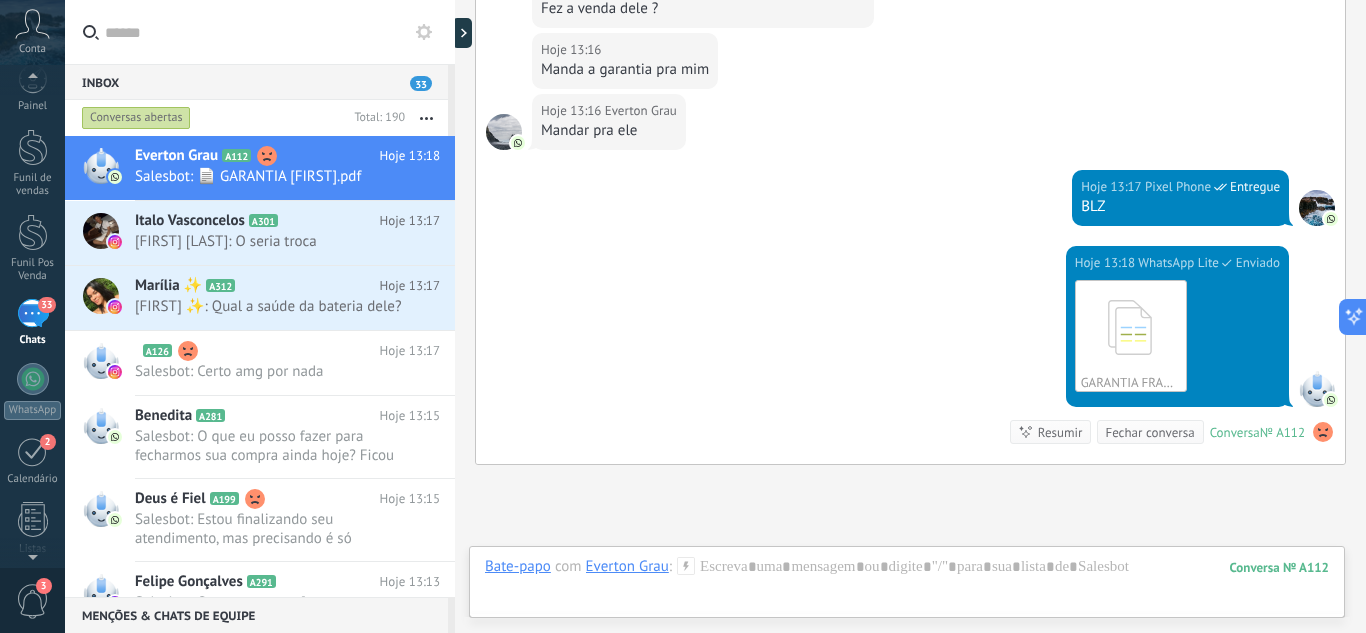 scroll, scrollTop: 2067, scrollLeft: 0, axis: vertical 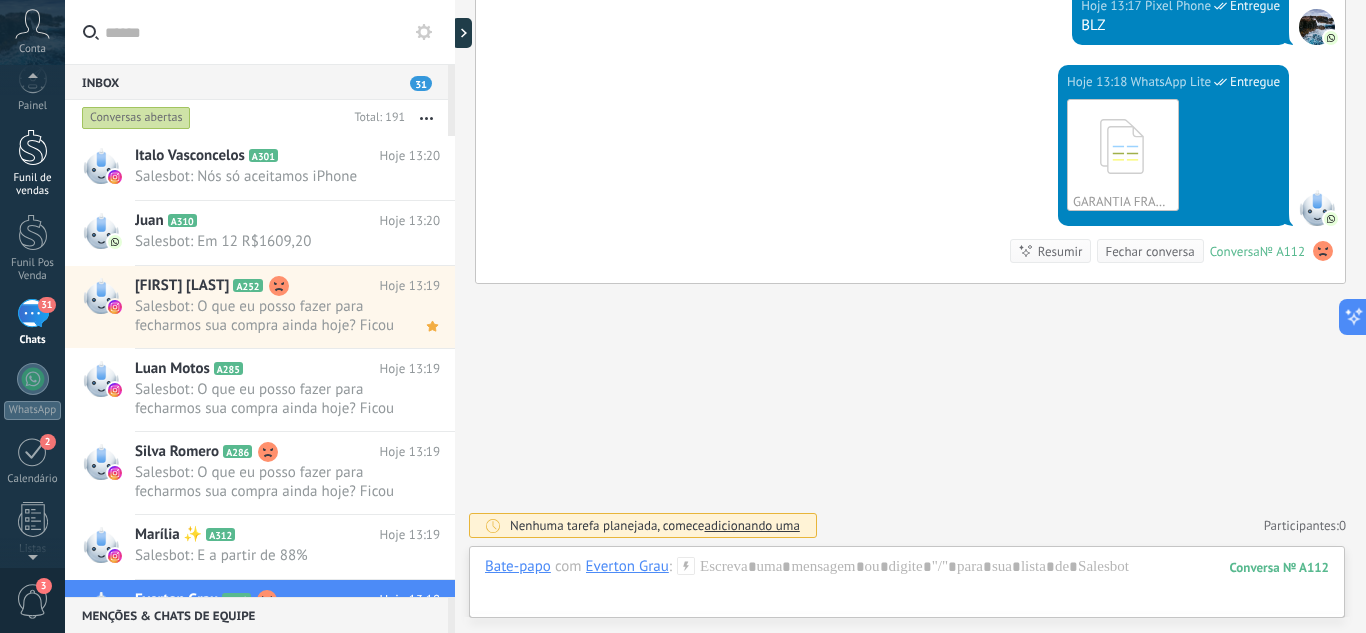 click at bounding box center [33, 147] 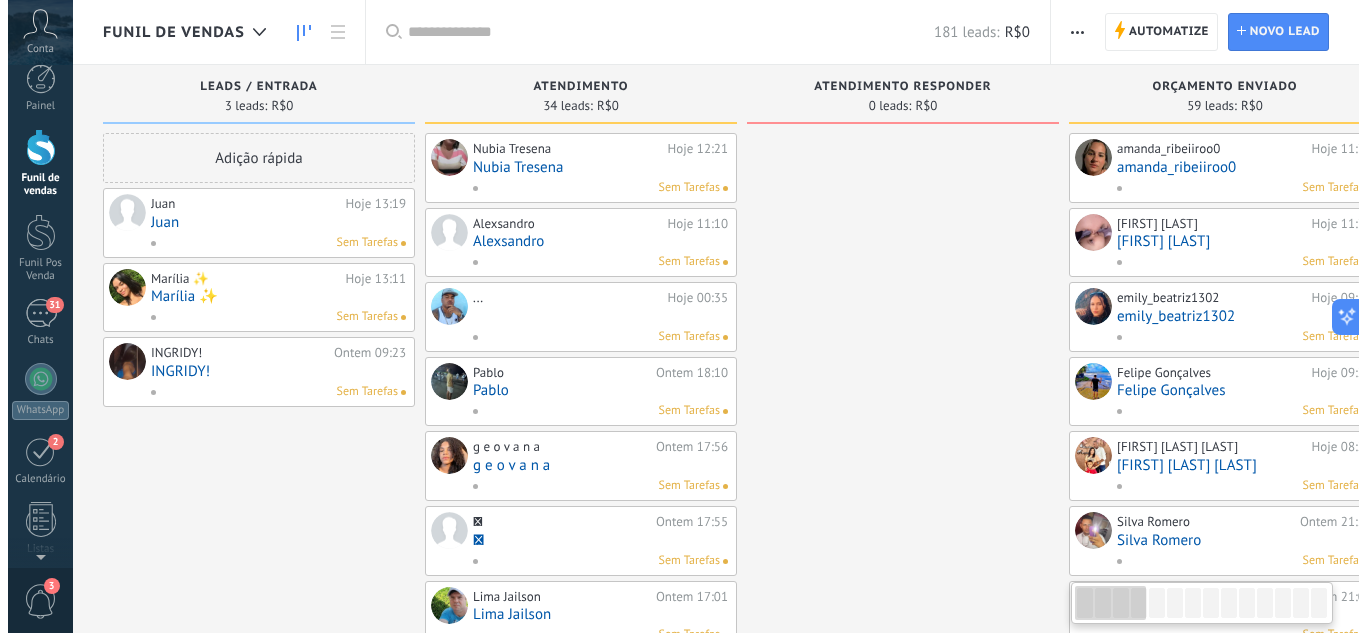 scroll, scrollTop: 0, scrollLeft: 0, axis: both 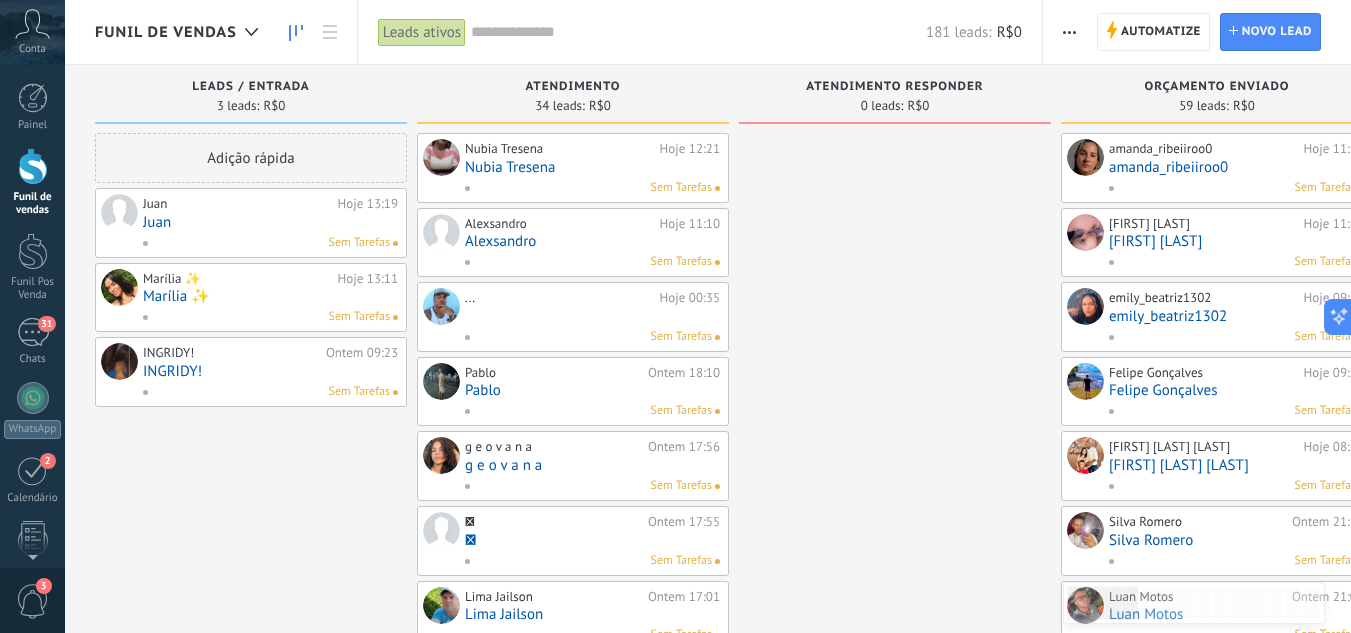 click on "Juan" at bounding box center (270, 222) 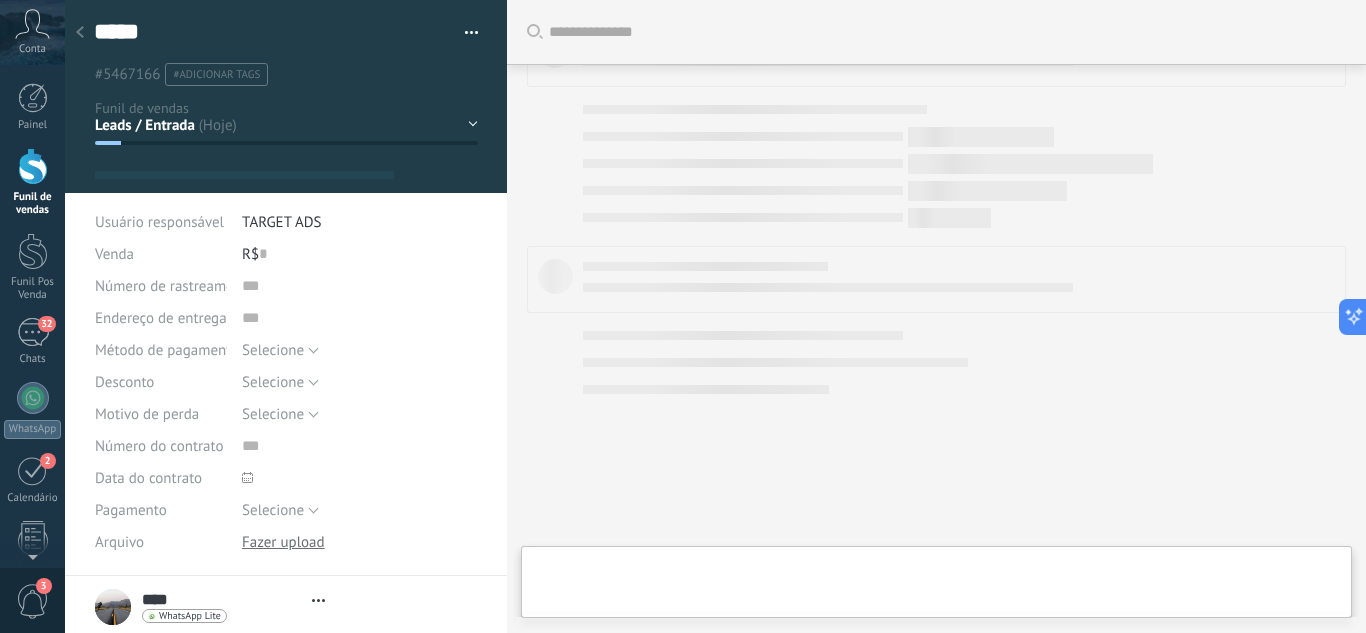 scroll, scrollTop: 1067, scrollLeft: 0, axis: vertical 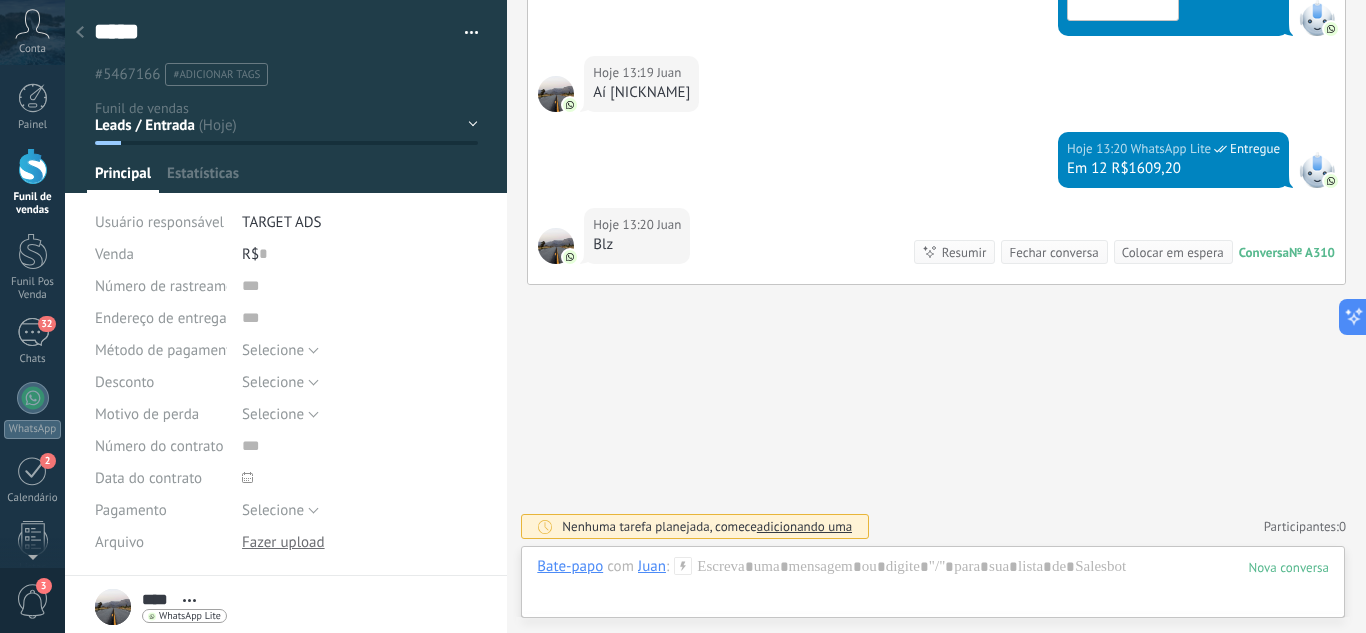 click on "Leads / Entrada
Atendimento
Atendimento Responder
Orçamento Enviado
Orçamento Responder
Negociação / Fechamento
-" at bounding box center [0, 0] 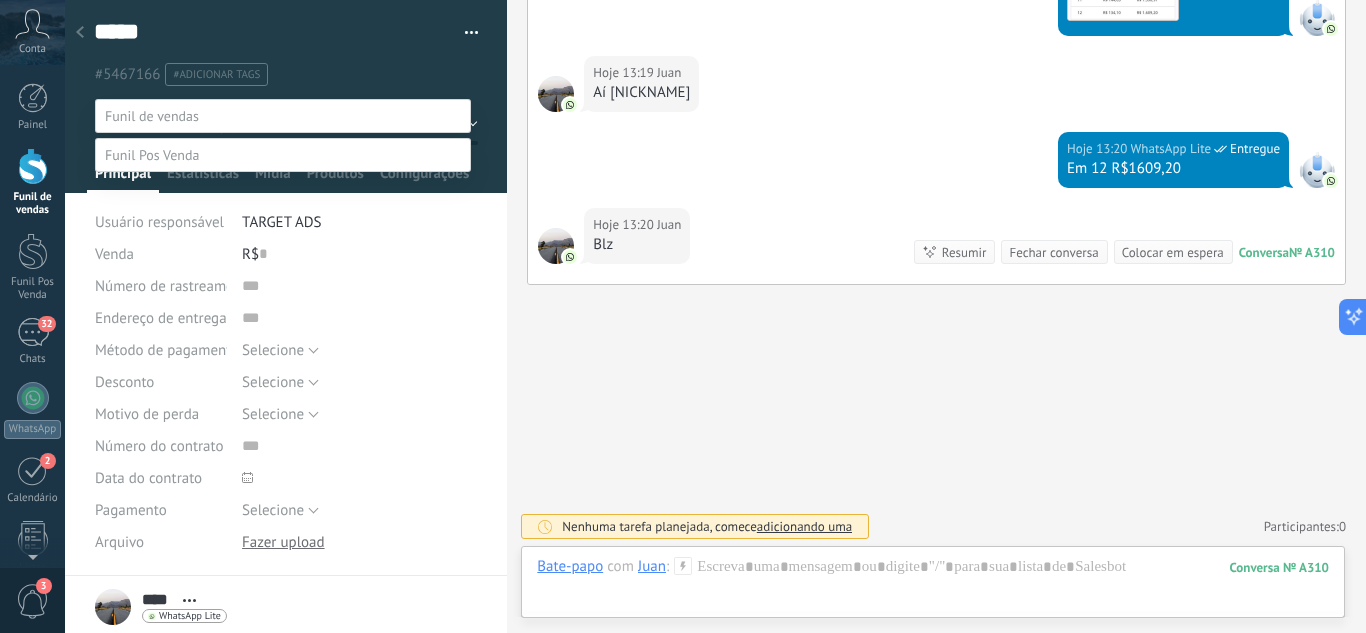click on "CONVERSAS INTERNAS" at bounding box center [0, 0] 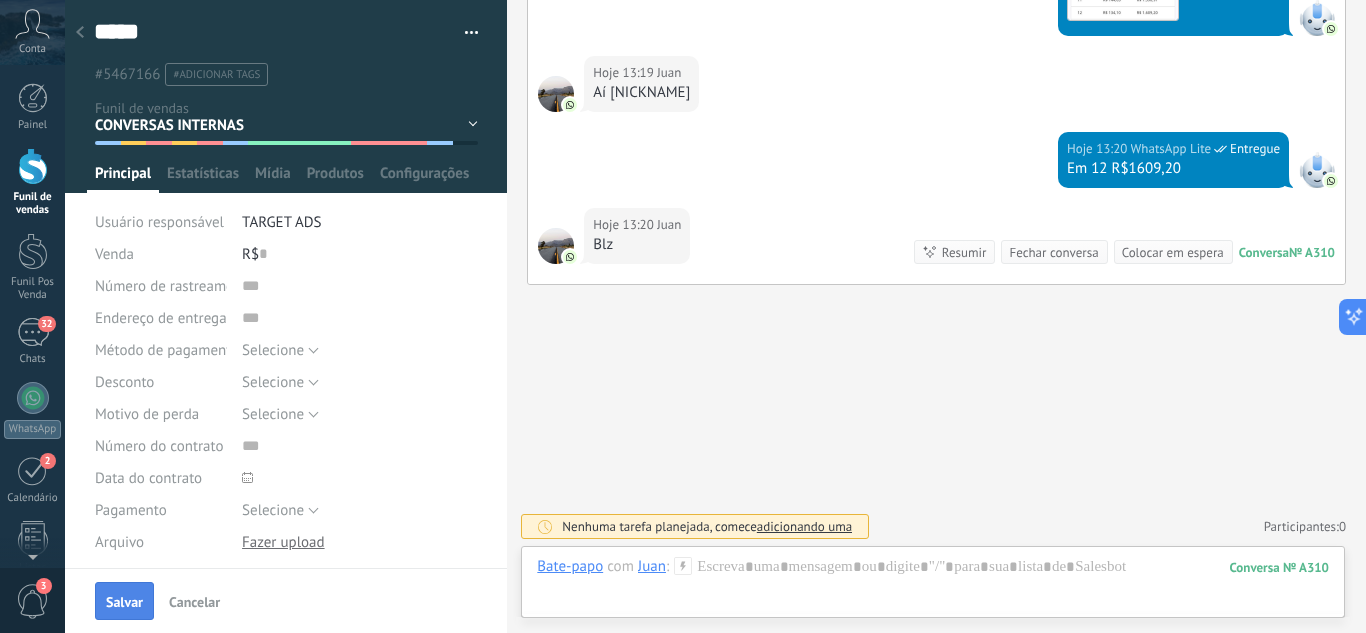 click on "Salvar" at bounding box center (124, 601) 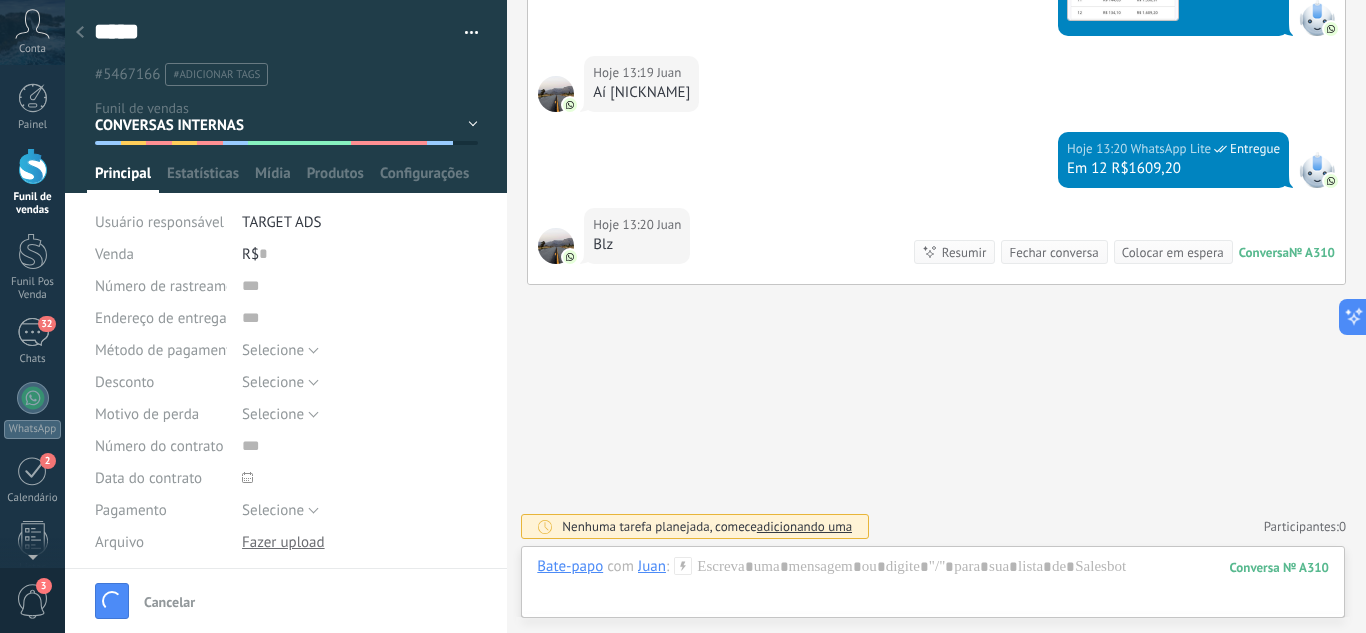 scroll, scrollTop: 1100, scrollLeft: 0, axis: vertical 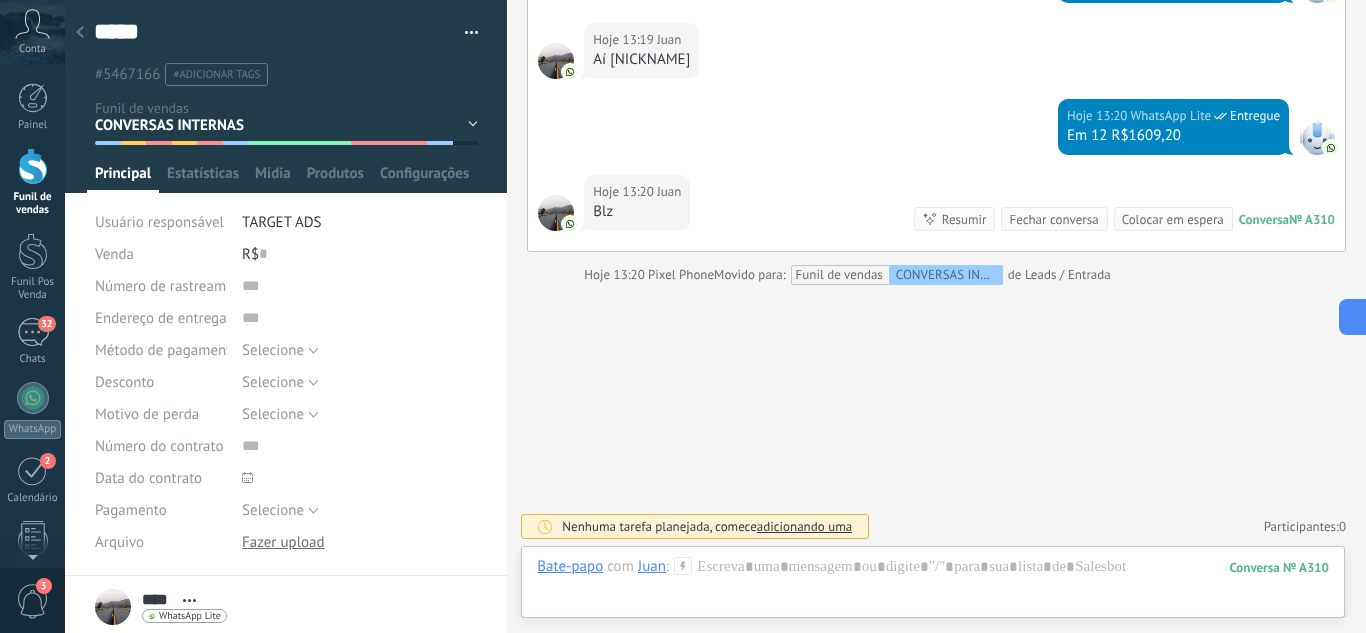 click 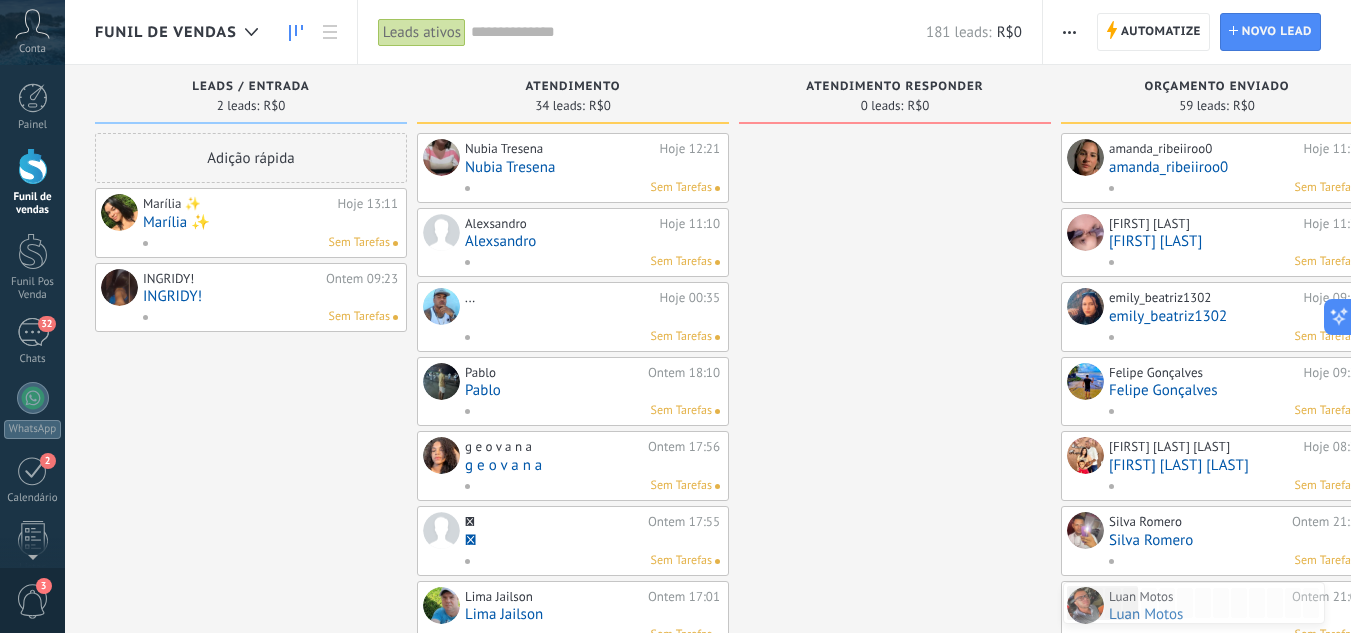 click on "Marília ✨" at bounding box center [270, 222] 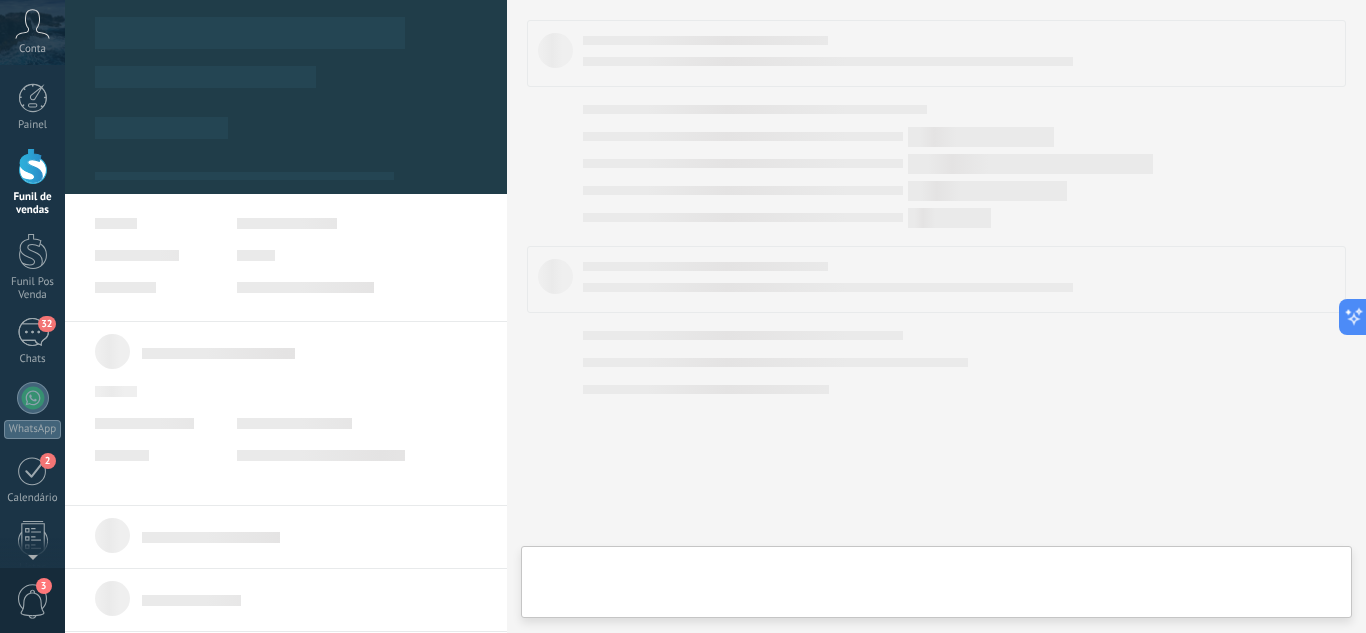 type on "*********" 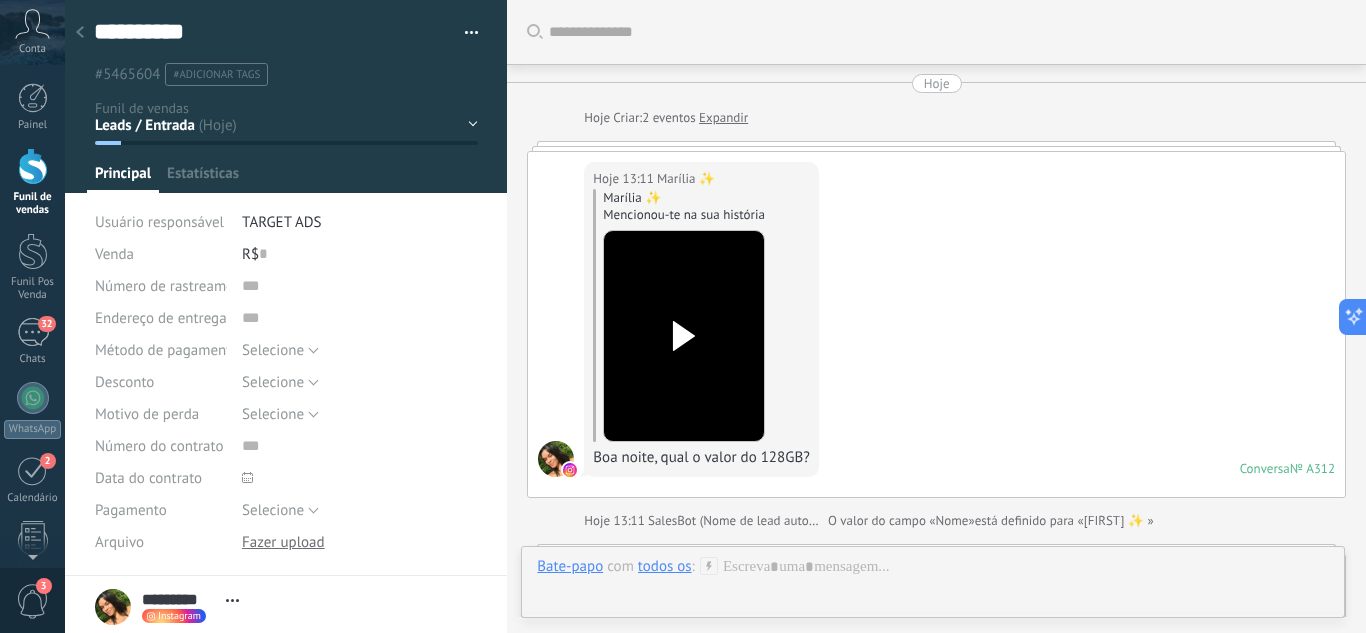 scroll, scrollTop: 30, scrollLeft: 0, axis: vertical 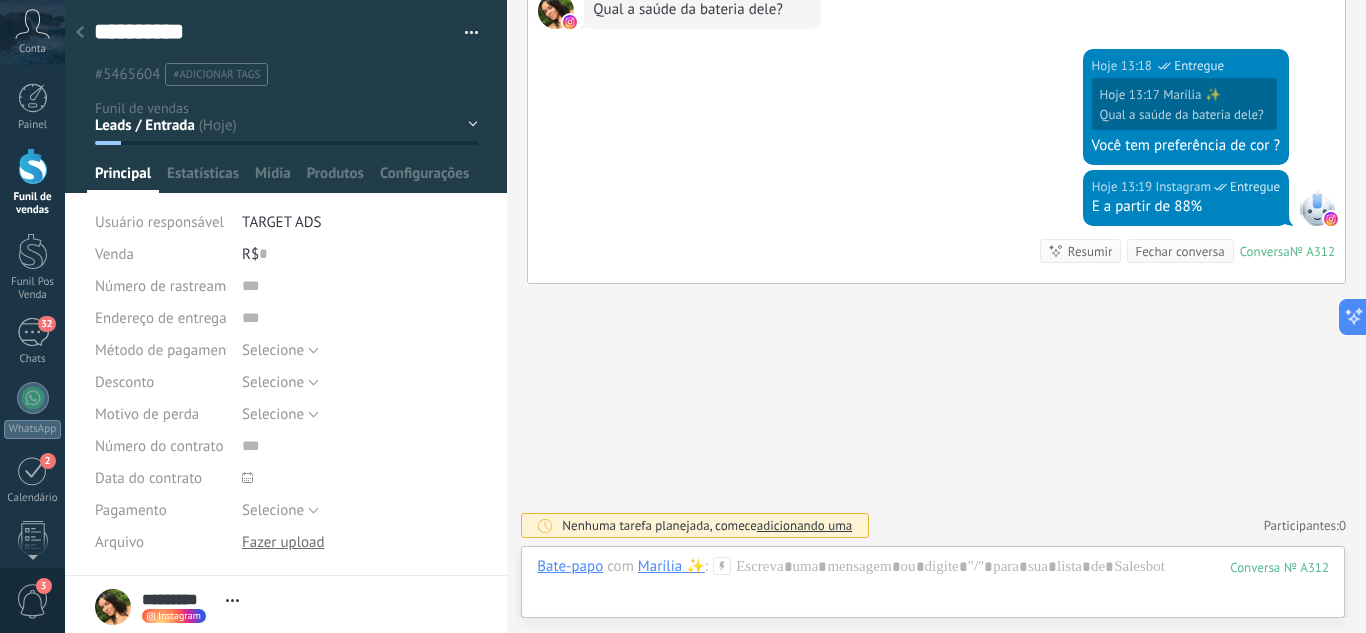 click 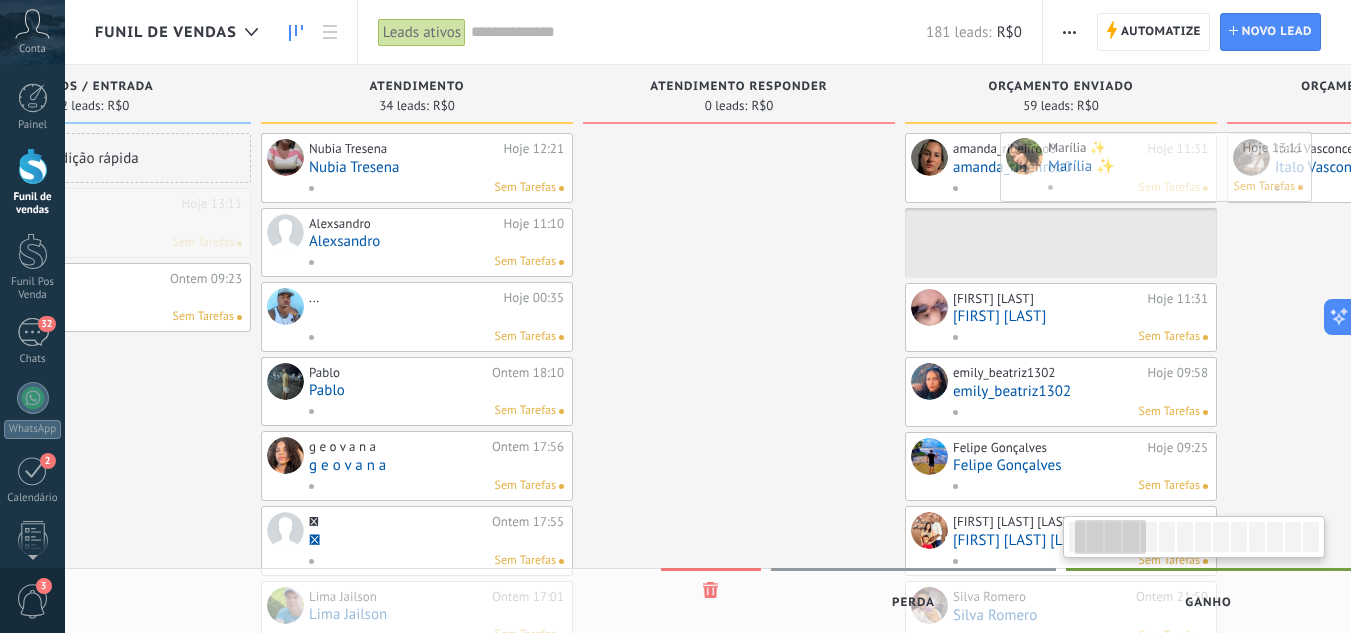 scroll, scrollTop: 0, scrollLeft: 180, axis: horizontal 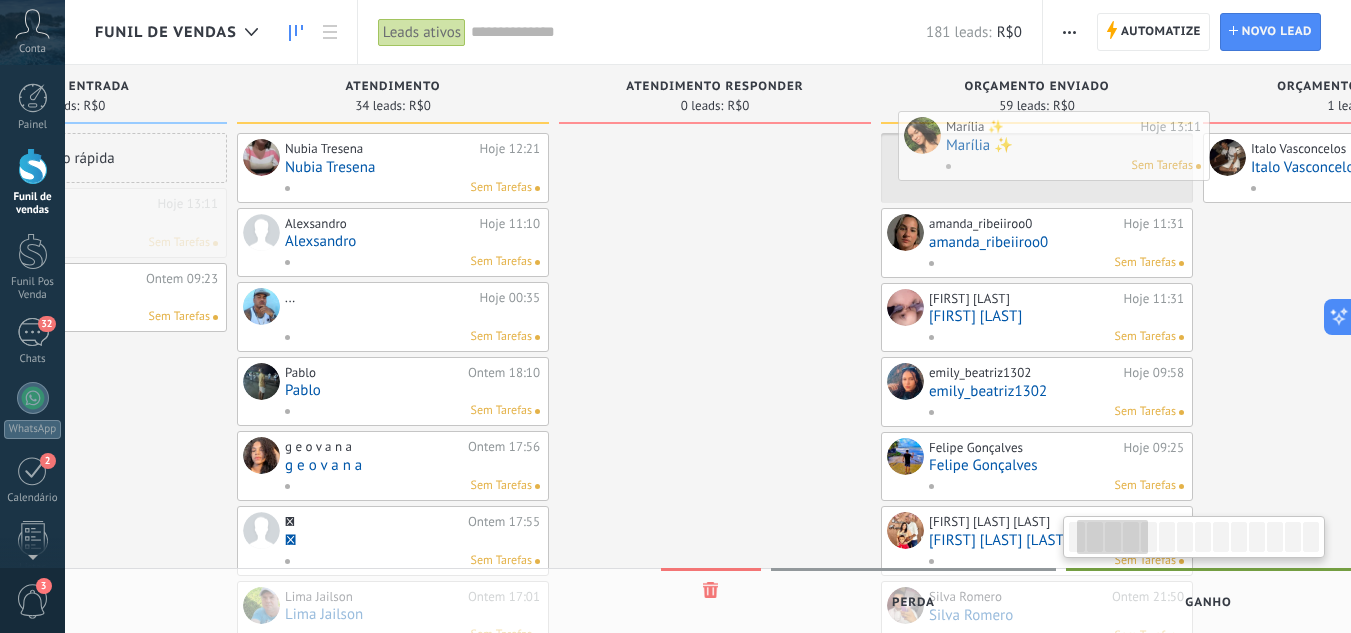 drag, startPoint x: 216, startPoint y: 227, endPoint x: 1019, endPoint y: 150, distance: 806.68335 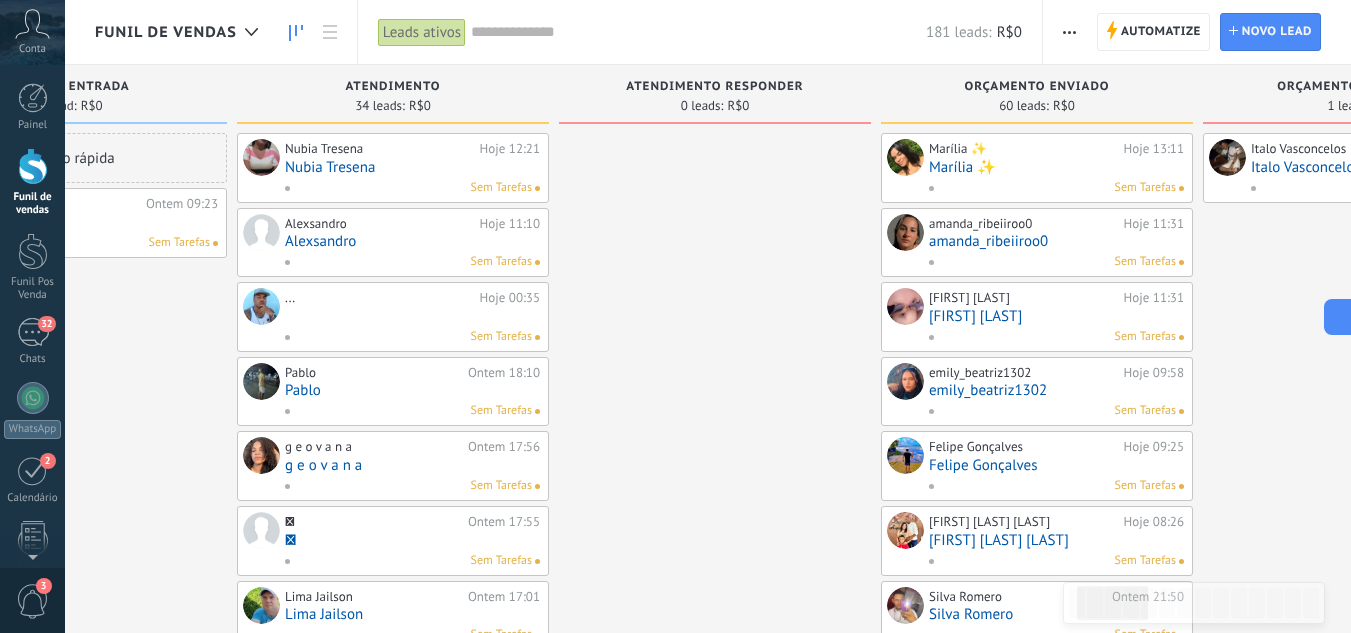 scroll, scrollTop: 0, scrollLeft: 0, axis: both 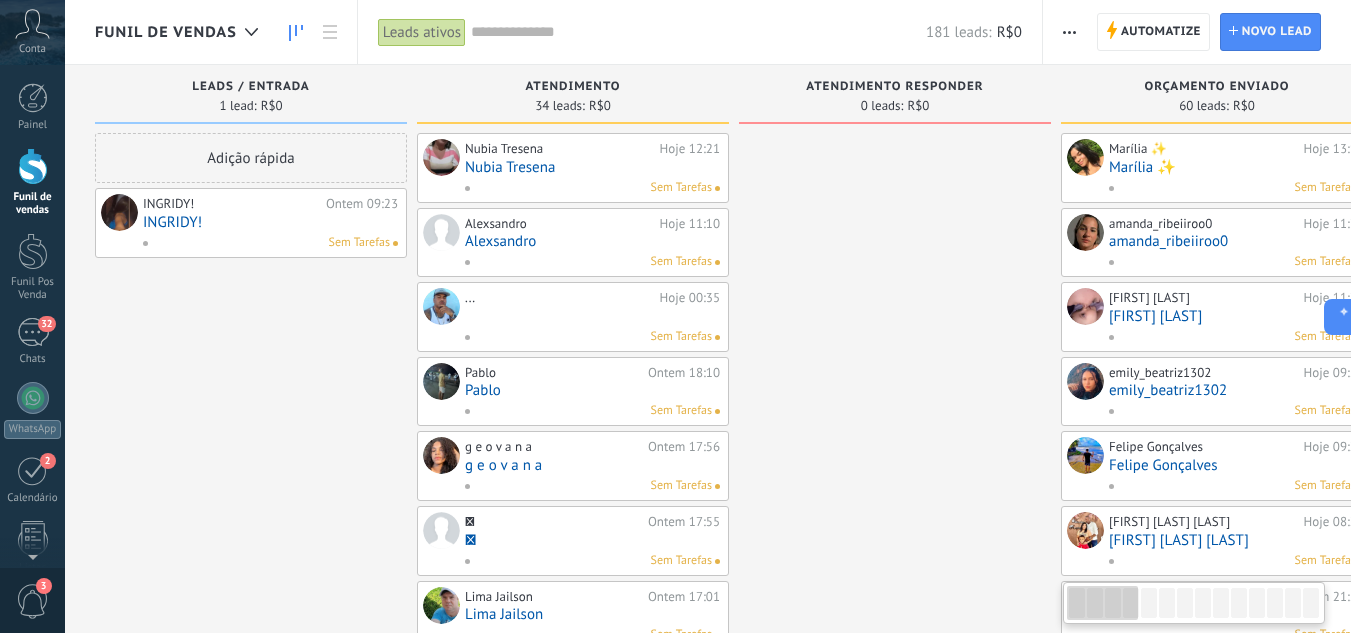 drag, startPoint x: 705, startPoint y: 225, endPoint x: 1041, endPoint y: 170, distance: 340.47174 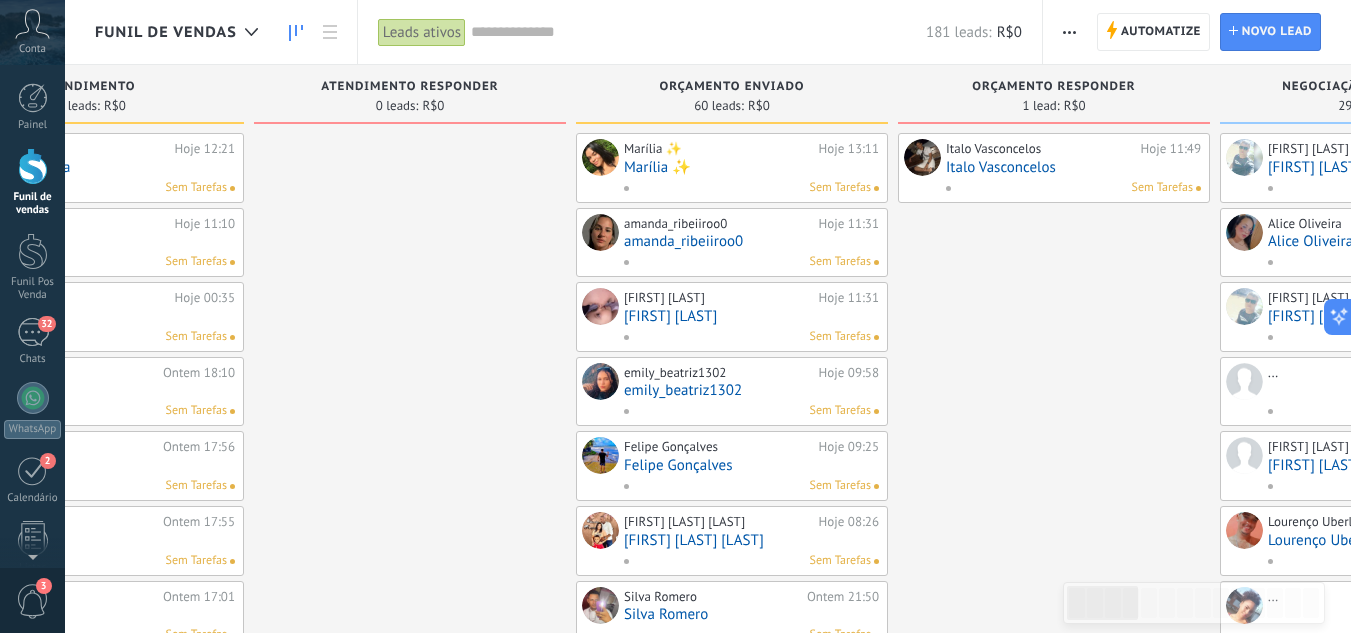 drag, startPoint x: 924, startPoint y: 204, endPoint x: 369, endPoint y: 201, distance: 555.0081 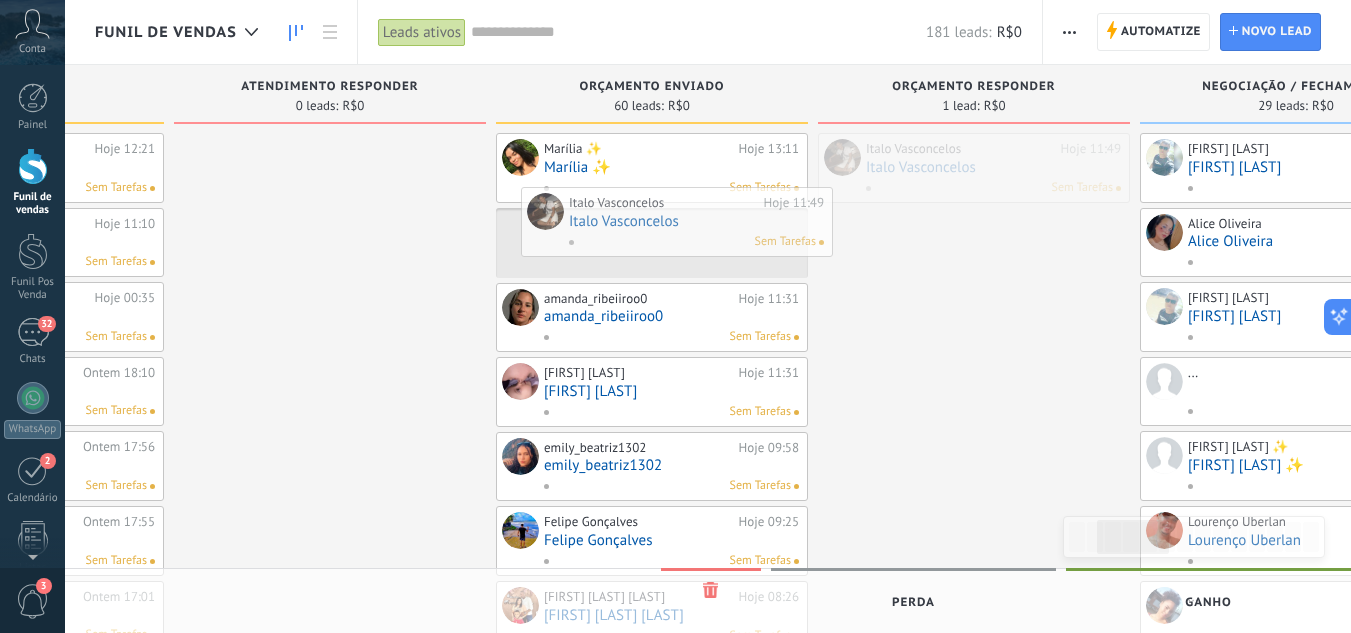 drag, startPoint x: 881, startPoint y: 158, endPoint x: 584, endPoint y: 212, distance: 301.86917 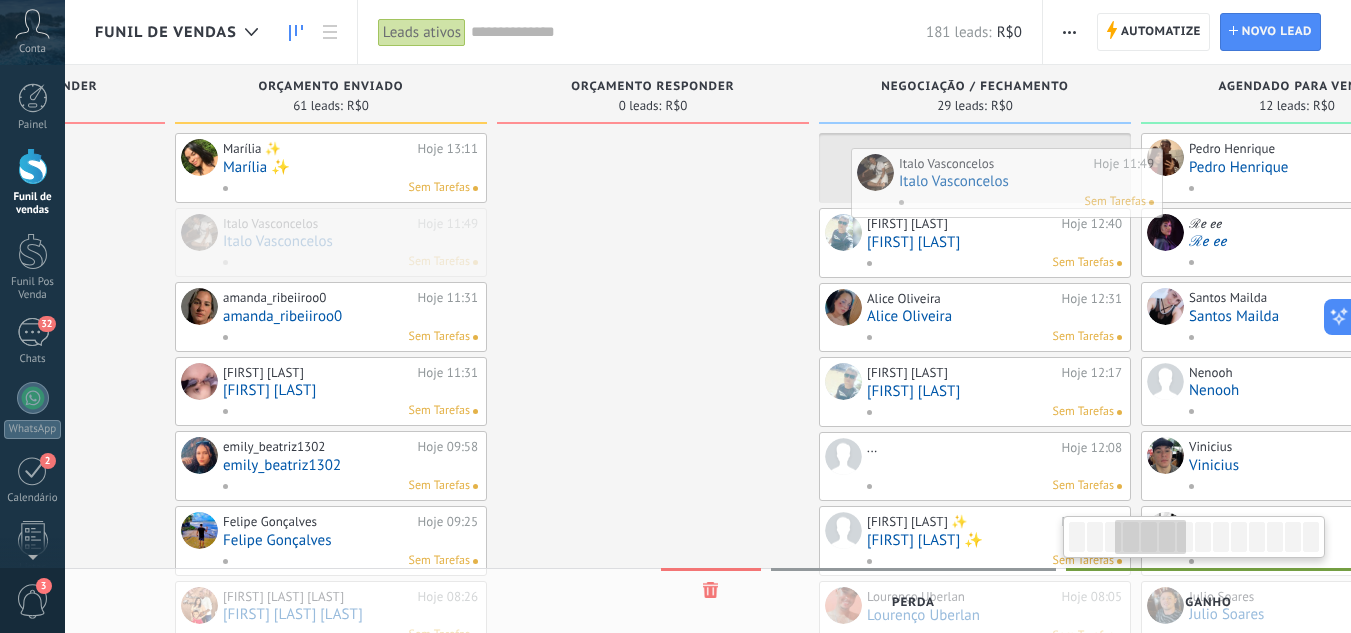 drag, startPoint x: 612, startPoint y: 242, endPoint x: 967, endPoint y: 182, distance: 360.03473 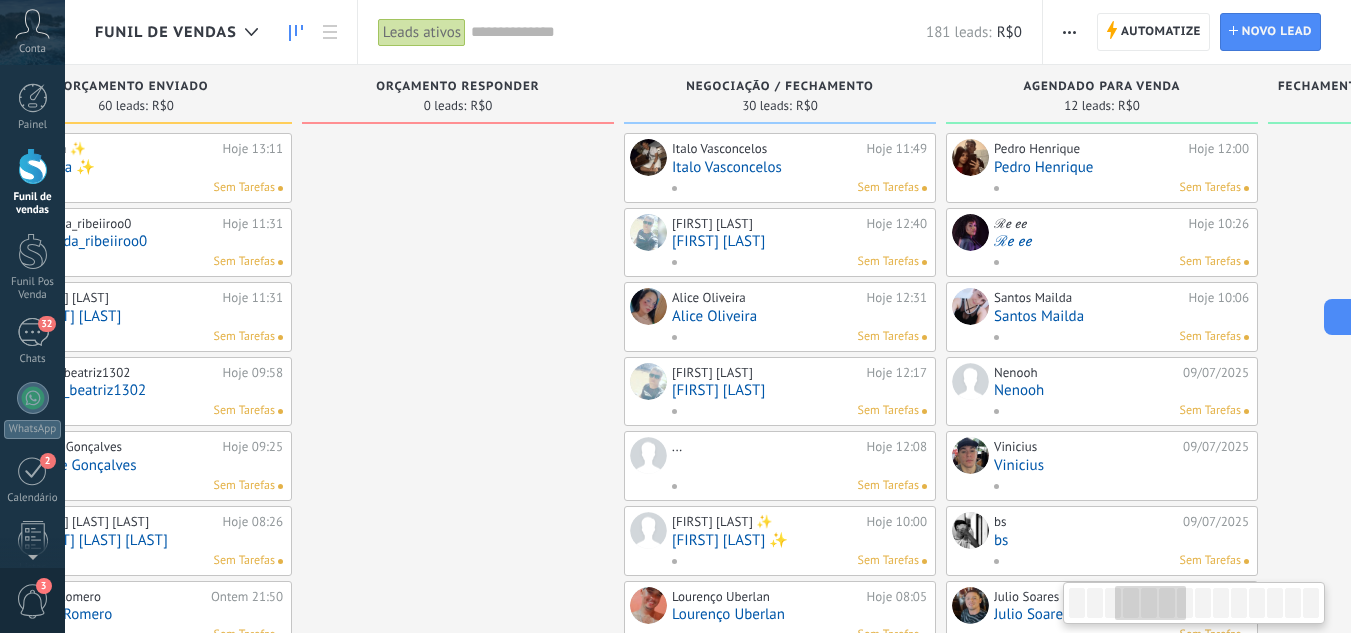 drag, startPoint x: 708, startPoint y: 228, endPoint x: 477, endPoint y: 226, distance: 231.00865 